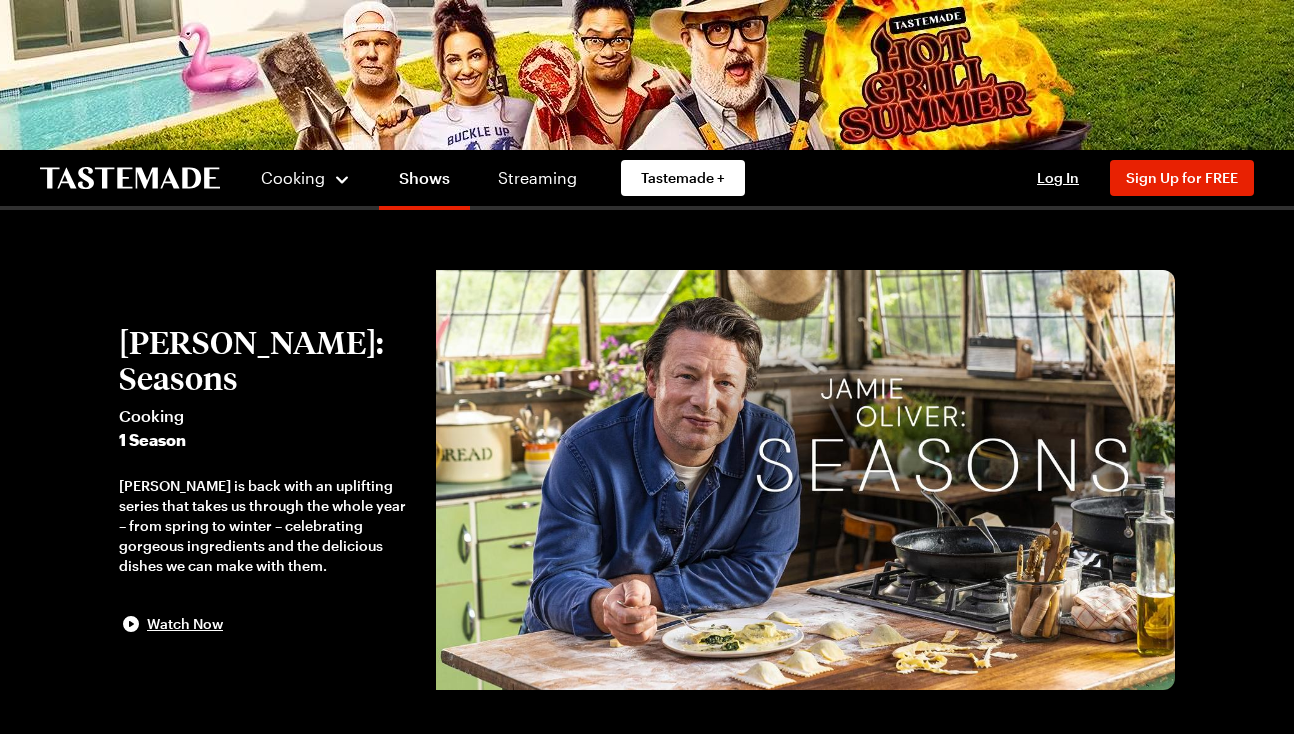 scroll, scrollTop: 0, scrollLeft: 0, axis: both 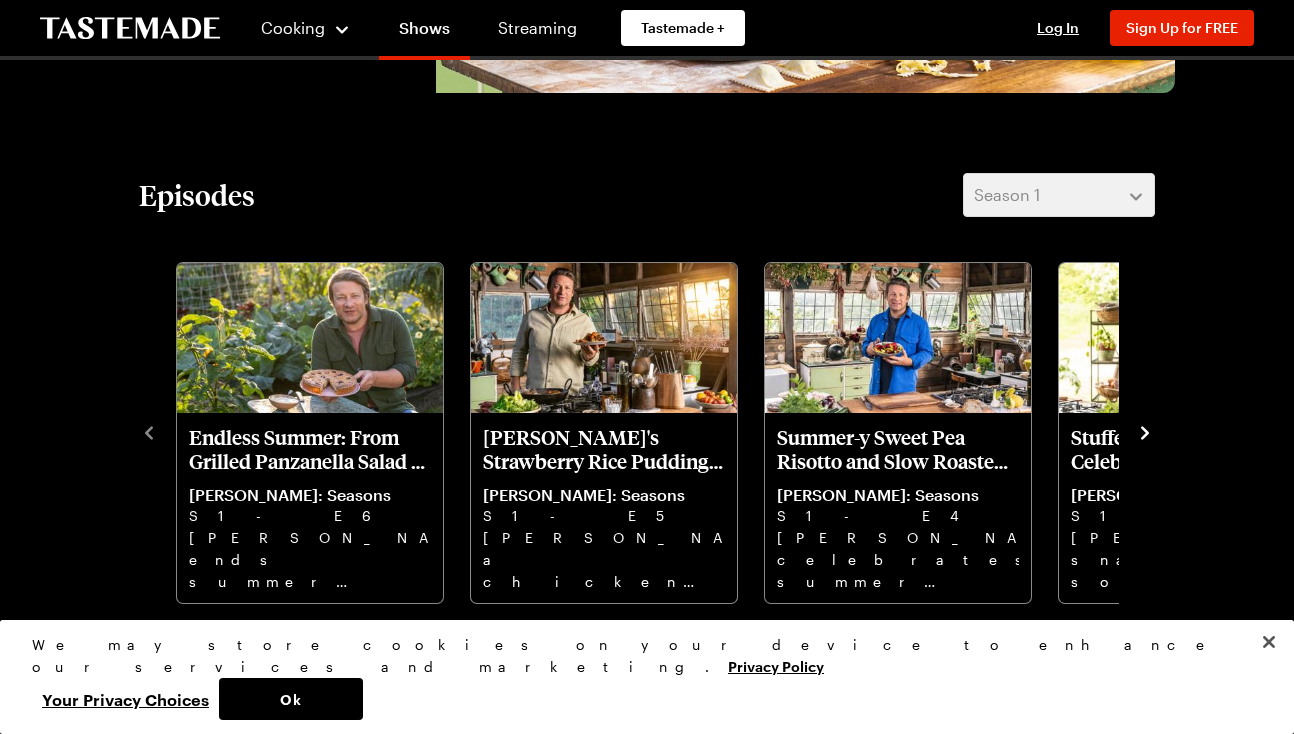 click 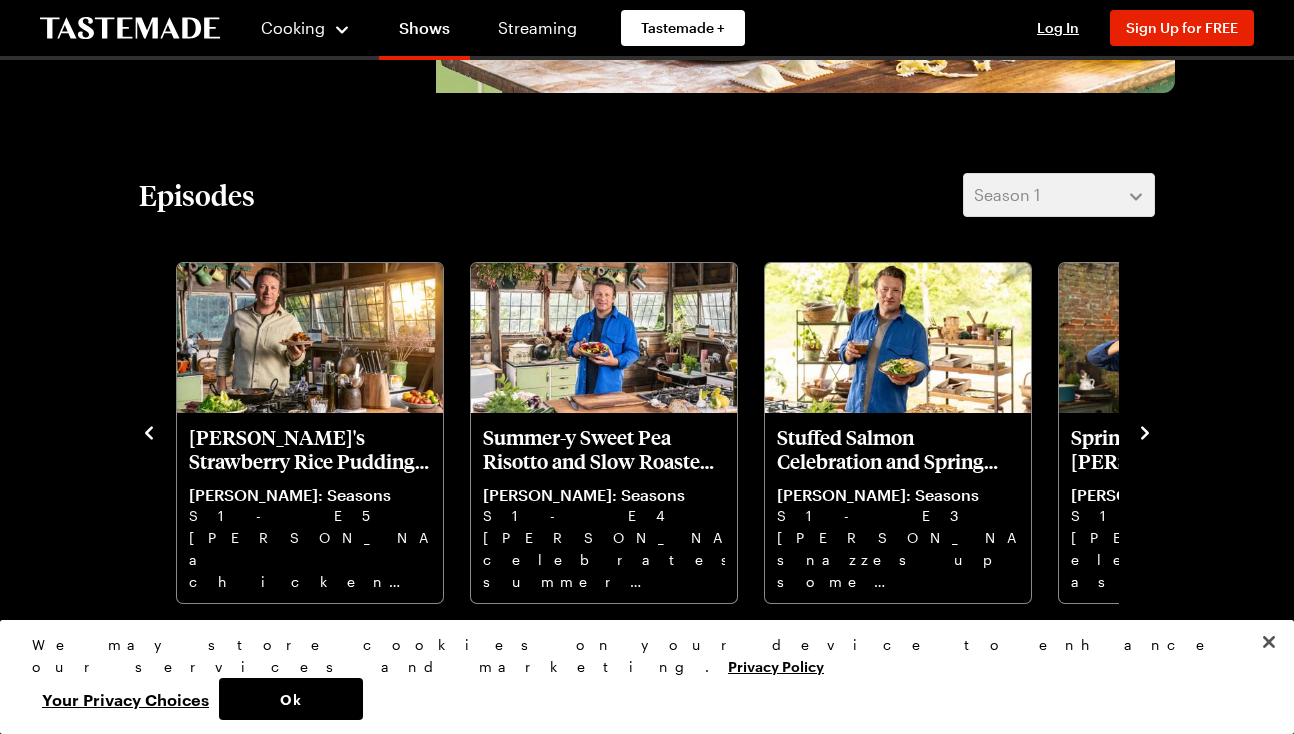click 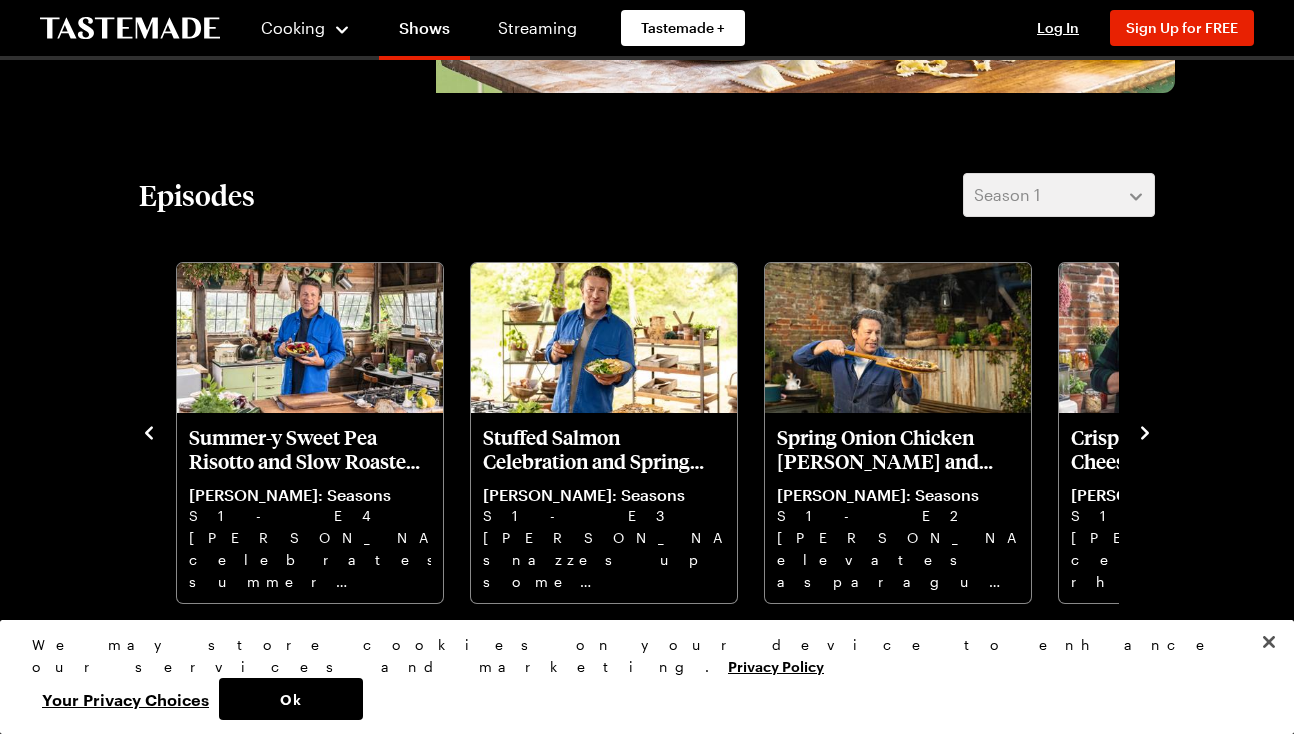 click 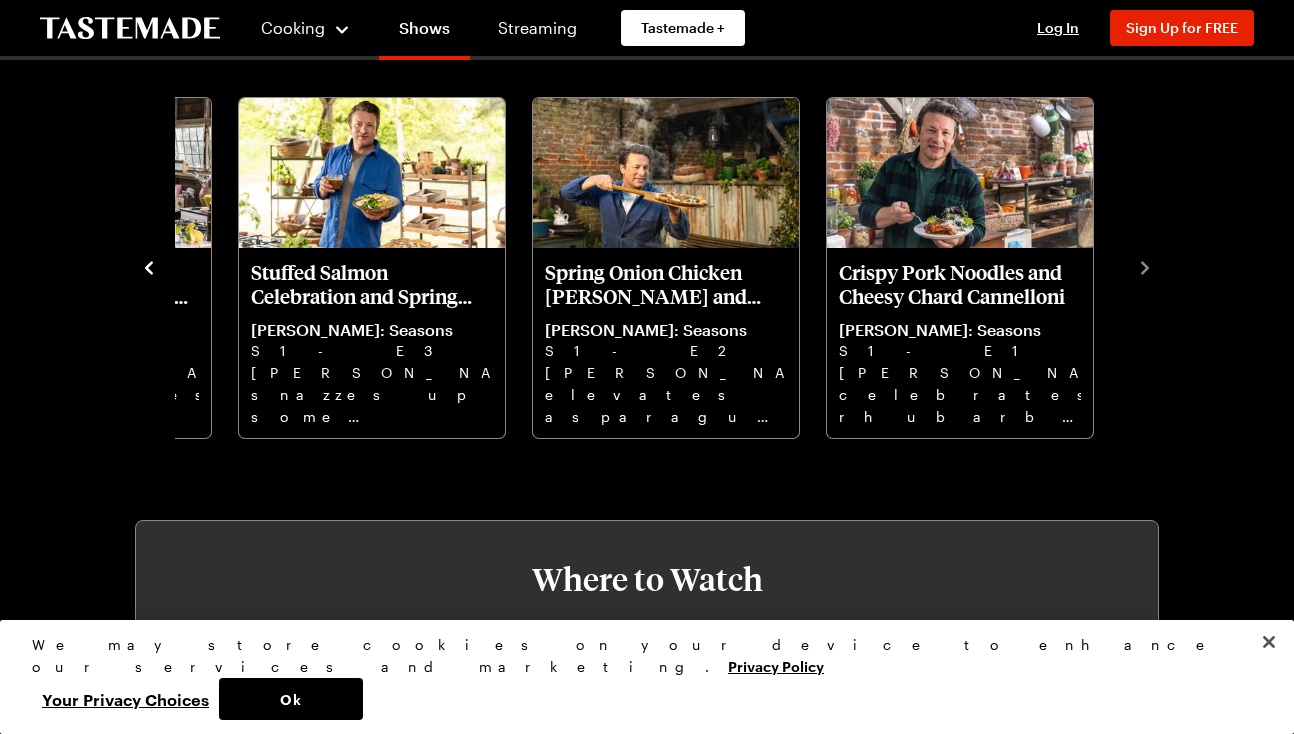 scroll, scrollTop: 791, scrollLeft: 0, axis: vertical 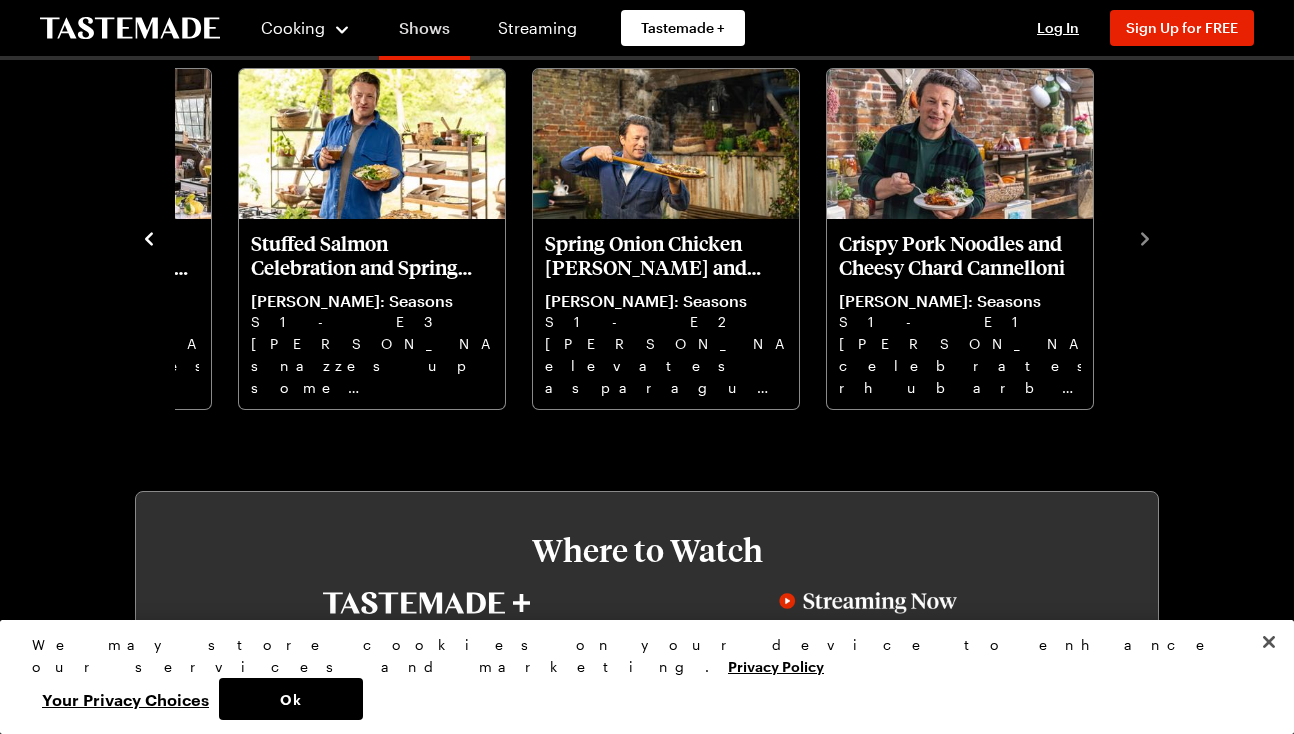 click on "Shows" at bounding box center [424, 32] 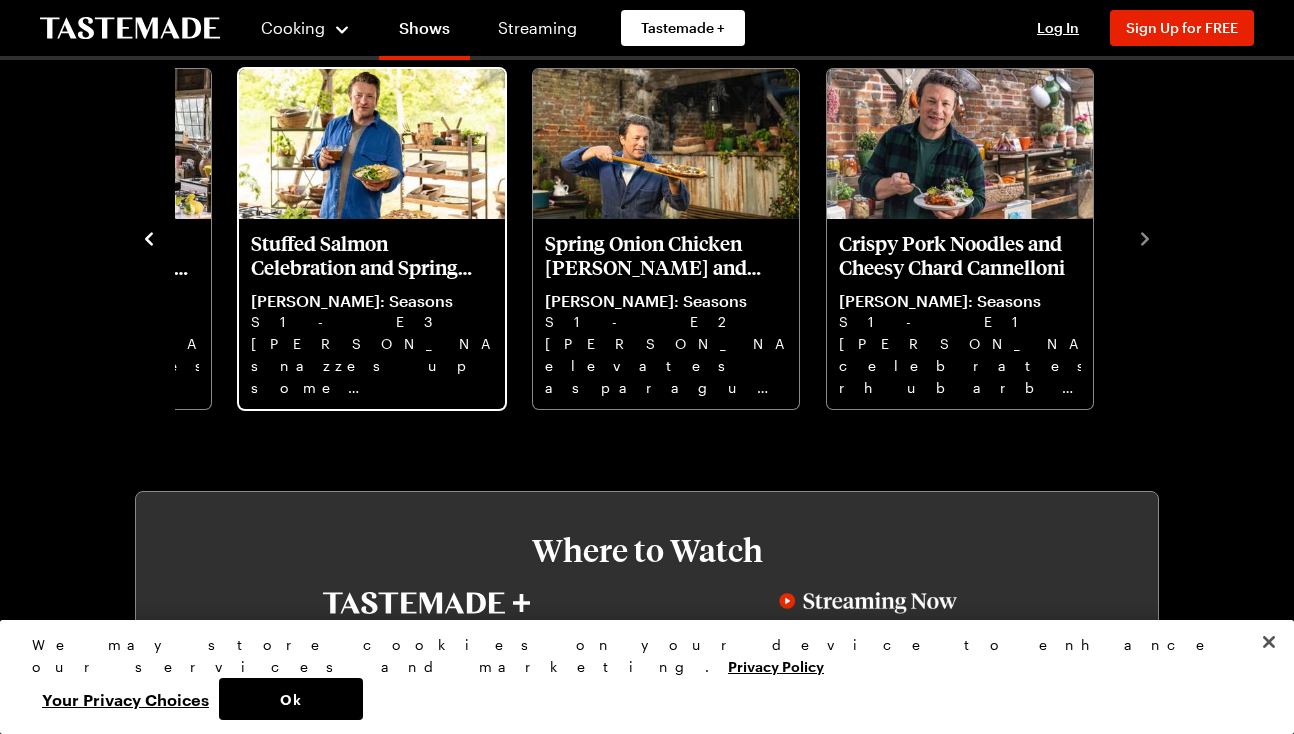 scroll, scrollTop: 0, scrollLeft: 0, axis: both 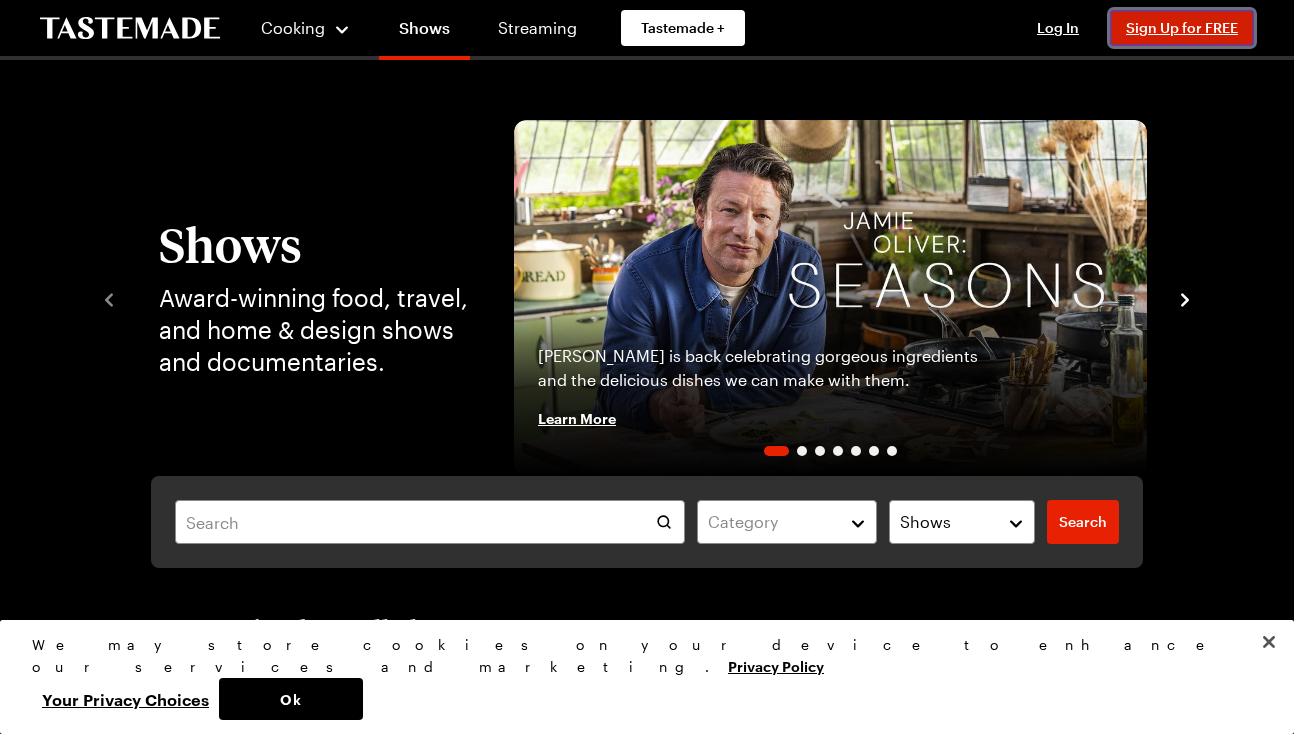 click on "Sign Up for FREE" at bounding box center (1182, 27) 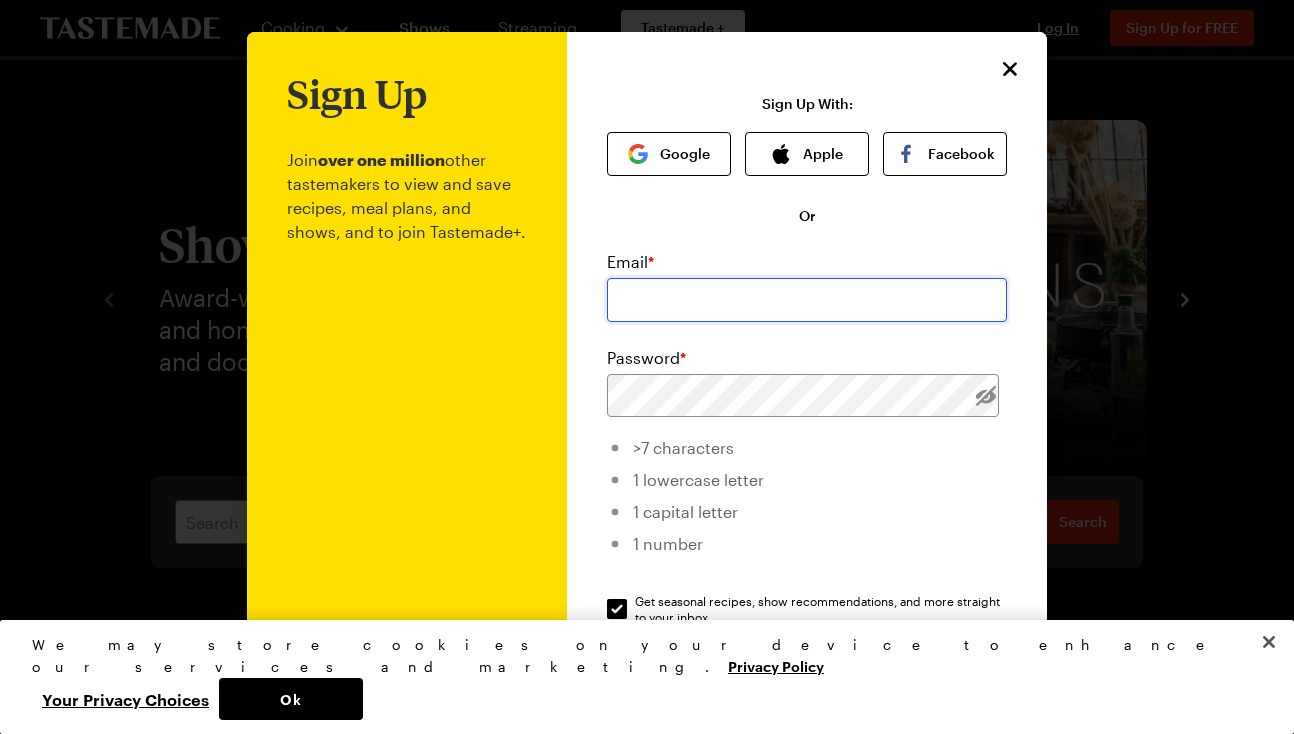 click at bounding box center [807, 300] 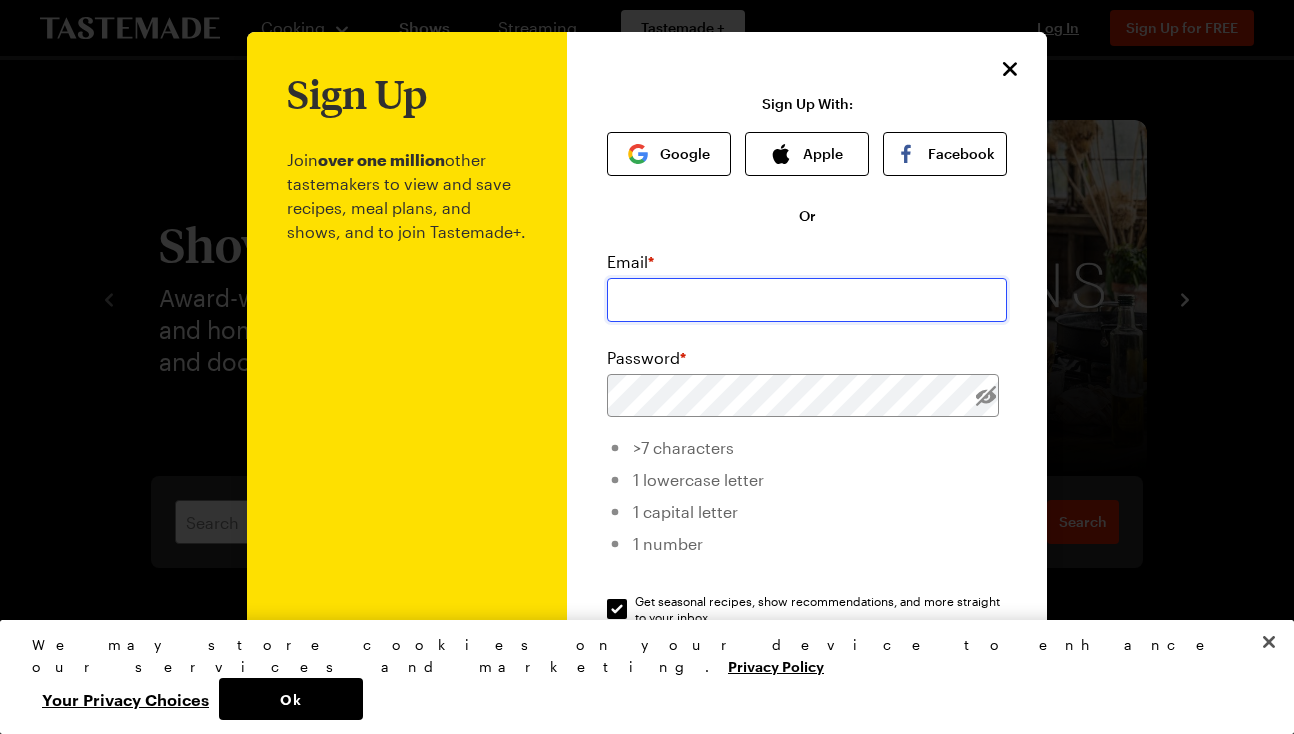 type on "[PERSON_NAME][EMAIL_ADDRESS][DOMAIN_NAME]" 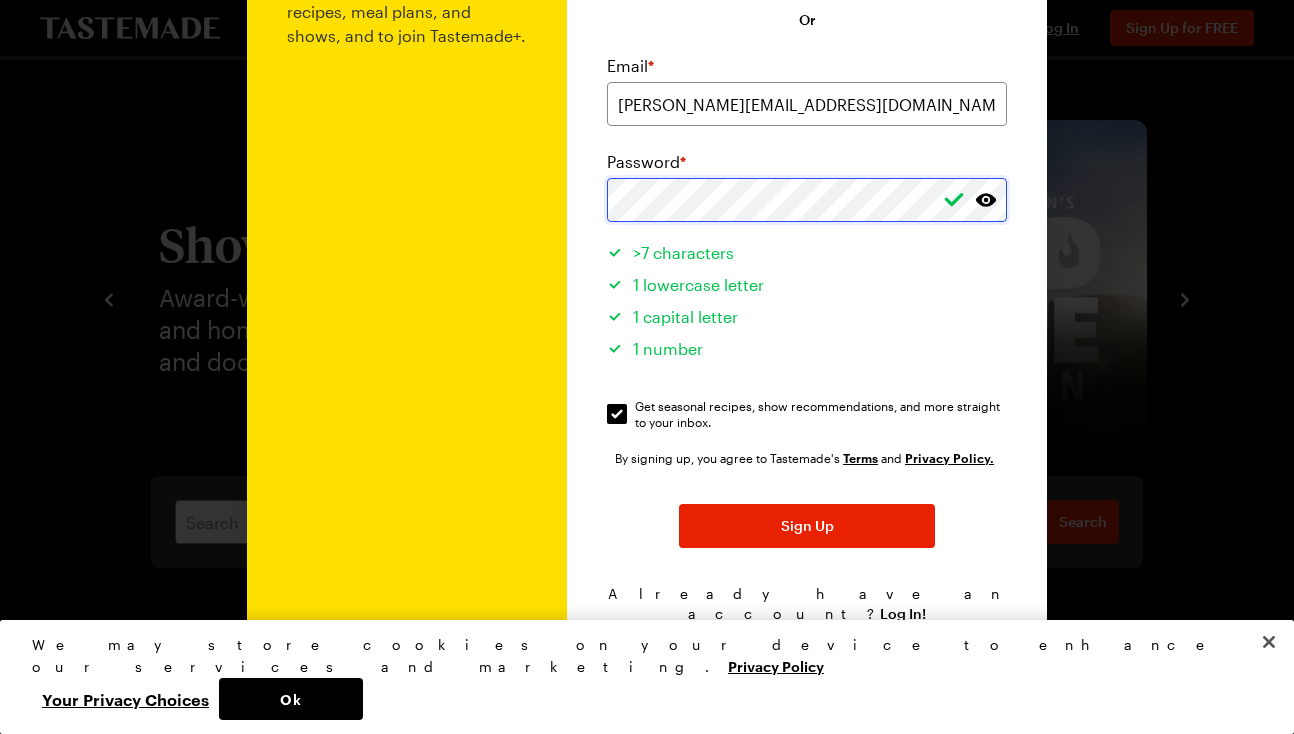 scroll, scrollTop: 199, scrollLeft: 0, axis: vertical 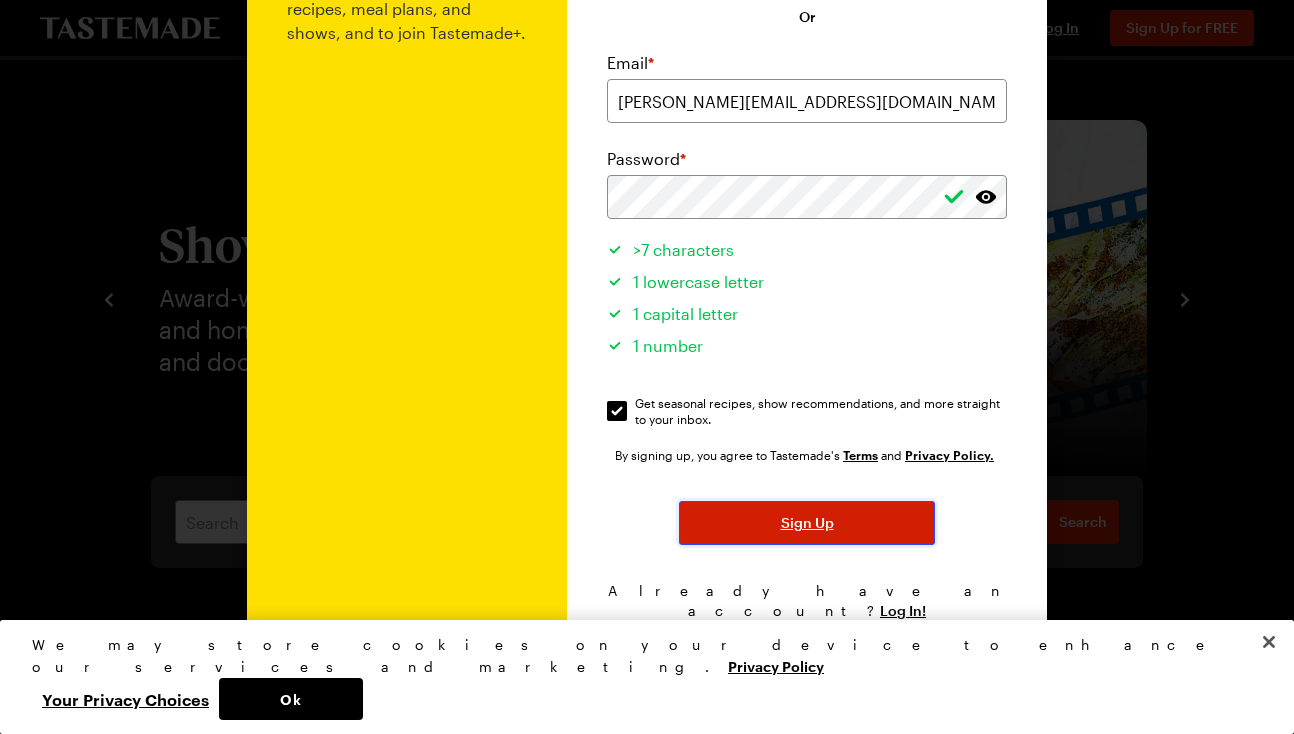 click on "Sign Up" at bounding box center (807, 523) 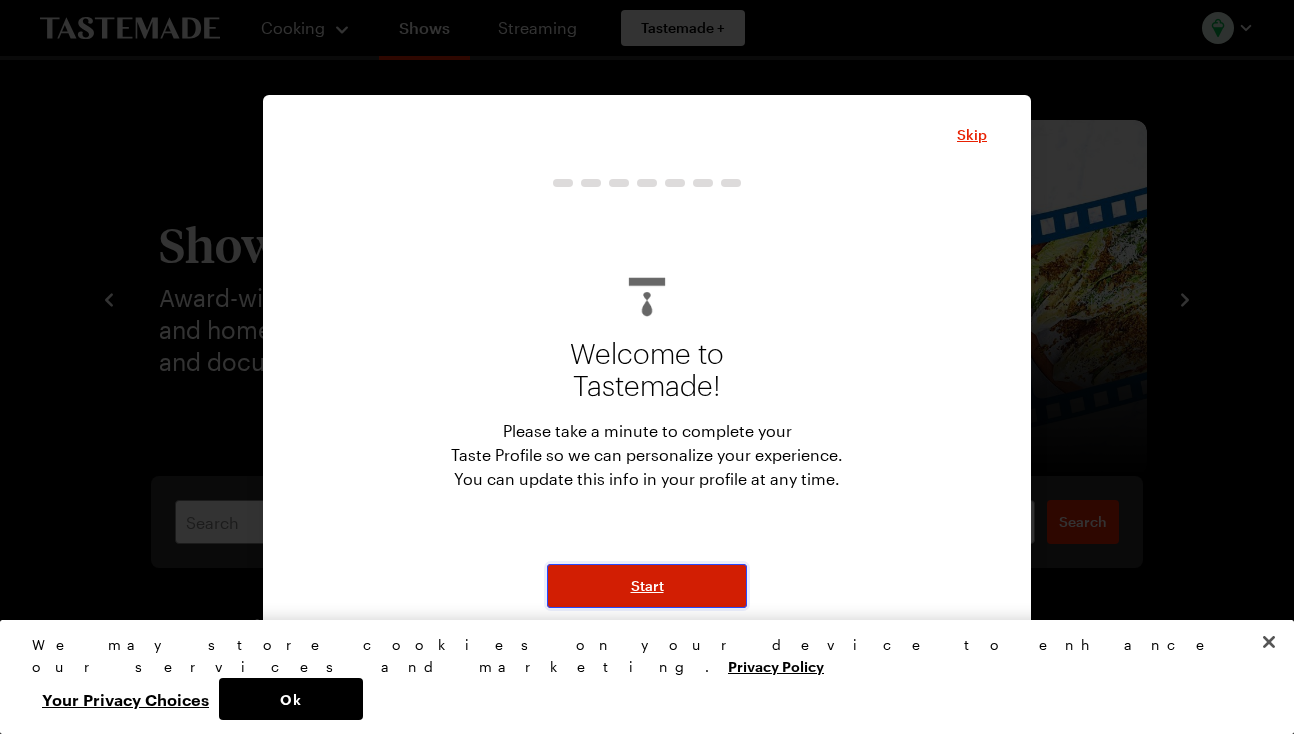 click on "Start" at bounding box center [647, 586] 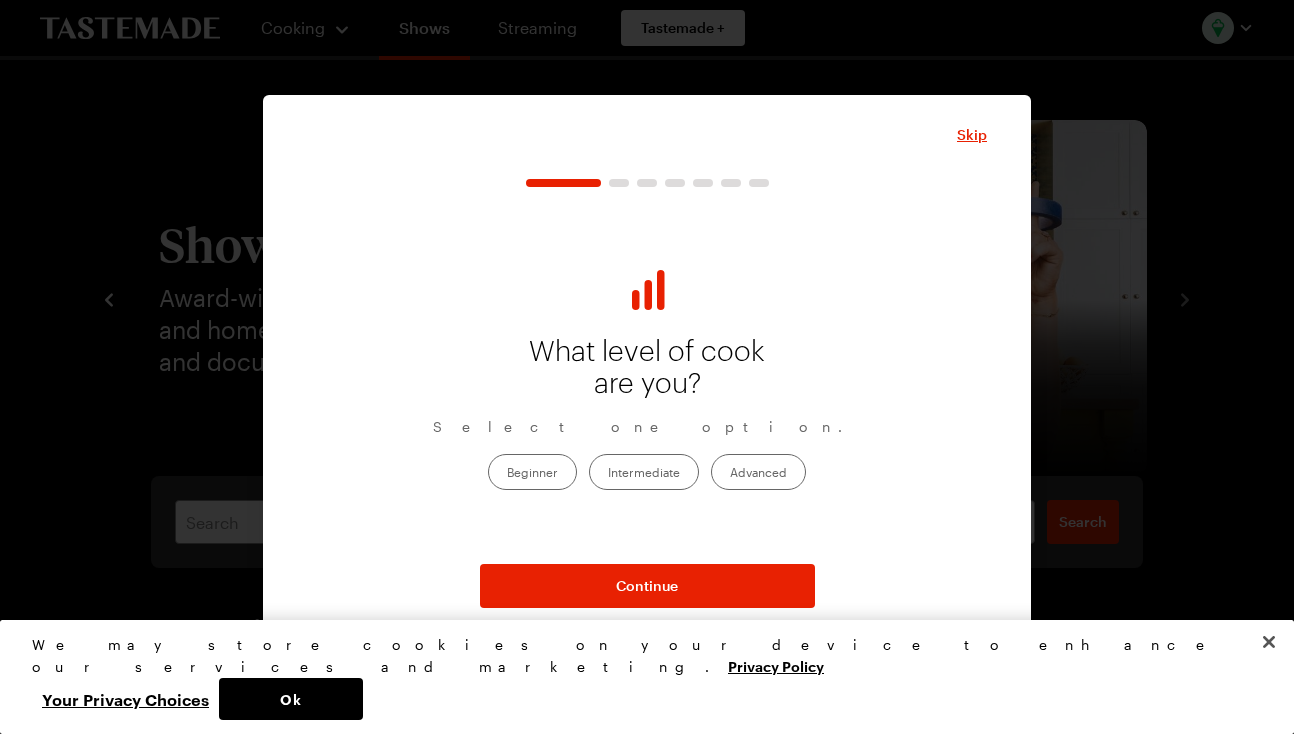 click on "Beginner" at bounding box center (532, 472) 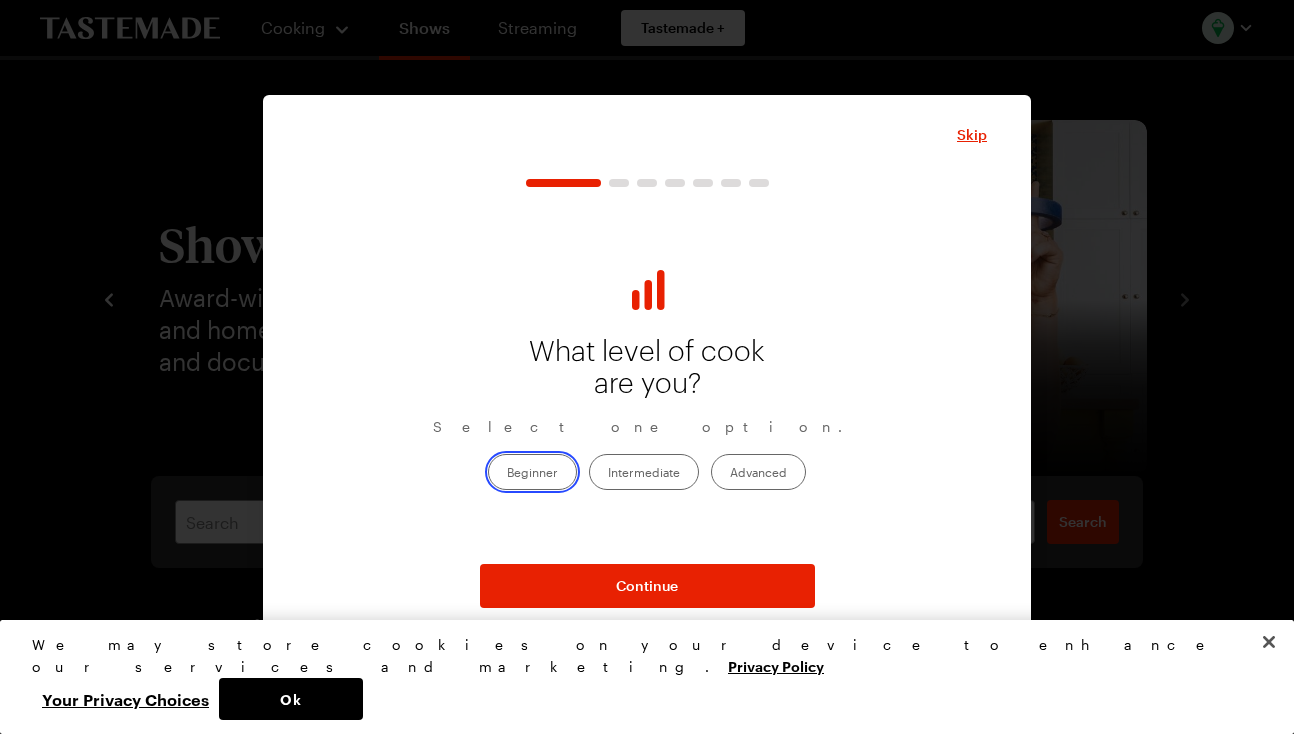 click on "Beginner" at bounding box center (507, 474) 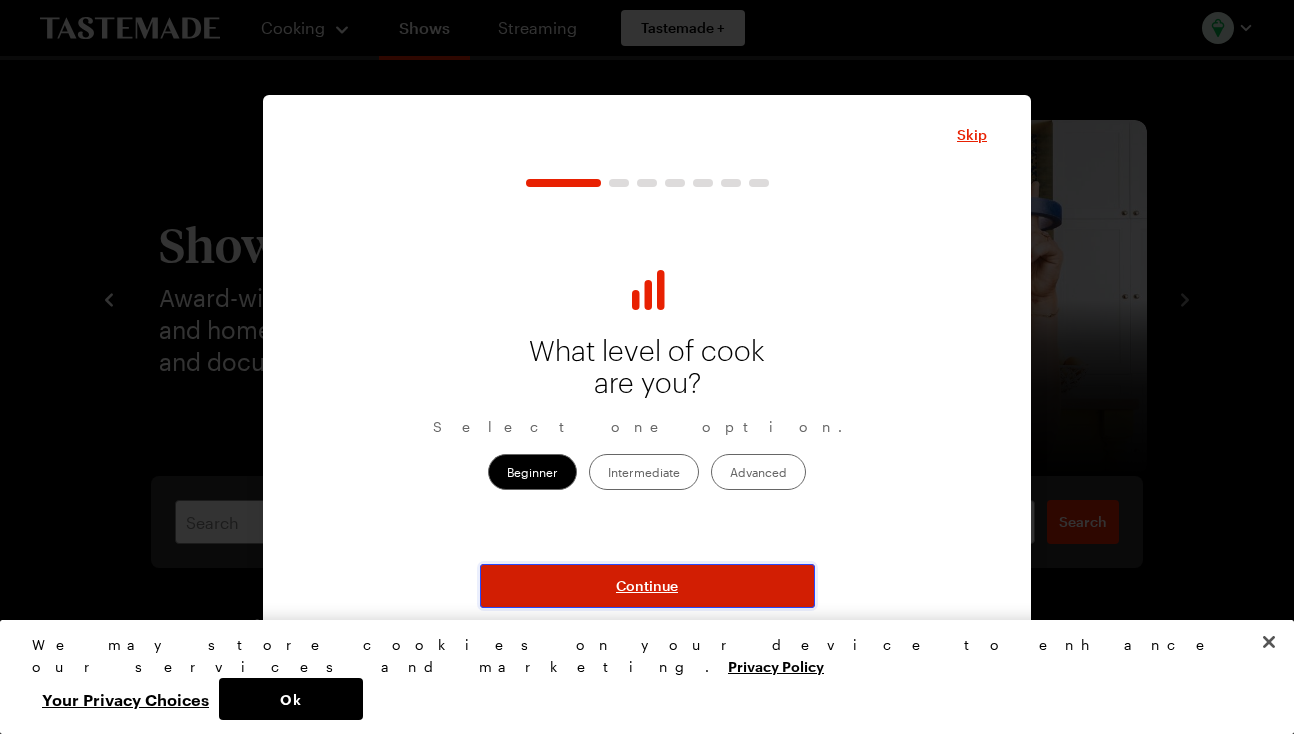 click on "Continue" at bounding box center (647, 586) 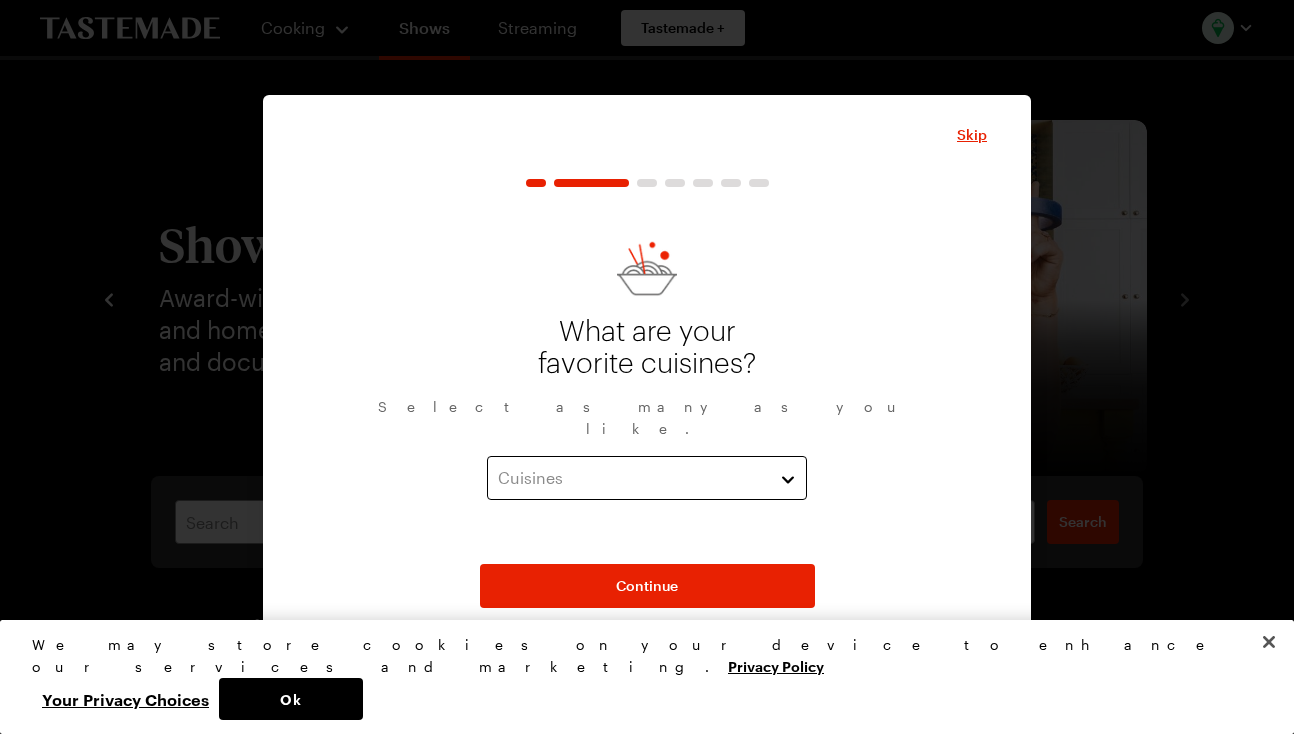 click on "Cuisines" at bounding box center [647, 478] 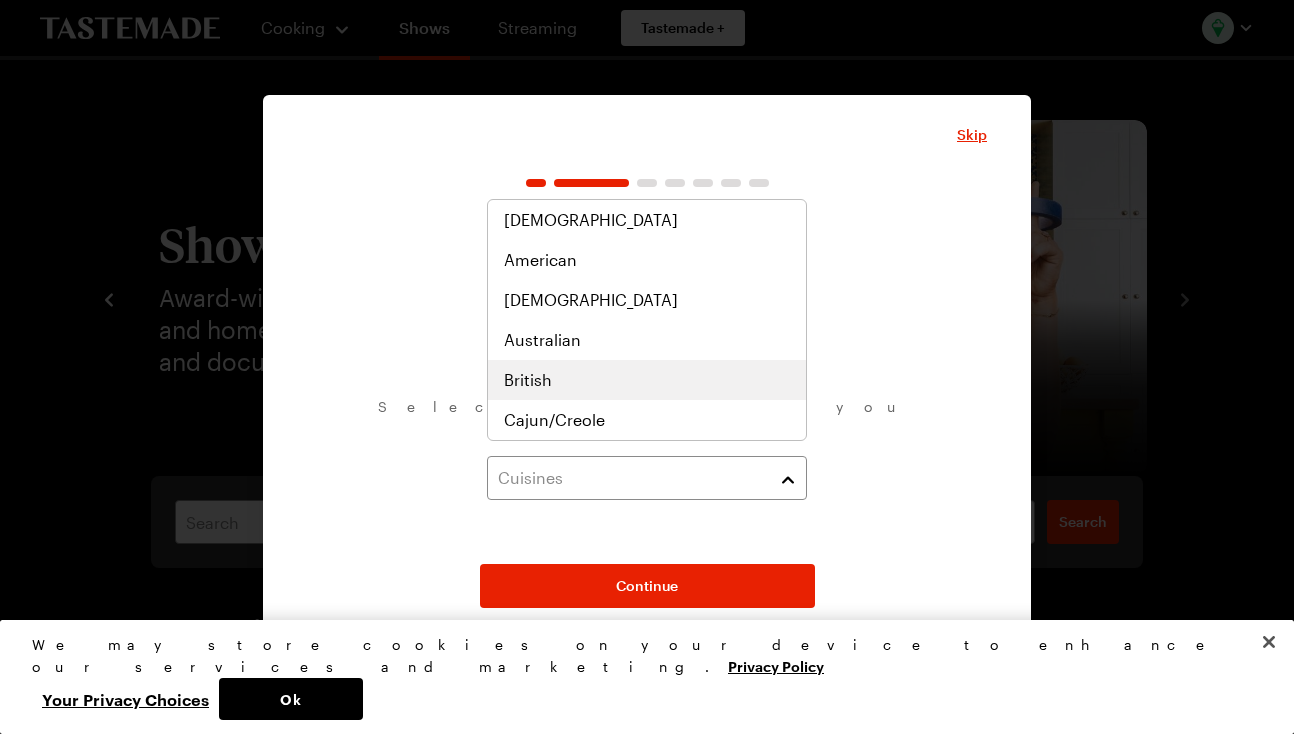click on "British" at bounding box center (528, 380) 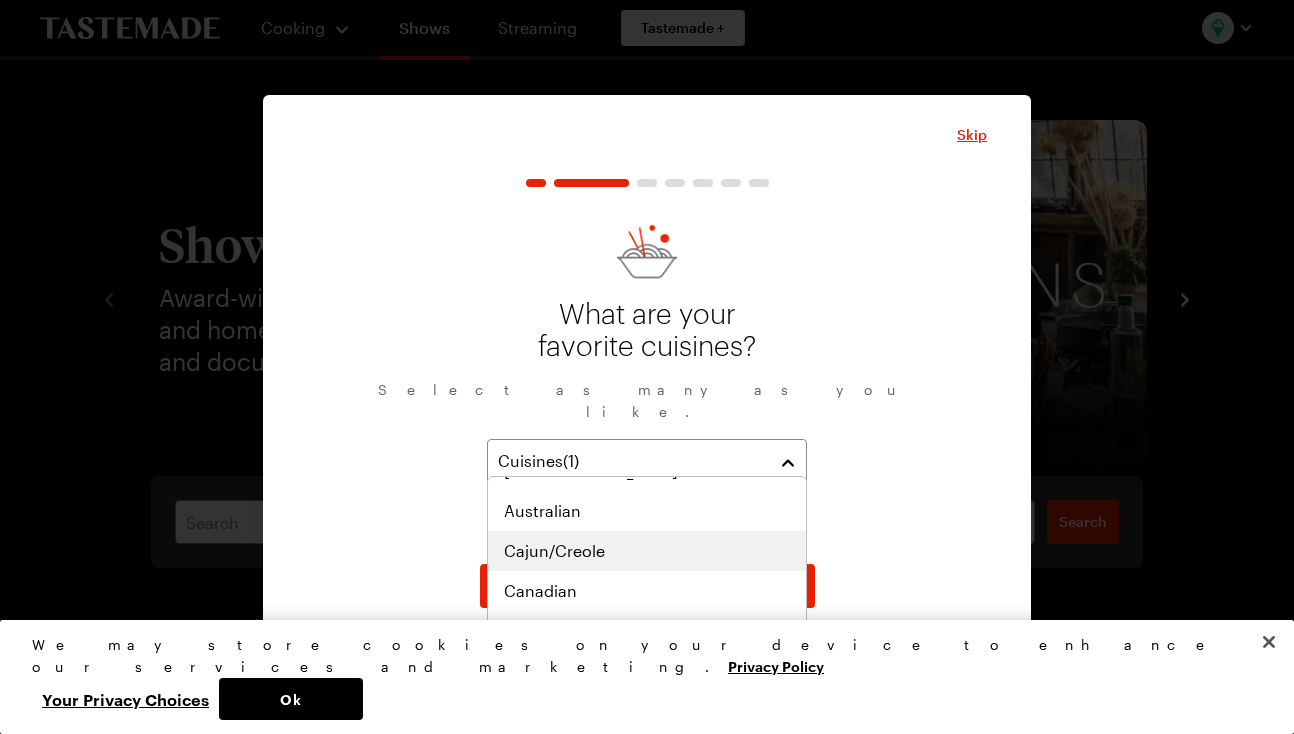 click on "Cajun/Creole" at bounding box center (554, 551) 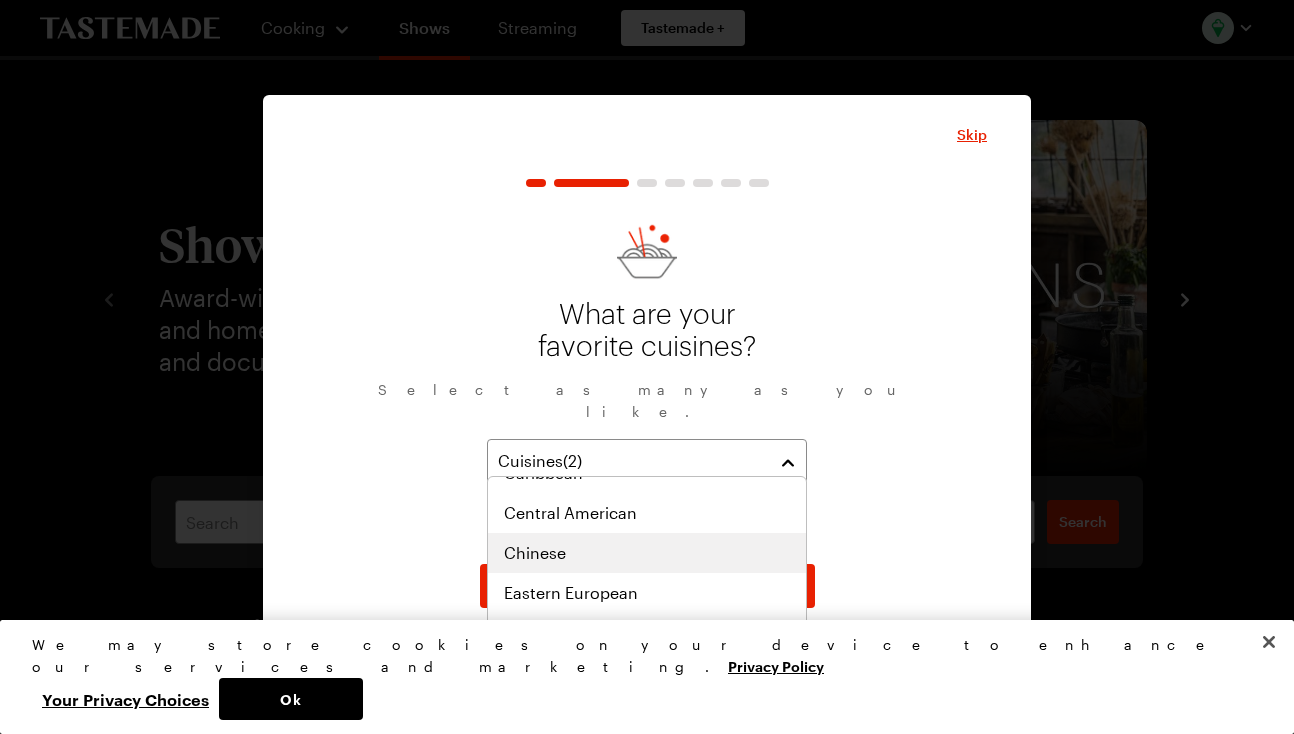 click on "Chinese" at bounding box center (535, 553) 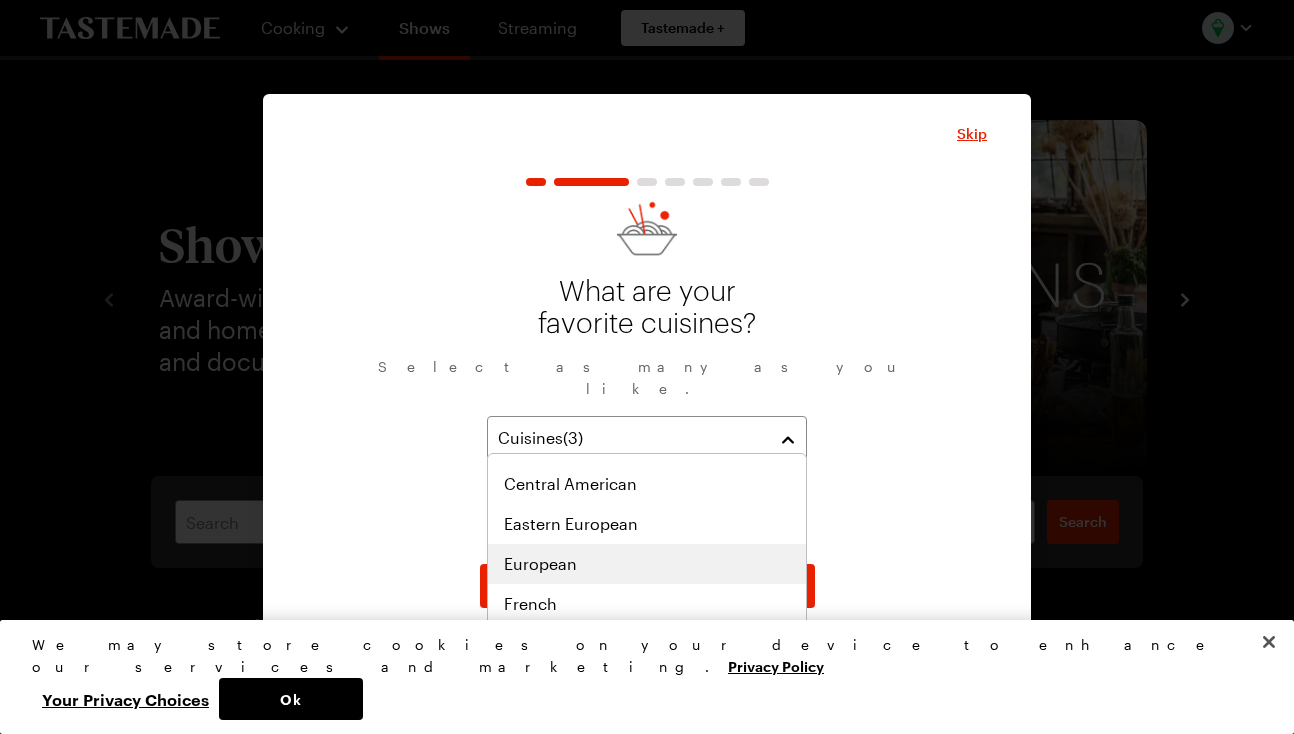 click on "European" at bounding box center [540, 564] 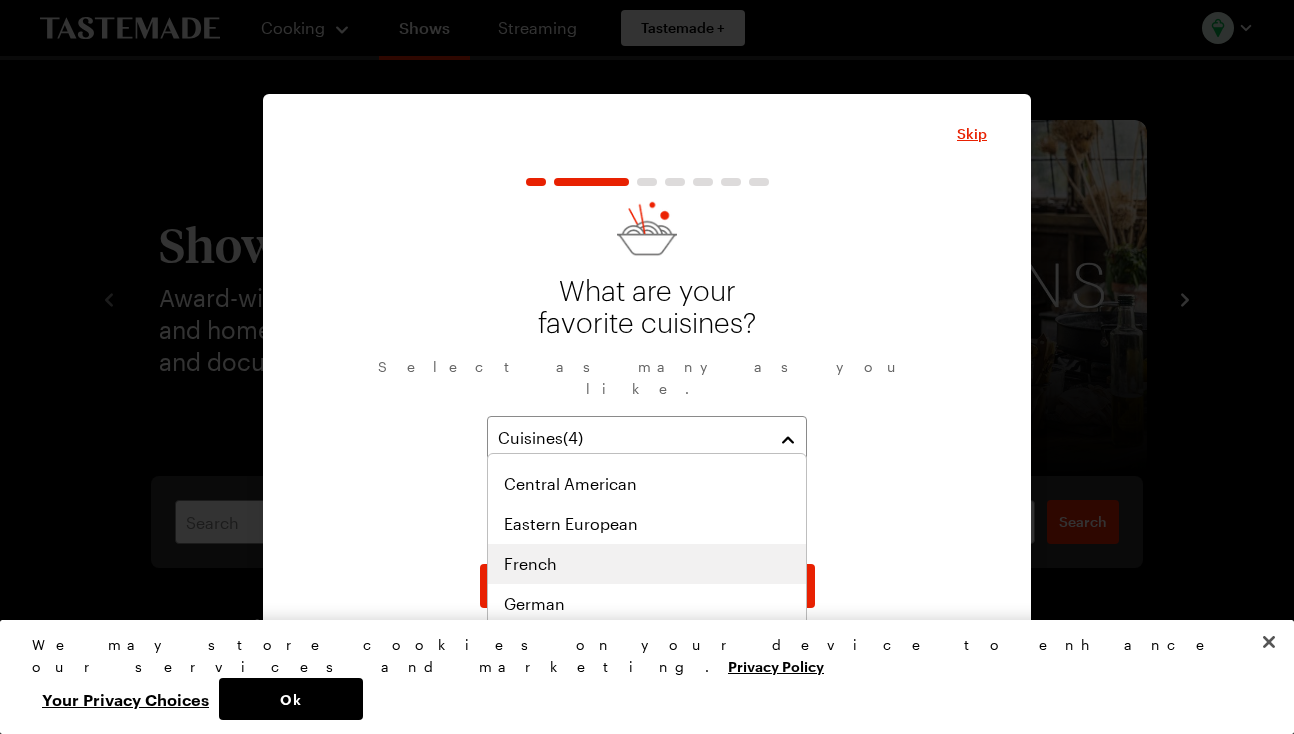 click on "French" at bounding box center (647, 564) 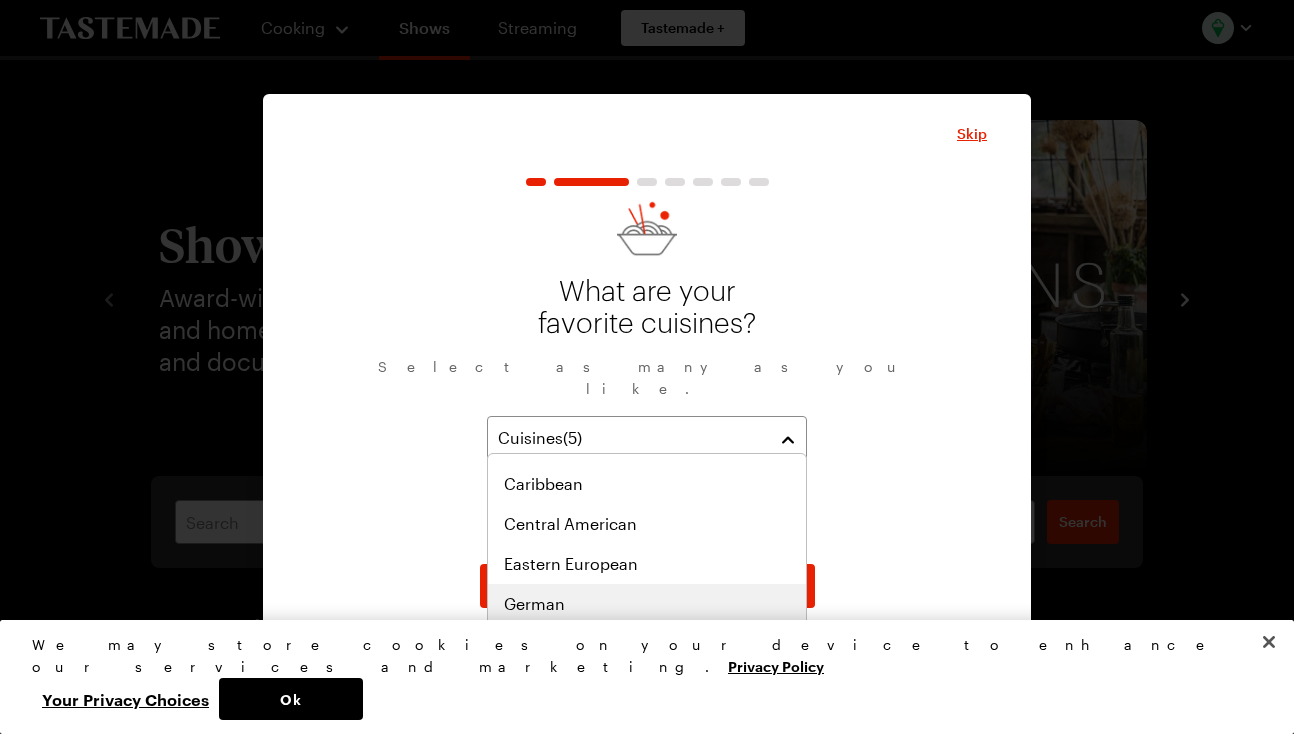 scroll, scrollTop: 431, scrollLeft: 0, axis: vertical 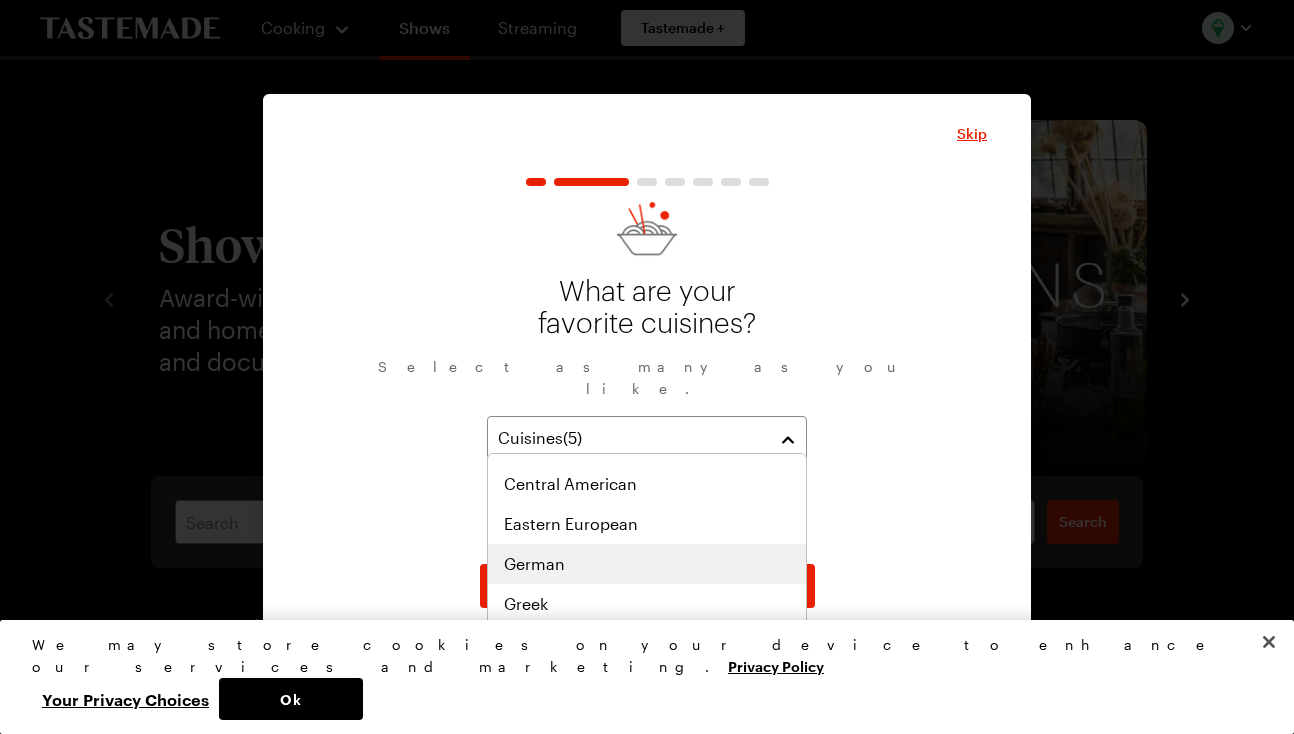 click on "German" at bounding box center (534, 564) 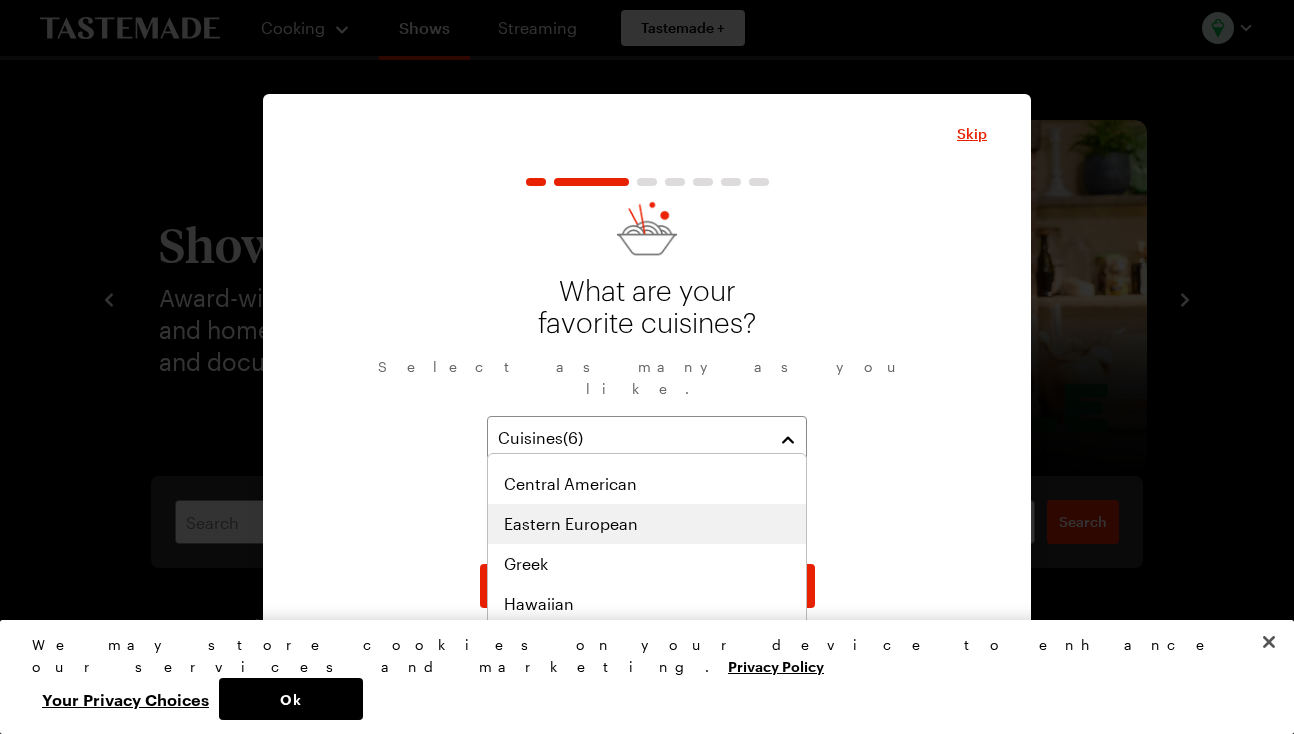 click on "Eastern European" at bounding box center (571, 524) 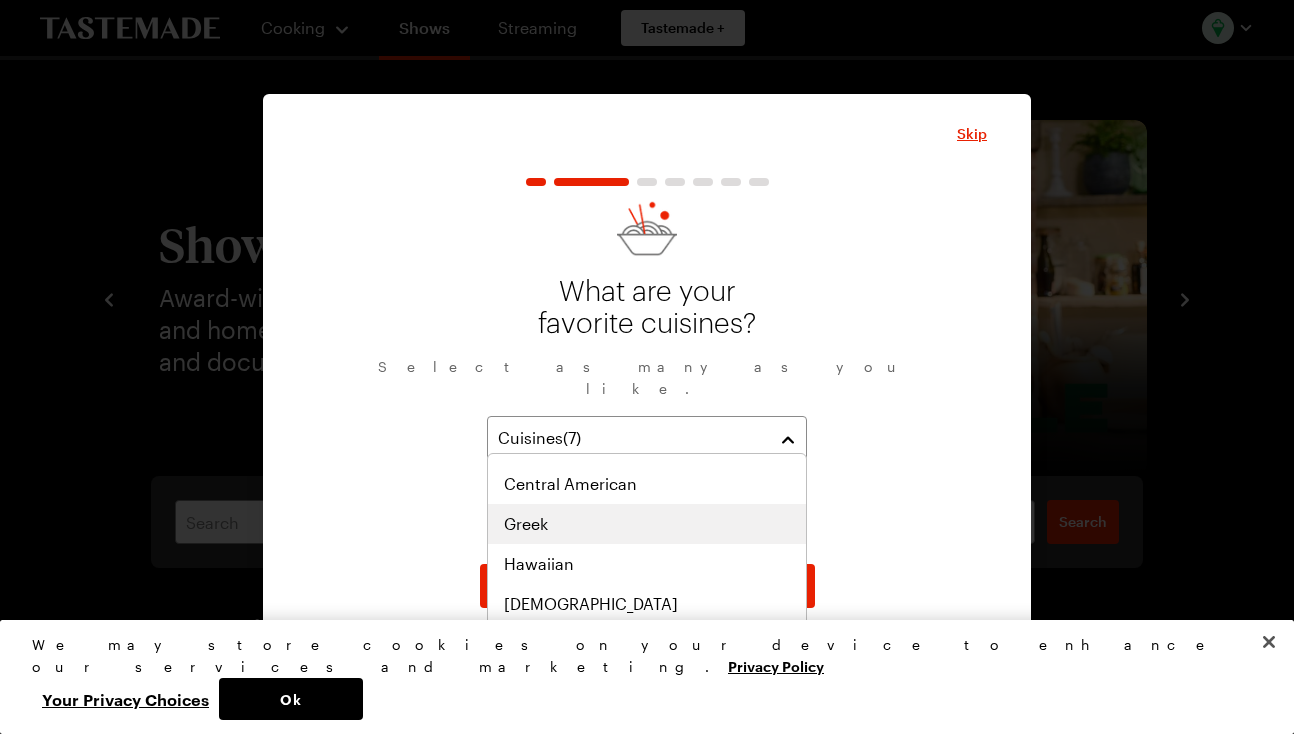 click on "Greek" at bounding box center (526, 524) 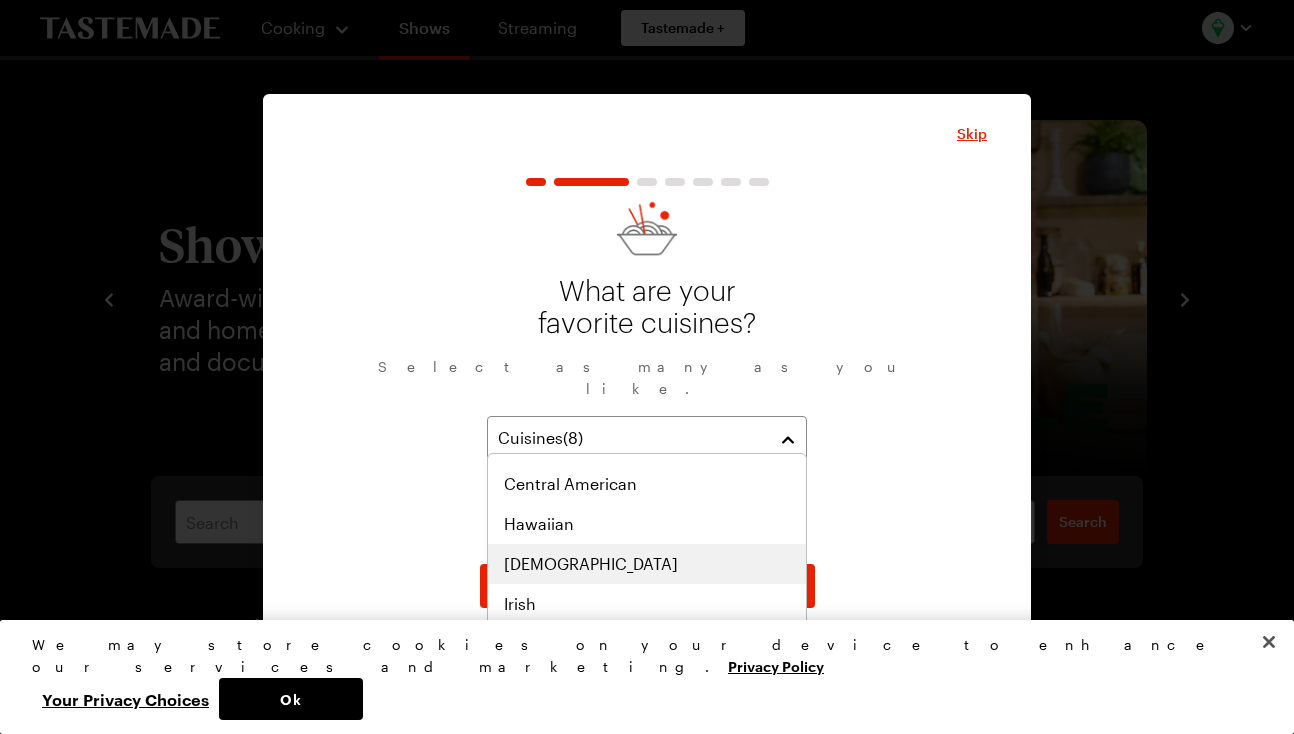 click on "[DEMOGRAPHIC_DATA]" at bounding box center (591, 564) 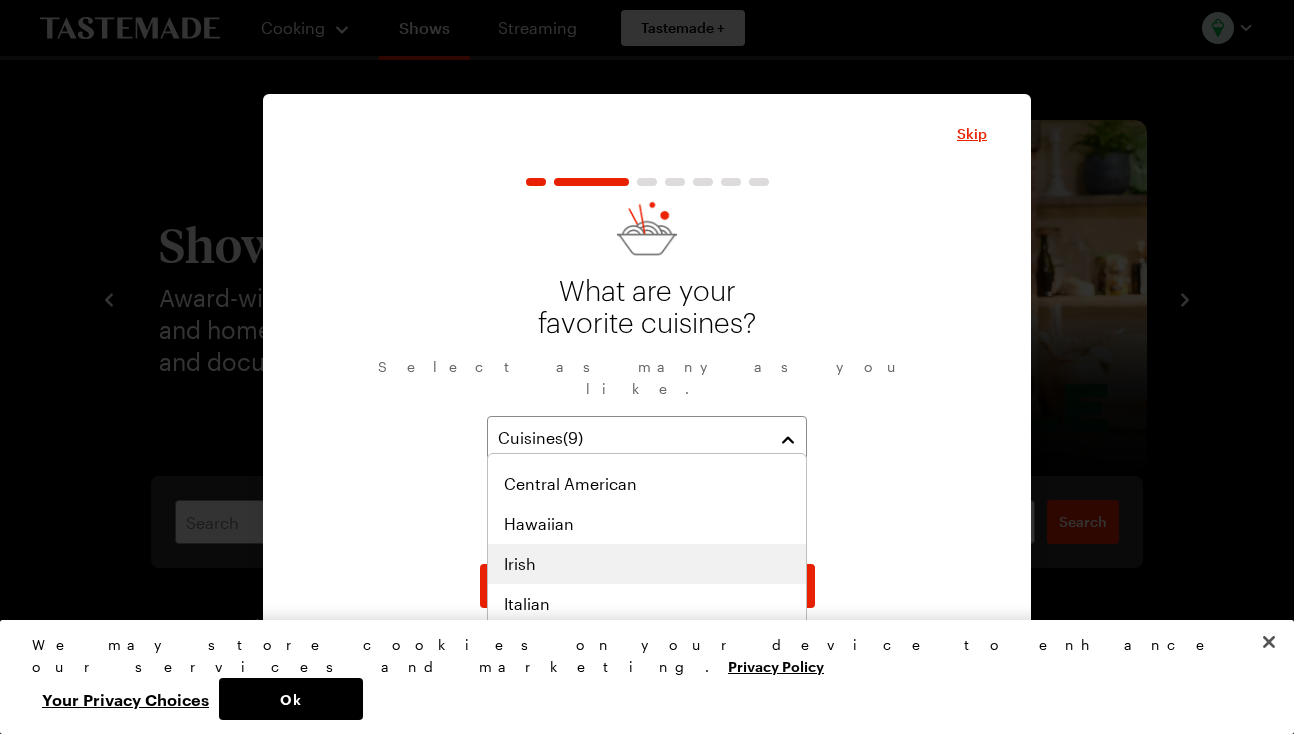 click on "Irish" at bounding box center [520, 564] 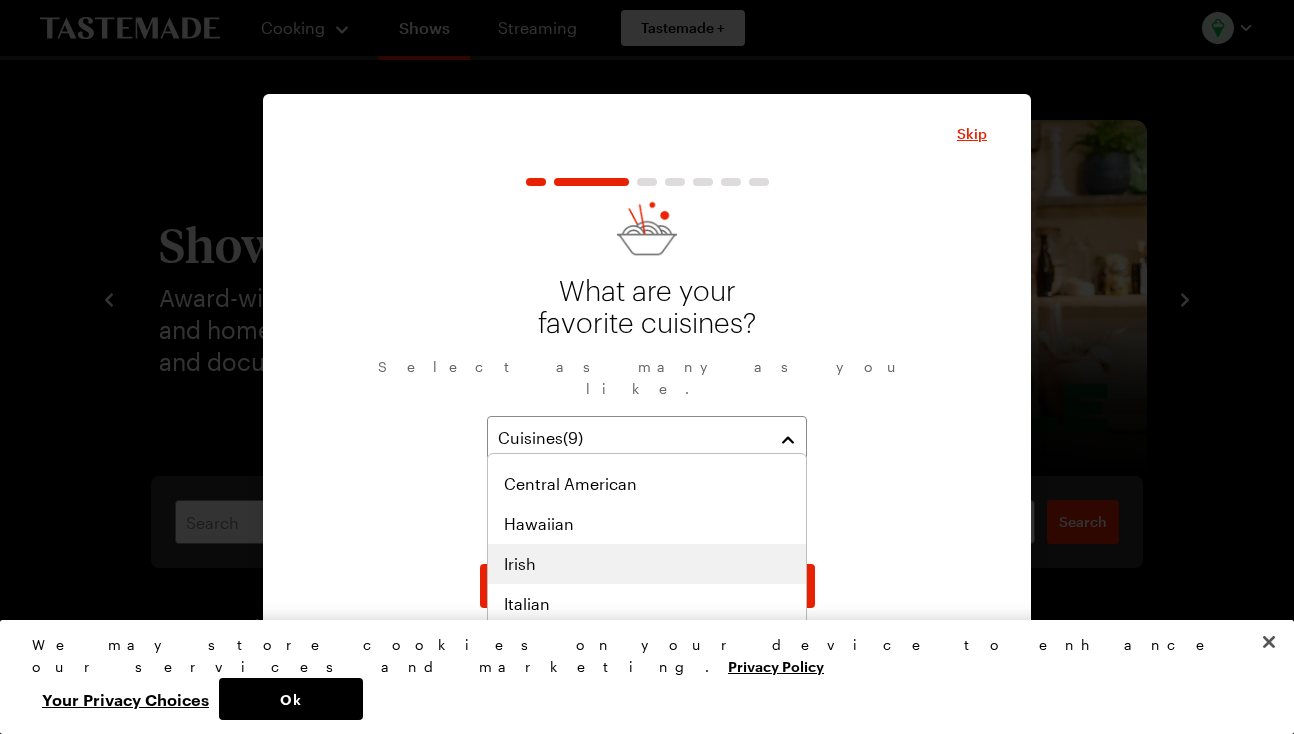 scroll, scrollTop: 631, scrollLeft: 0, axis: vertical 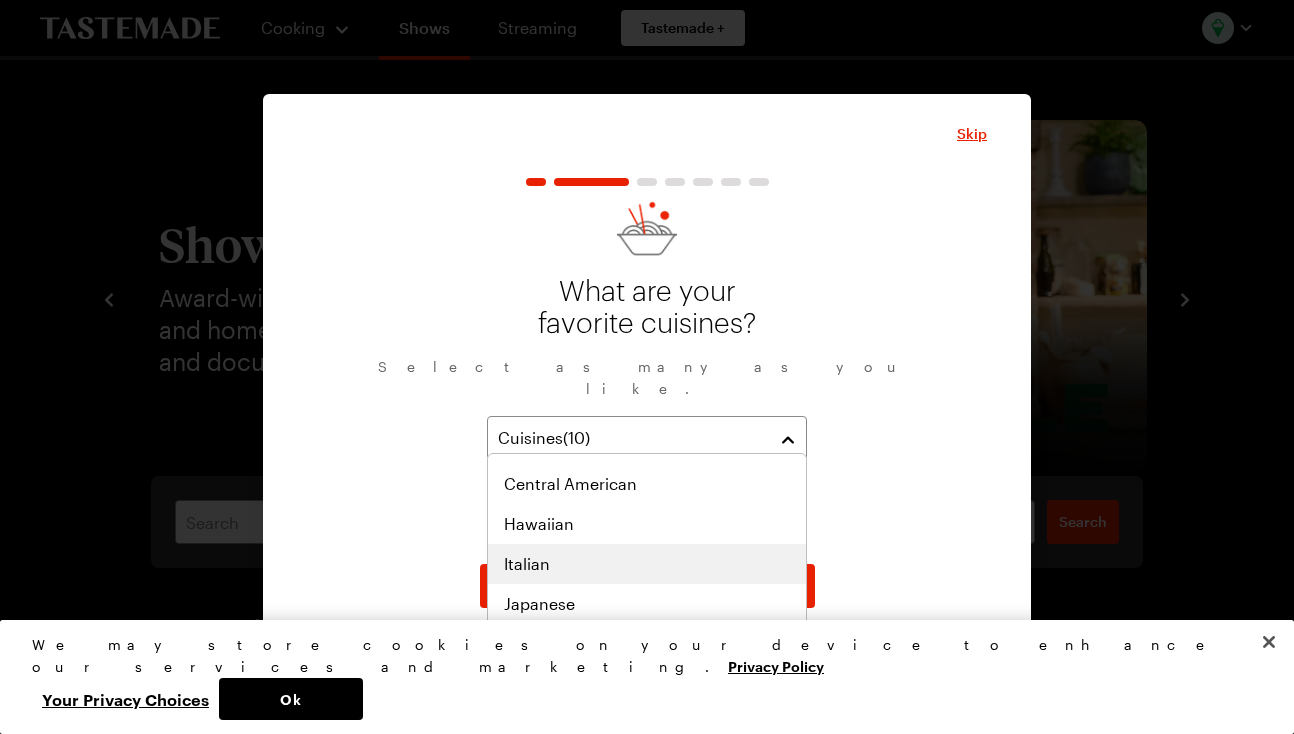 click on "Italian" at bounding box center (527, 564) 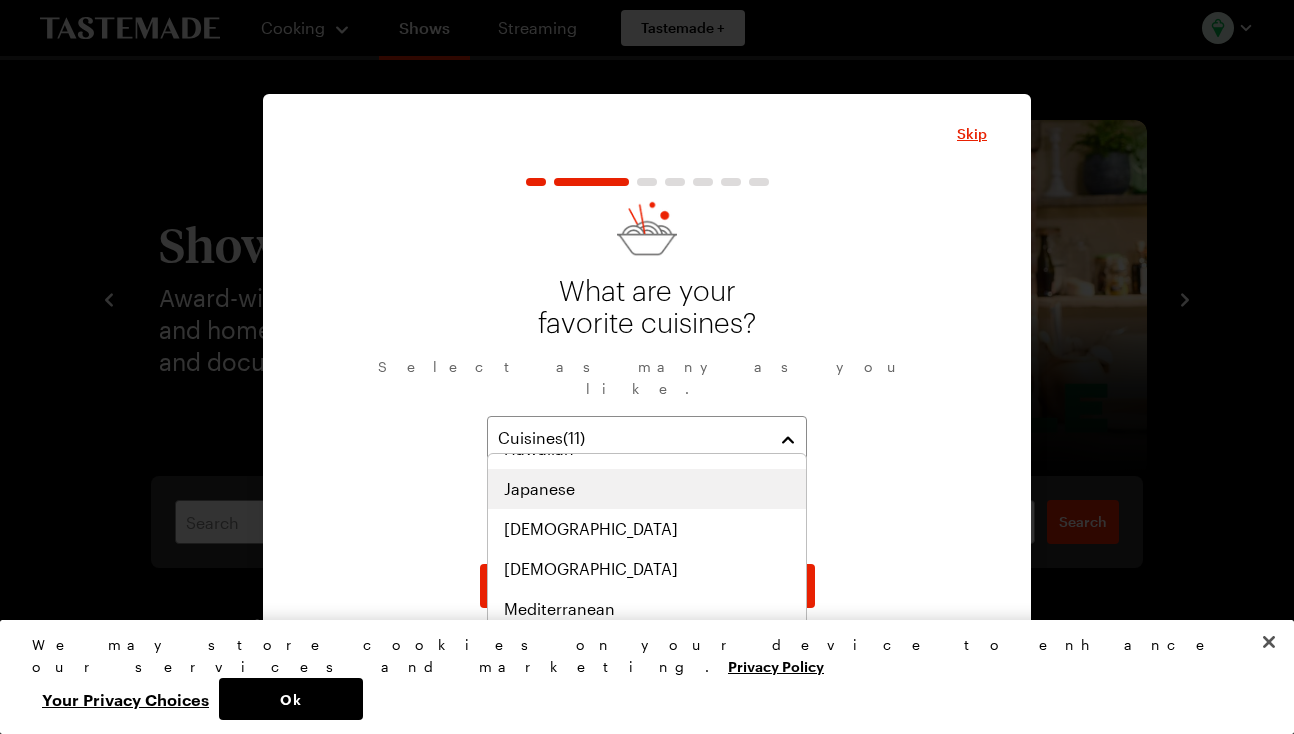 scroll, scrollTop: 749, scrollLeft: 0, axis: vertical 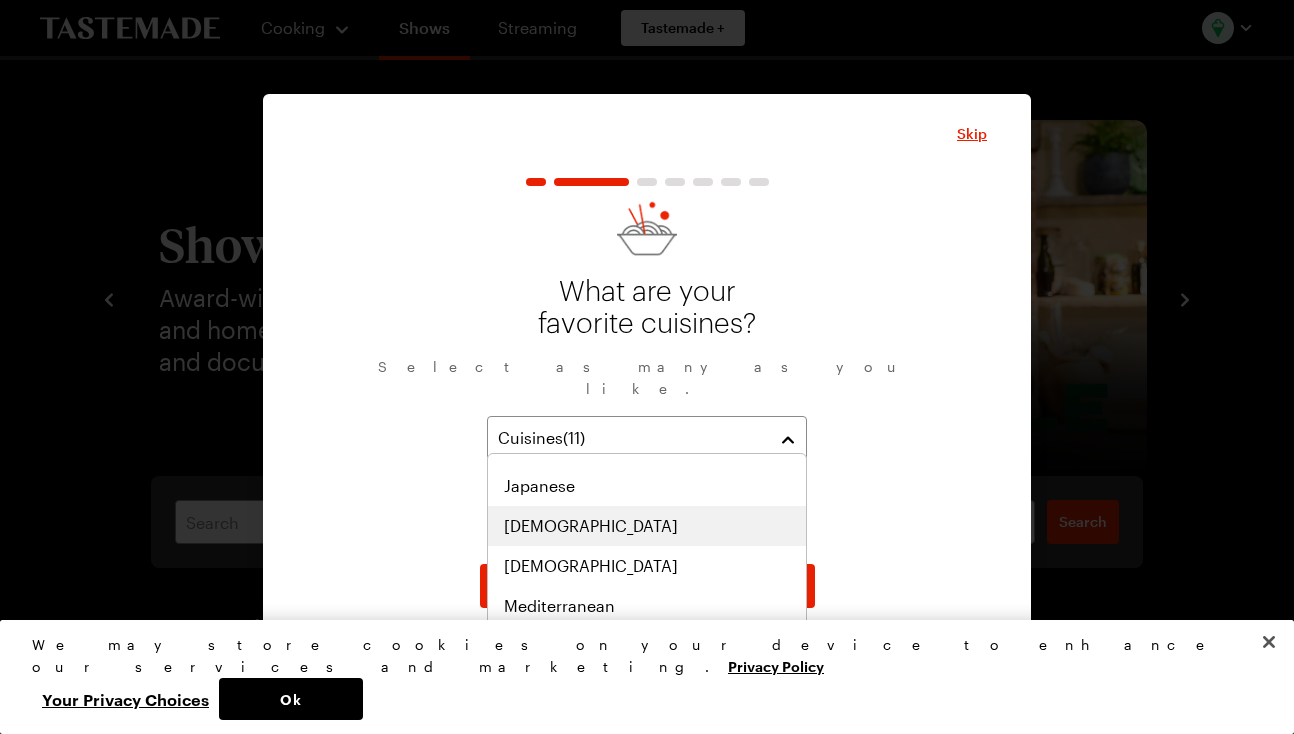 click on "[DEMOGRAPHIC_DATA]" at bounding box center (591, 526) 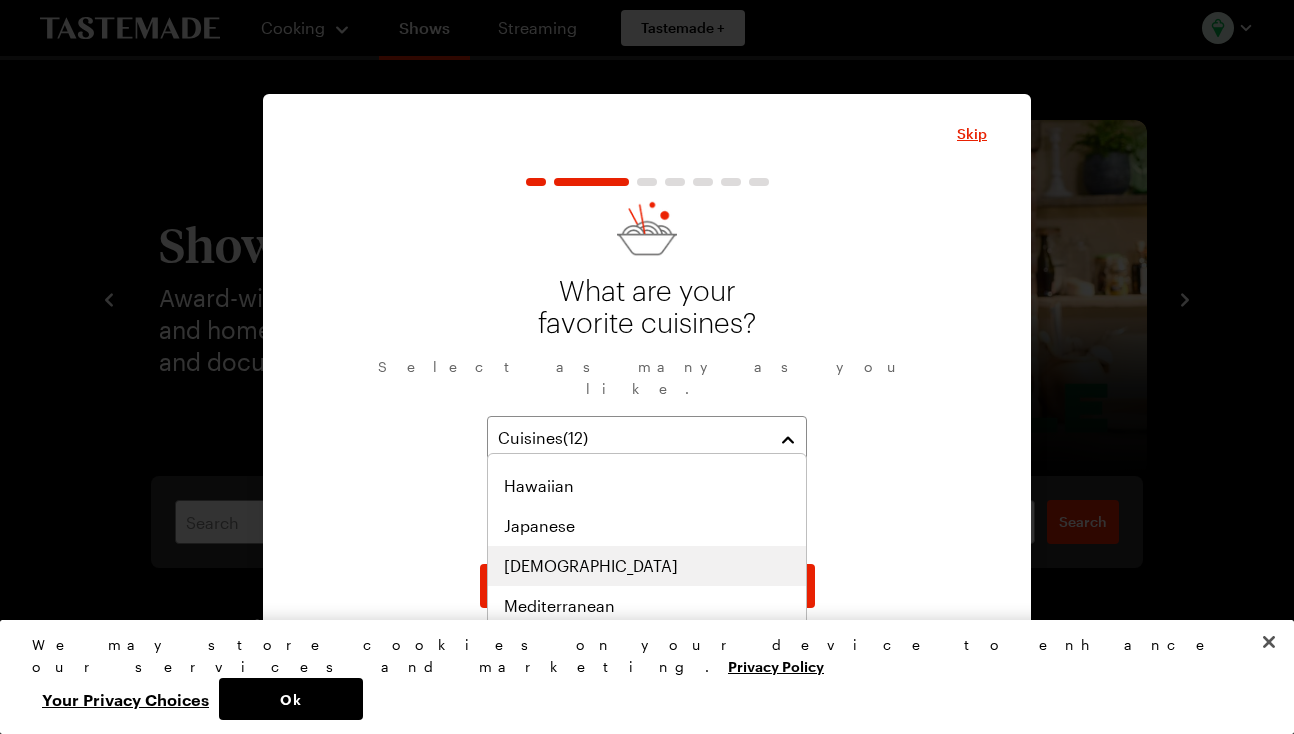 scroll, scrollTop: 789, scrollLeft: 0, axis: vertical 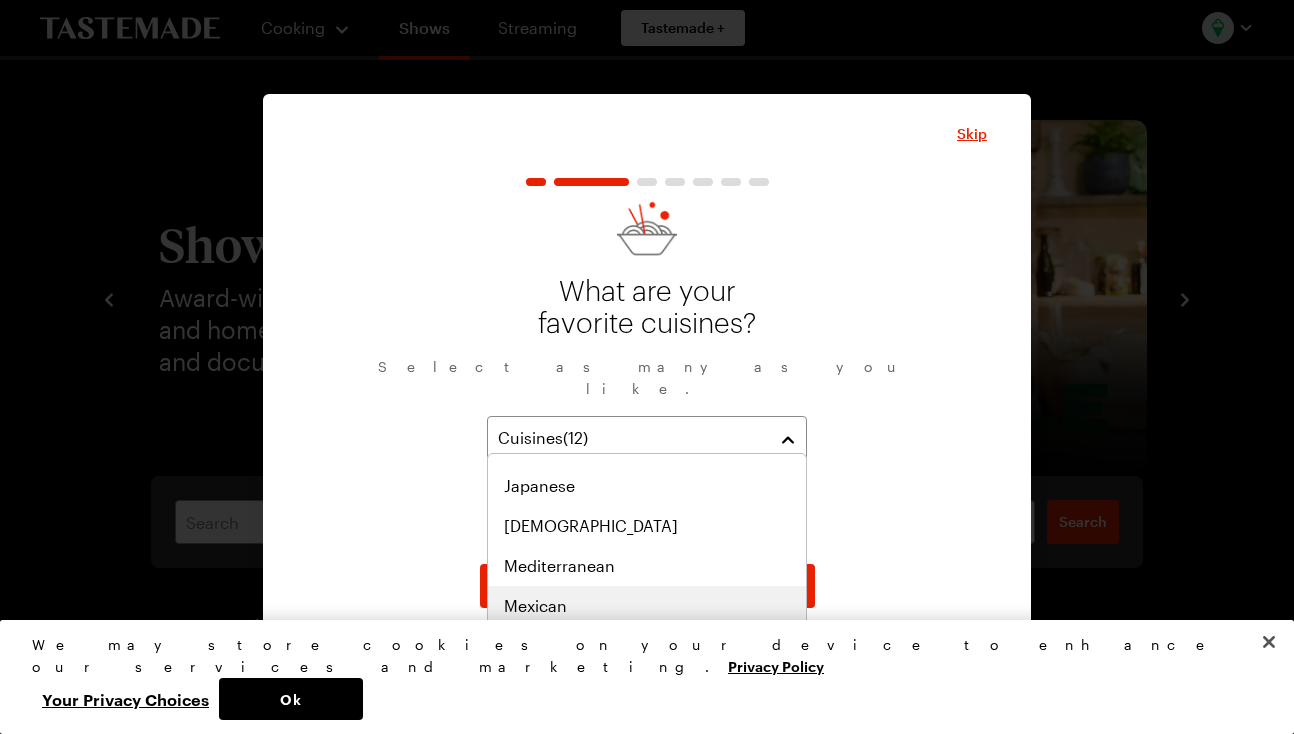 click on "Mexican" at bounding box center (535, 606) 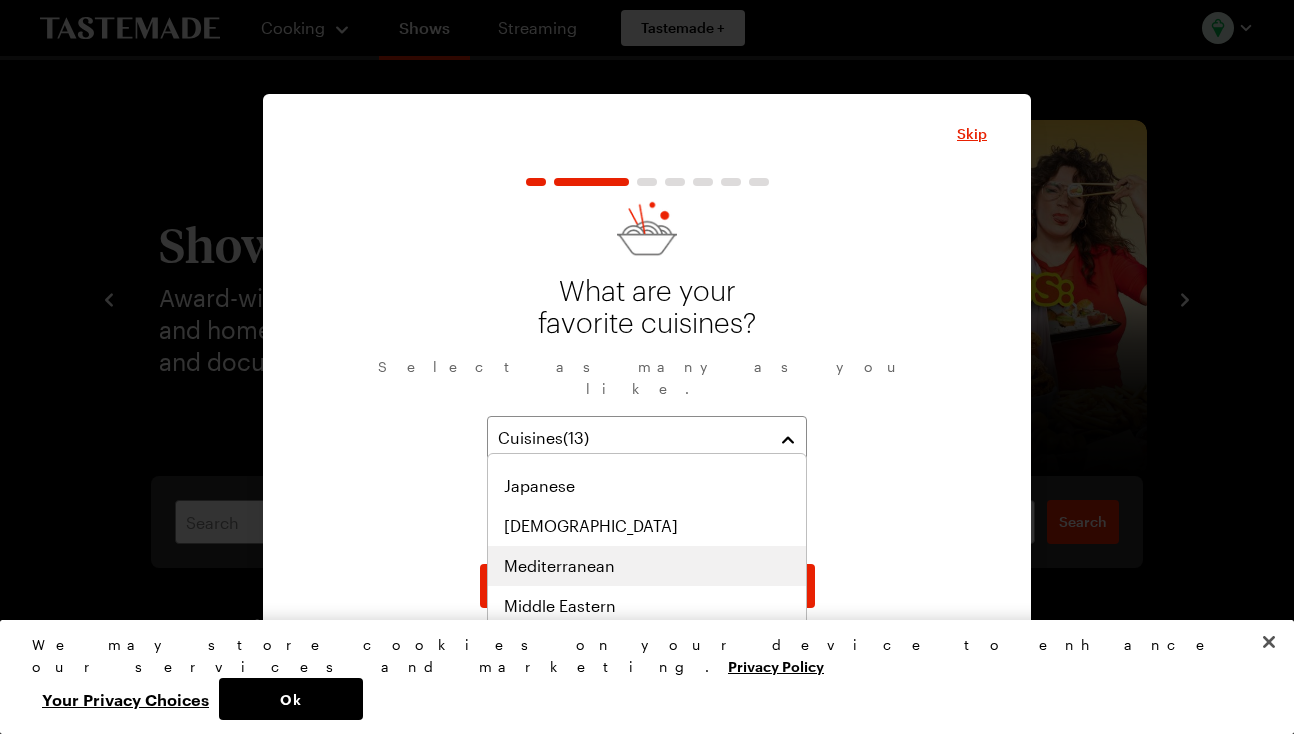 click on "Mediterranean" at bounding box center [559, 566] 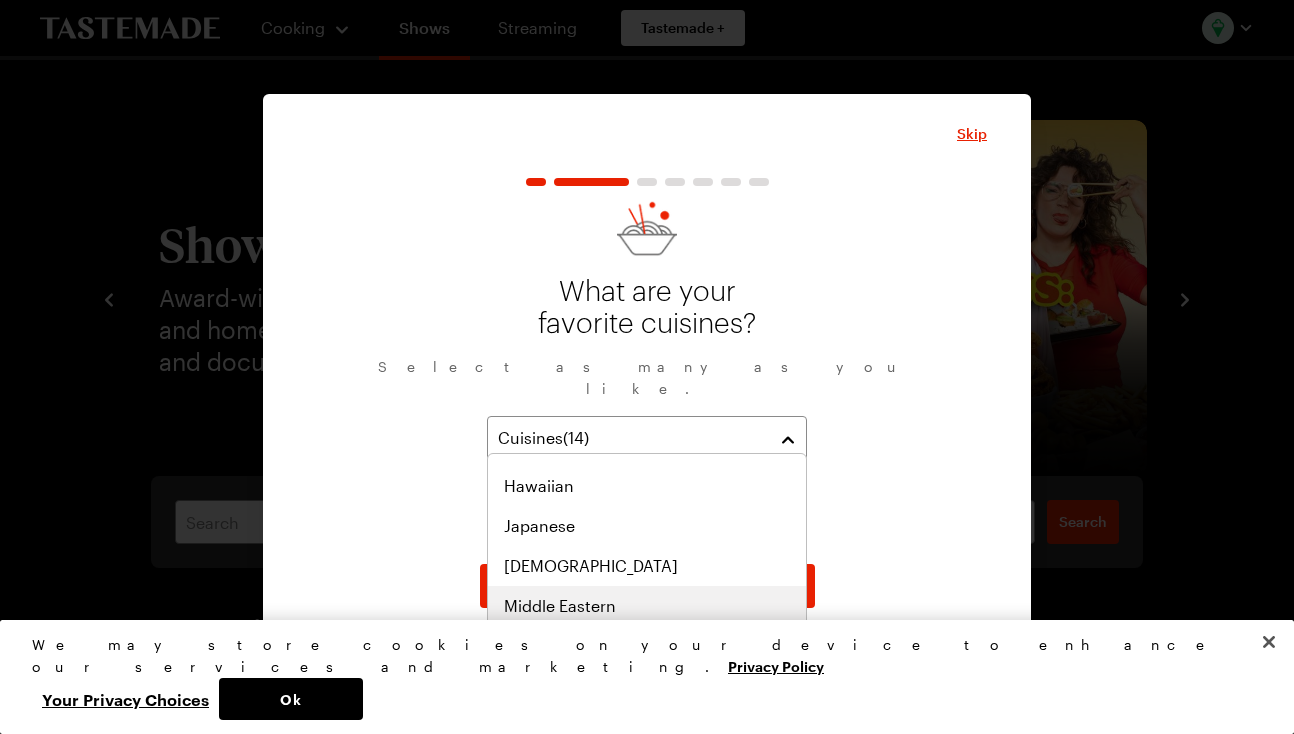 scroll, scrollTop: 869, scrollLeft: 0, axis: vertical 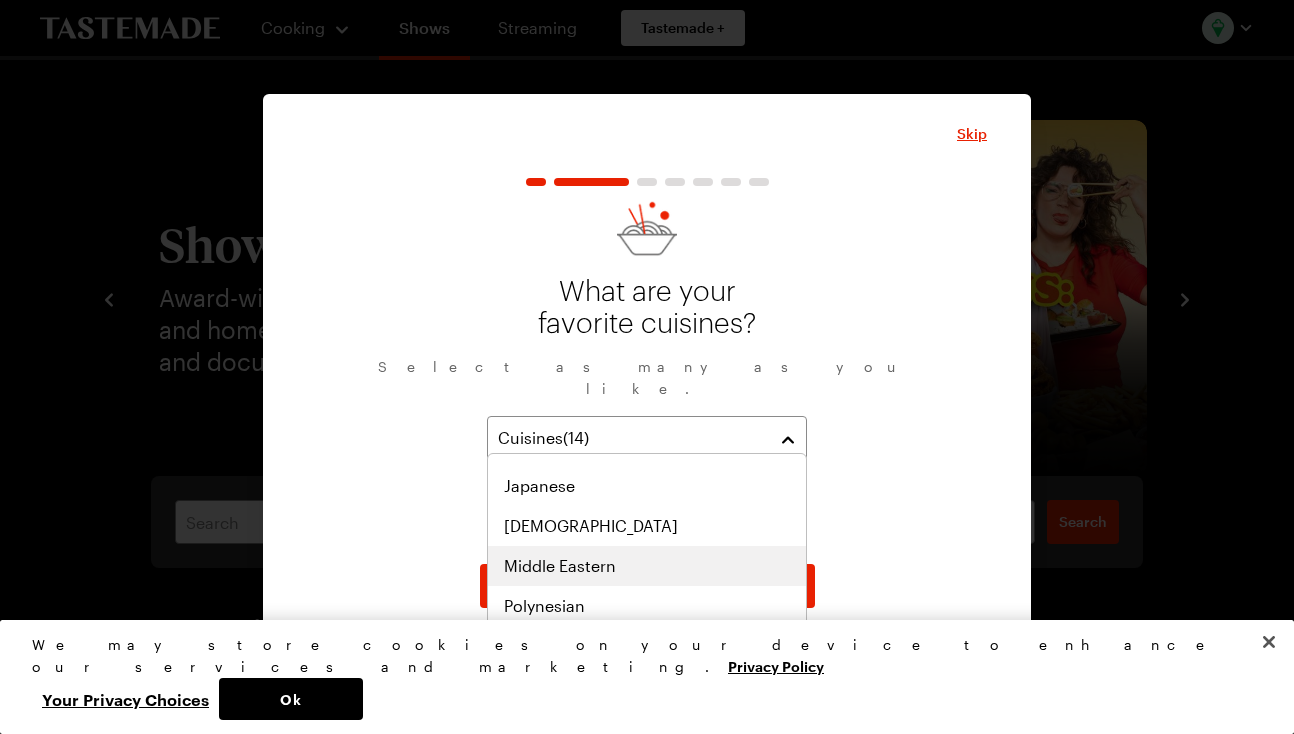 click on "Middle Eastern" at bounding box center [560, 566] 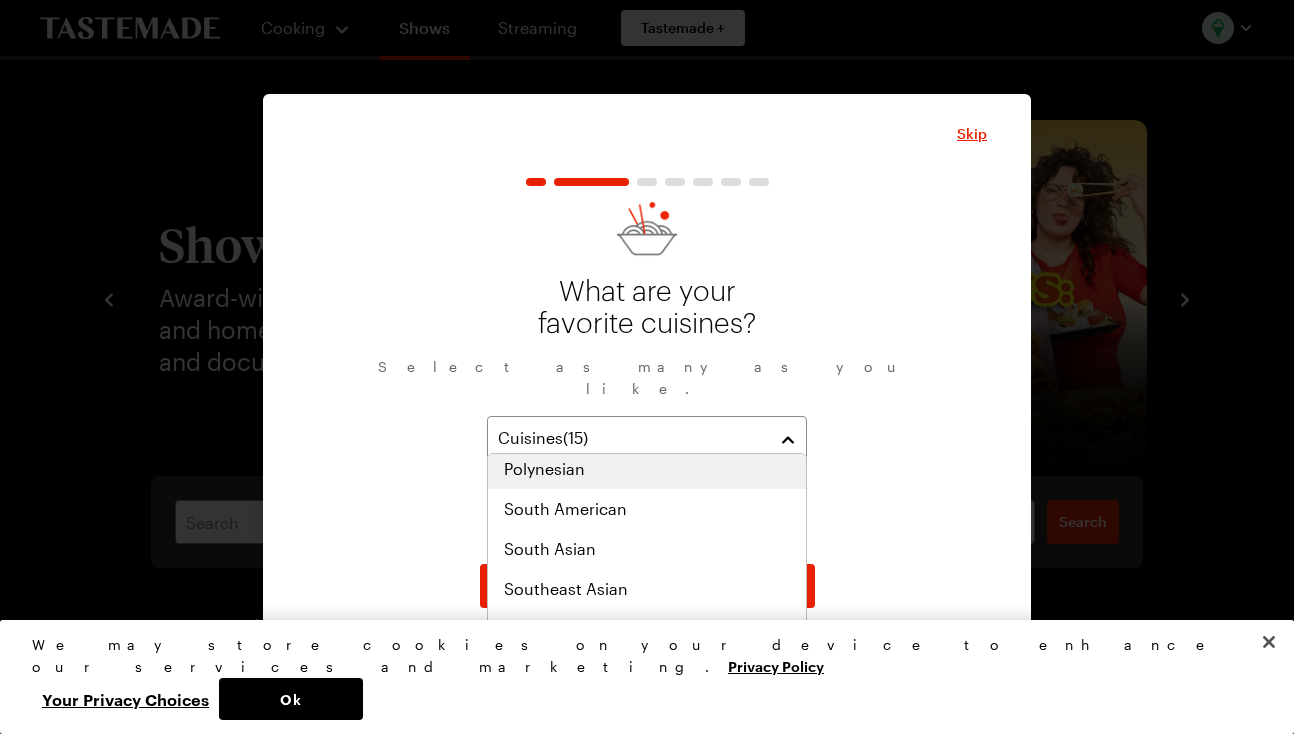 scroll, scrollTop: 1041, scrollLeft: 0, axis: vertical 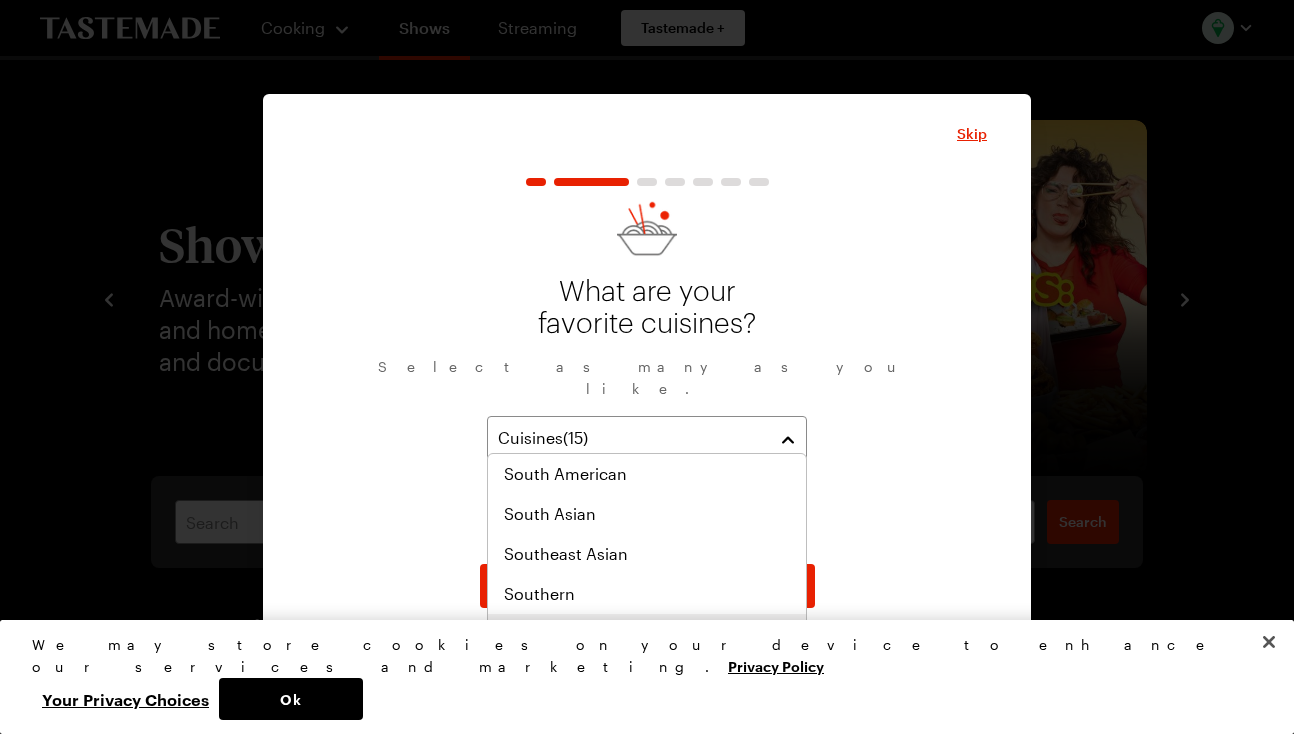 click on "Southwestern" at bounding box center (557, 634) 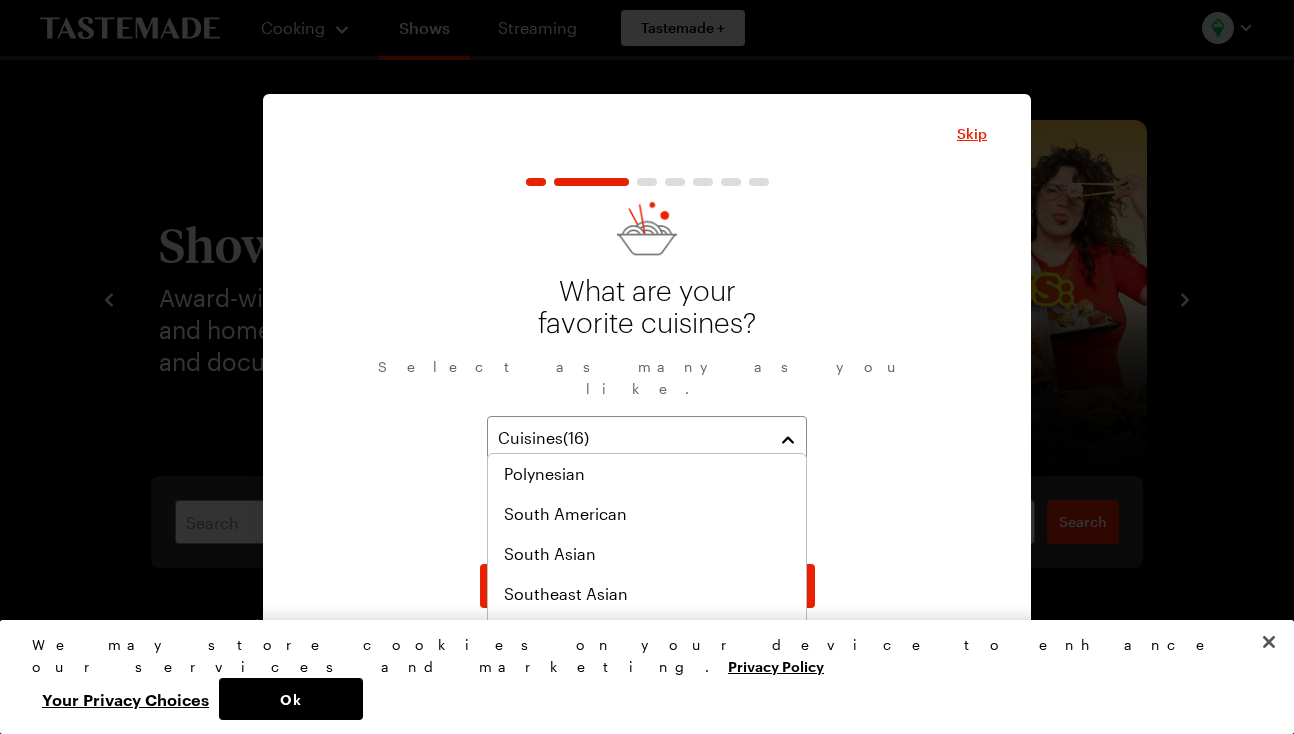 click on "What are your favorite cuisines? Select as many as you like. Cuisines  ( 16 ) British Cajun/Creole Chinese European French German Eastern European Greek Indian Irish Italian Jewish Mexican Mediterranean Middle Eastern Southwestern Continue" at bounding box center [647, 393] 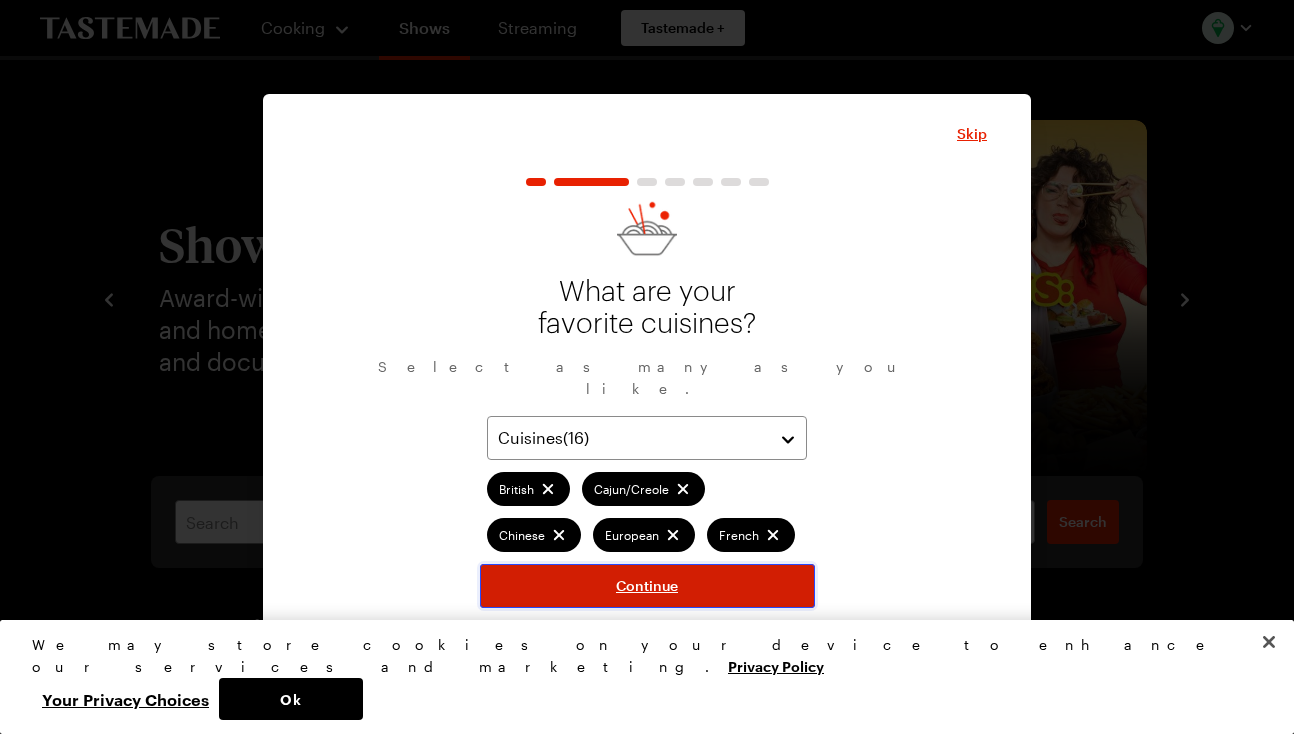 click on "Continue" at bounding box center [647, 586] 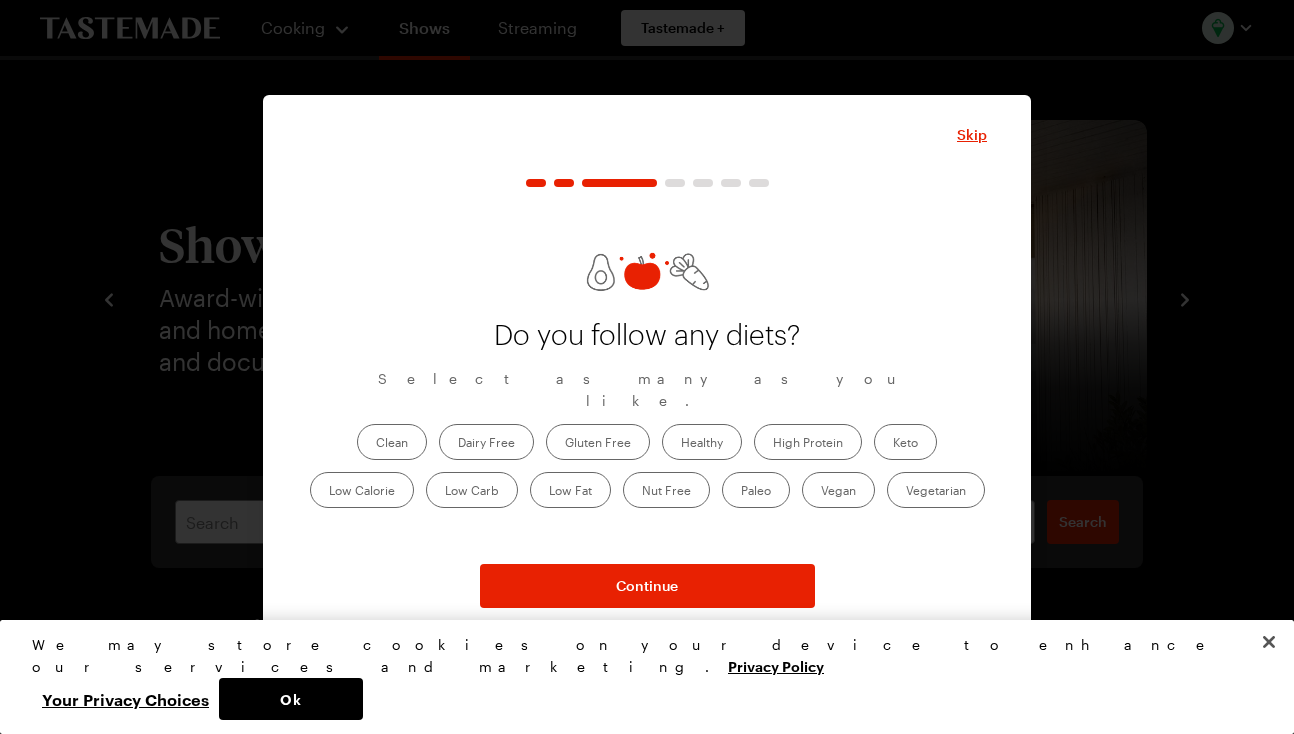 click on "Clean" at bounding box center (392, 442) 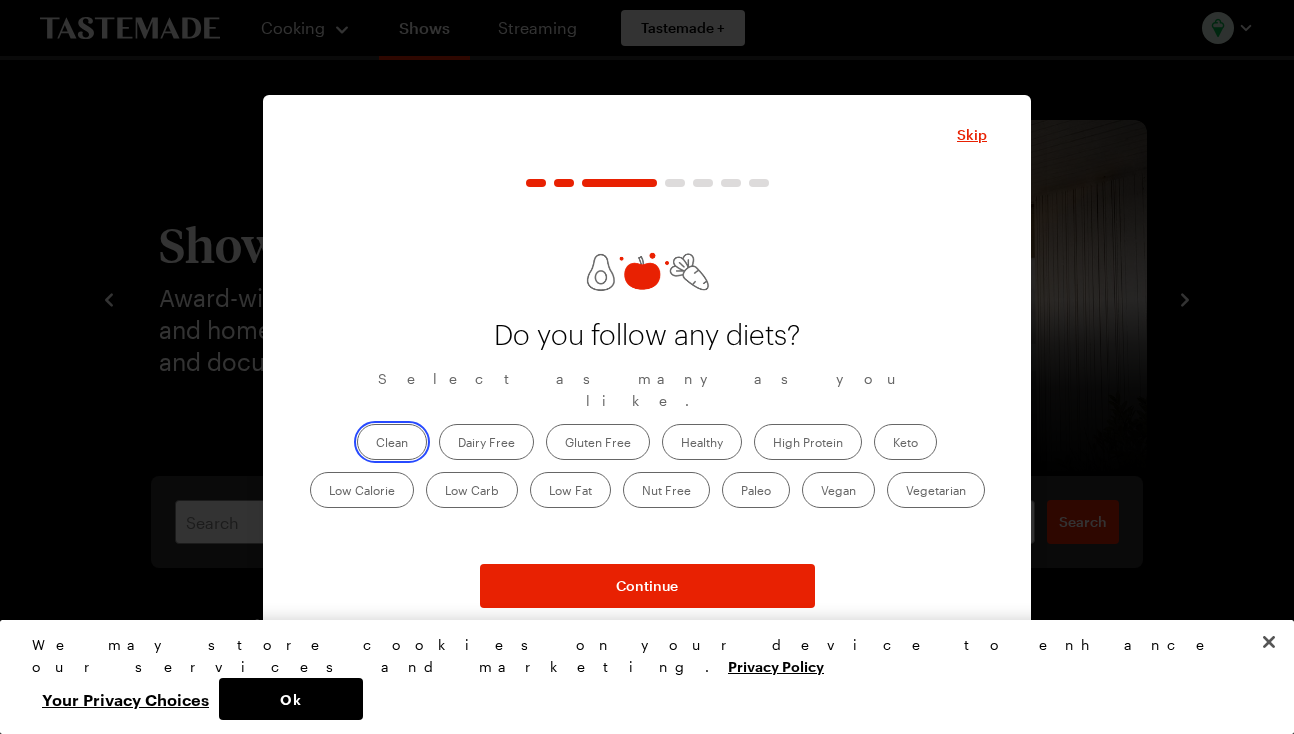 click on "Clean" at bounding box center [376, 444] 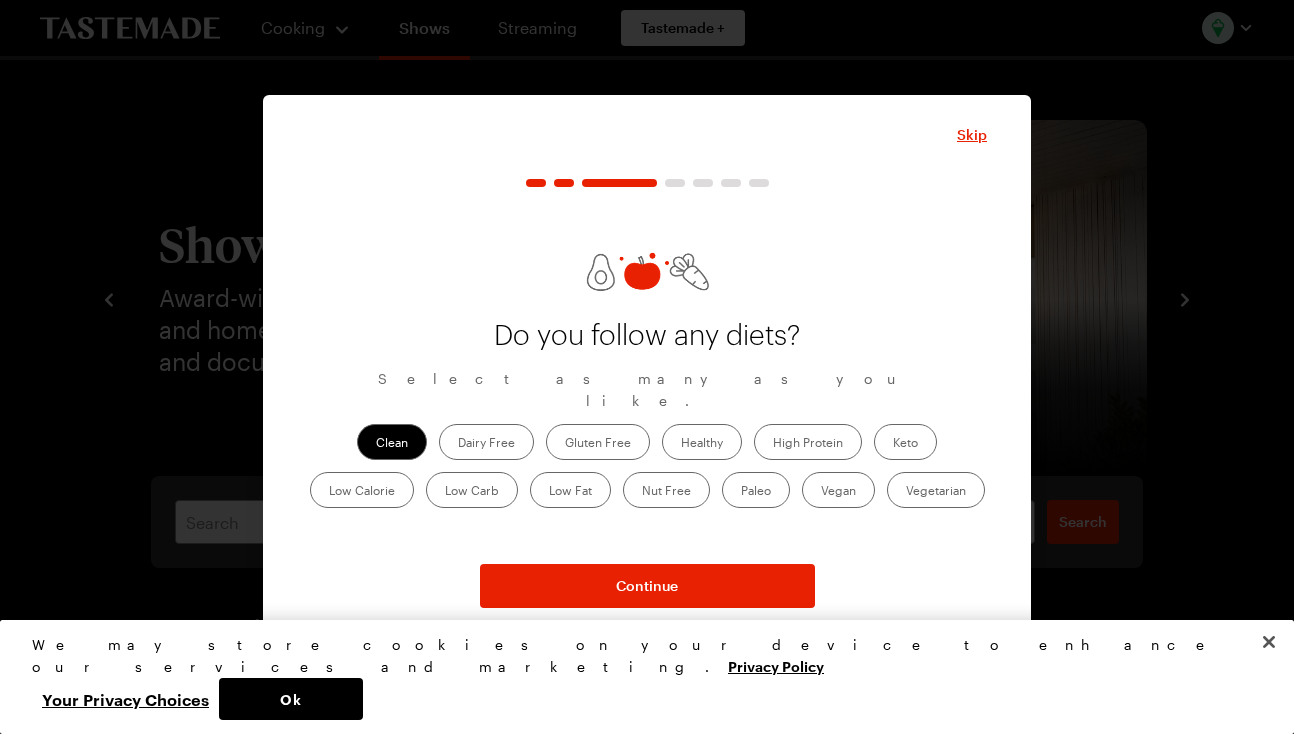 click on "Gluten Free" at bounding box center [598, 442] 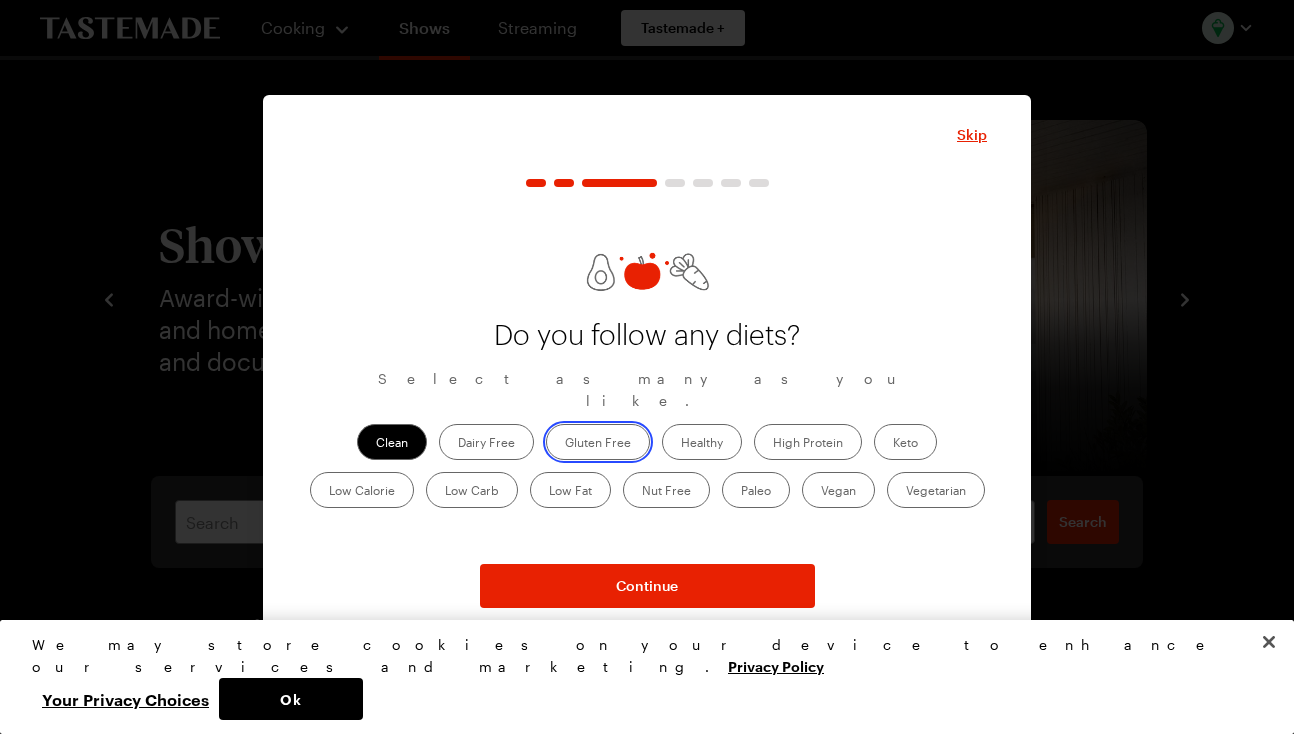 click on "Gluten Free" at bounding box center (565, 444) 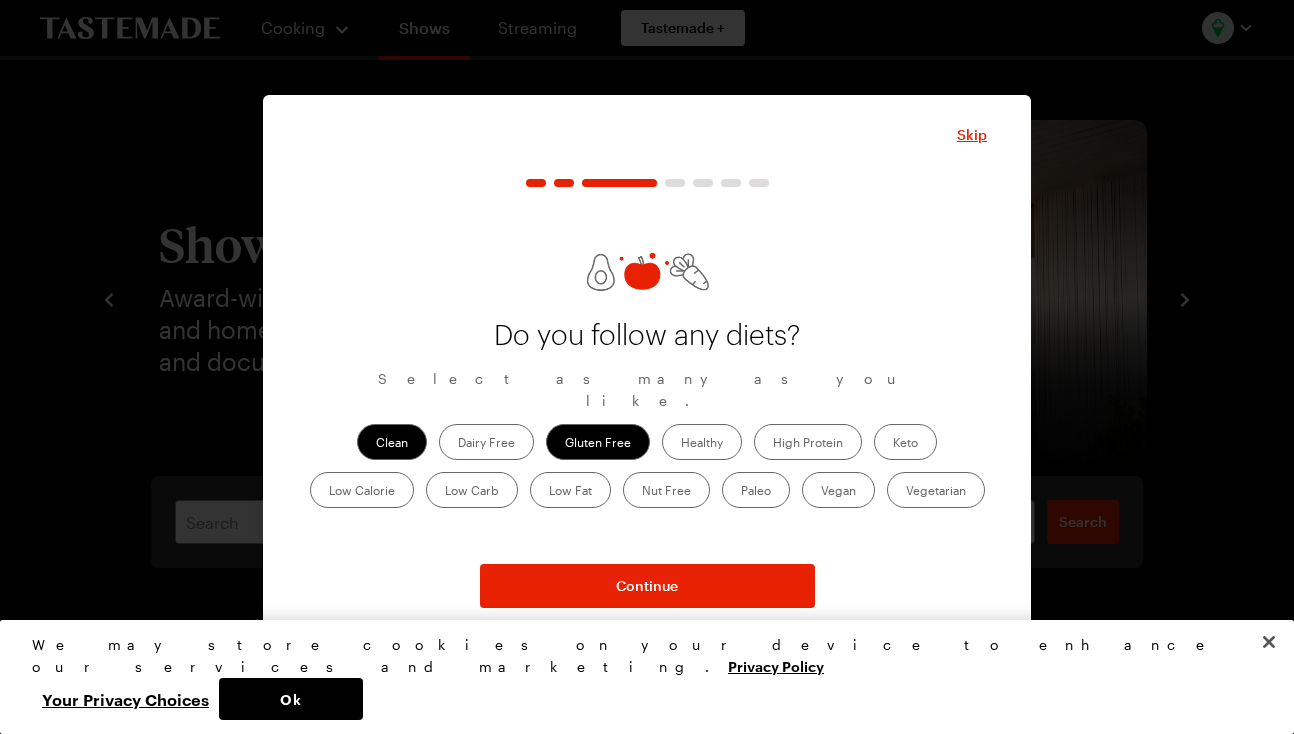 click on "Healthy" at bounding box center (702, 442) 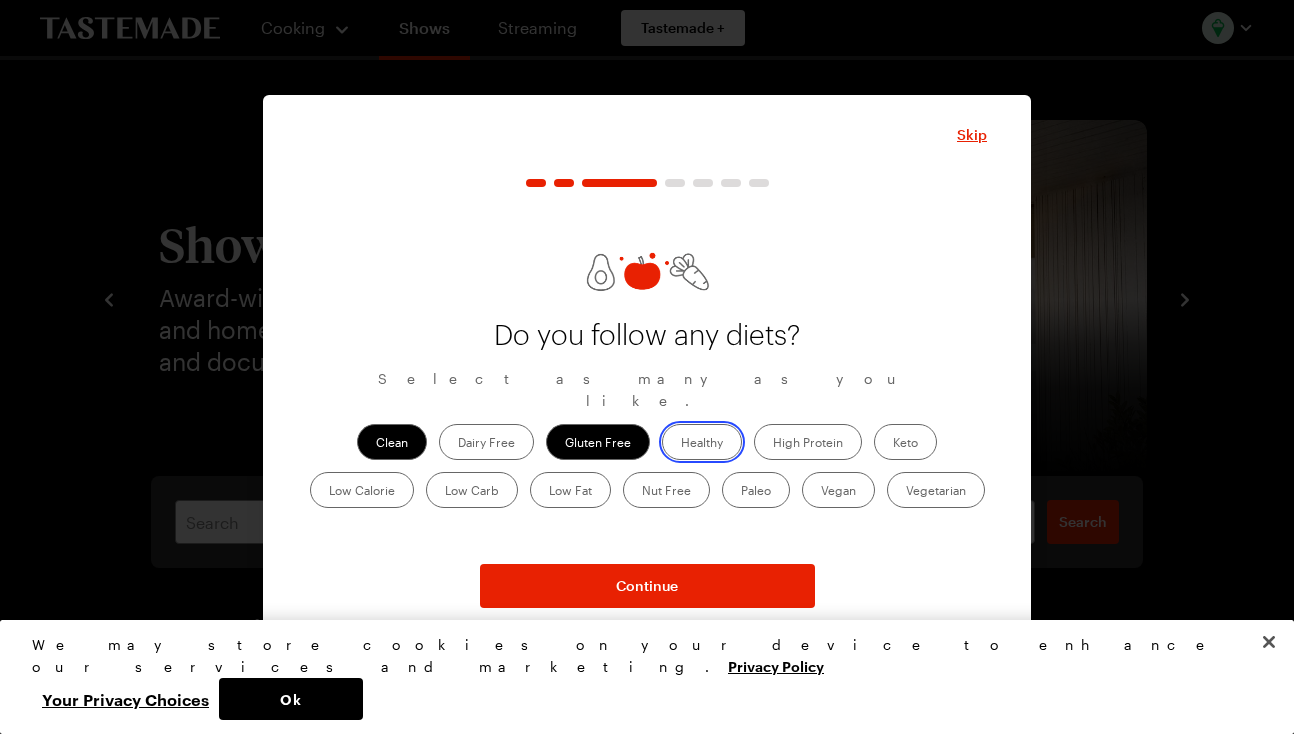 click on "Healthy" at bounding box center (681, 444) 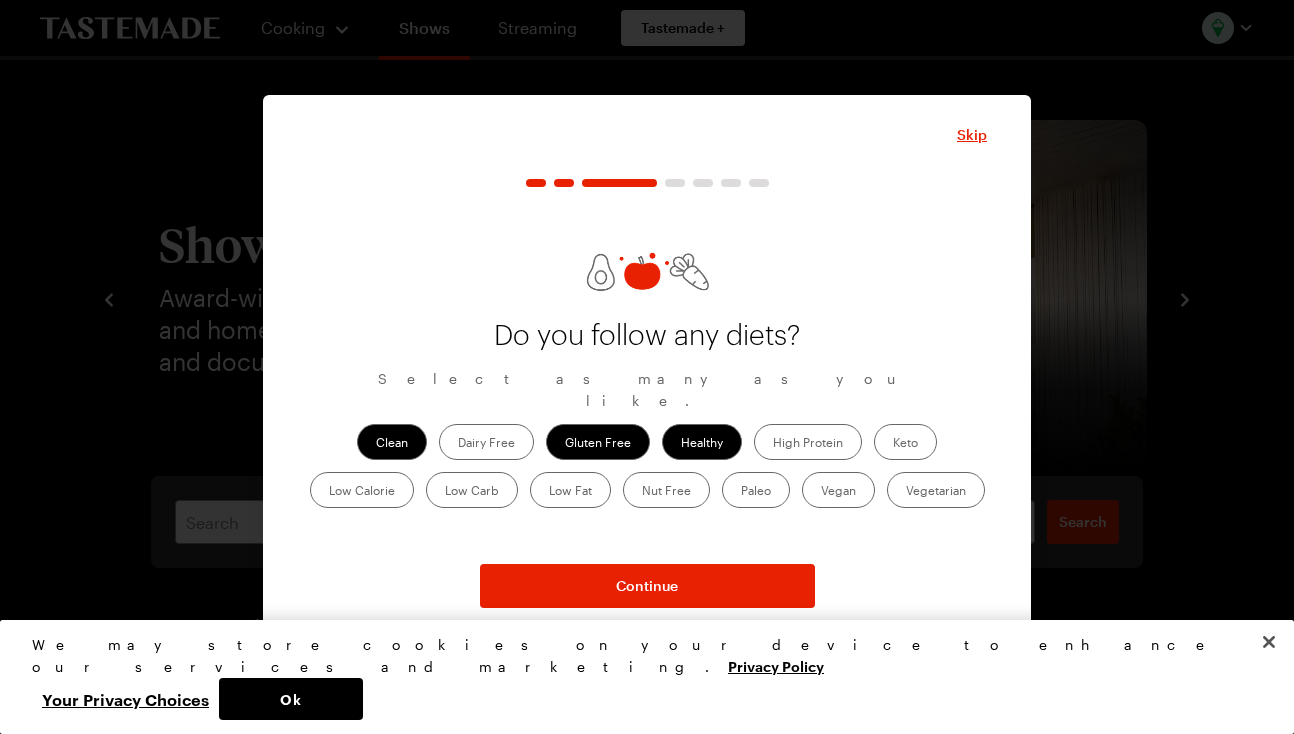 click on "Low Carb" at bounding box center (472, 490) 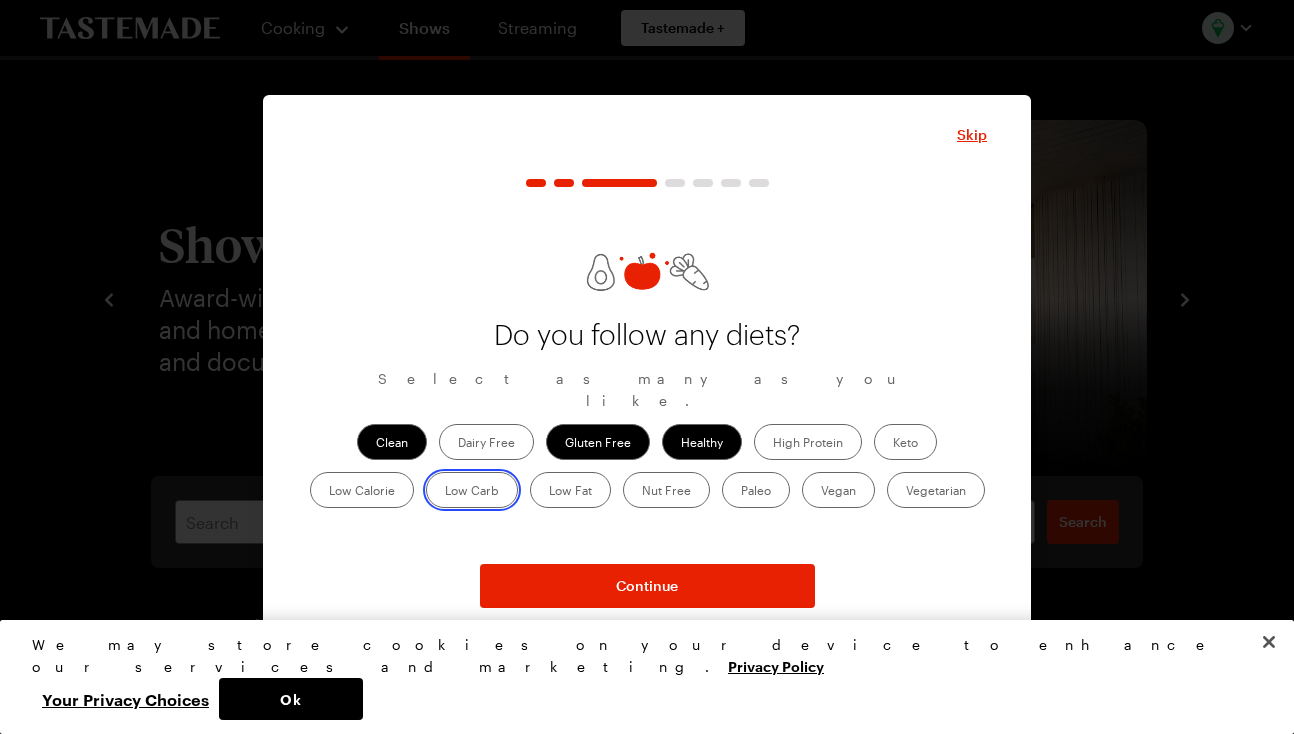 click on "Low Carb" at bounding box center [445, 492] 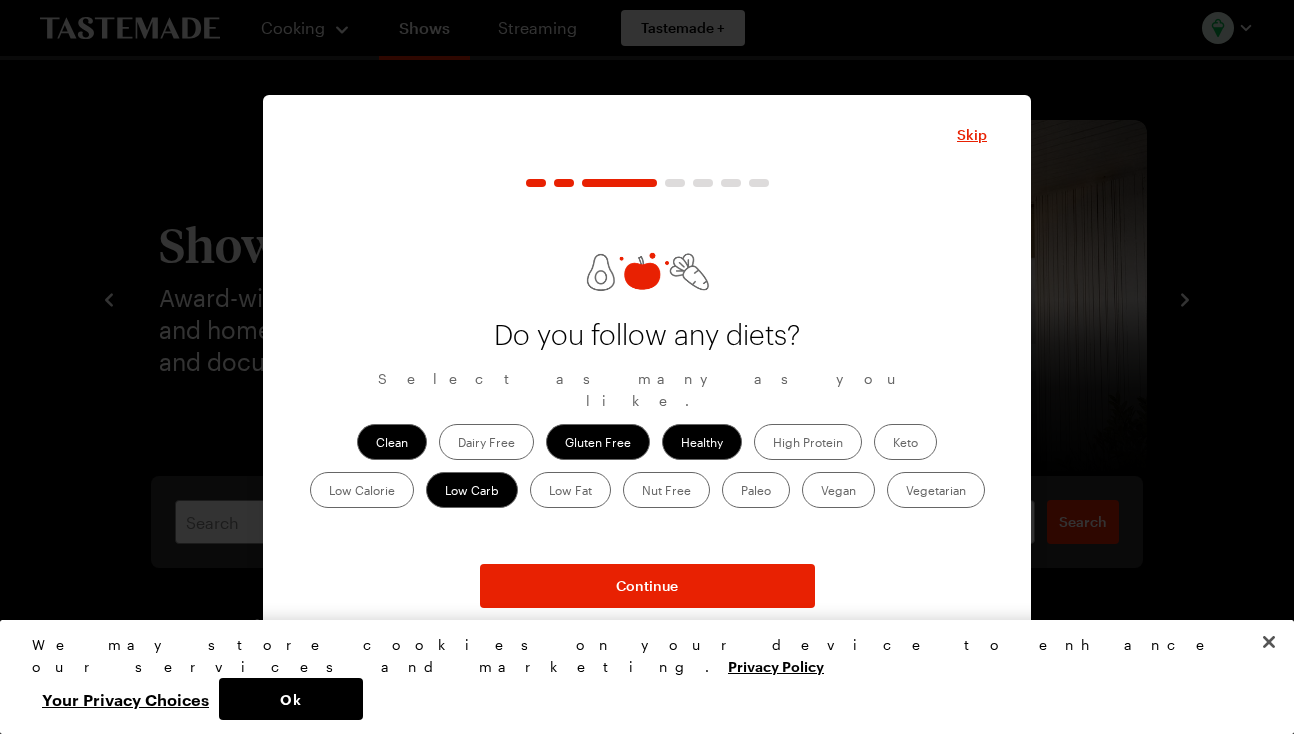 click on "Vegan" at bounding box center [838, 490] 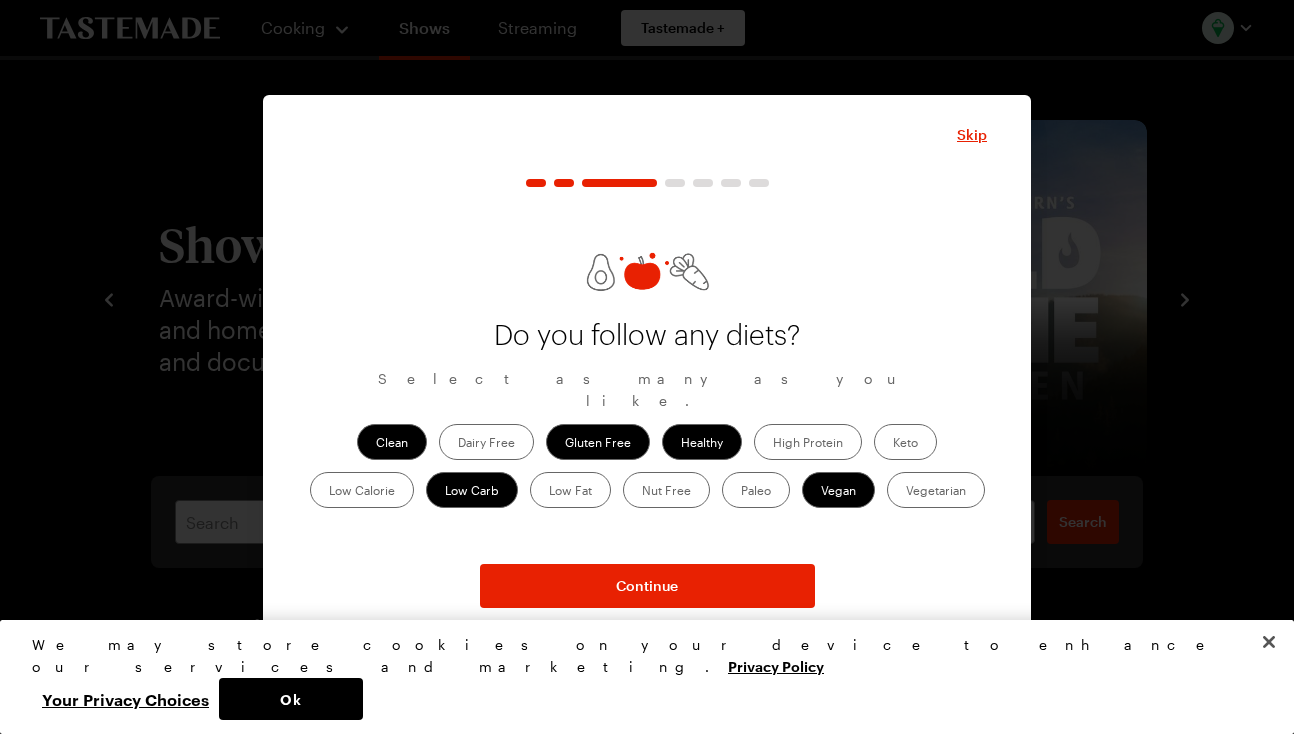 click on "Vegetarian" at bounding box center [936, 490] 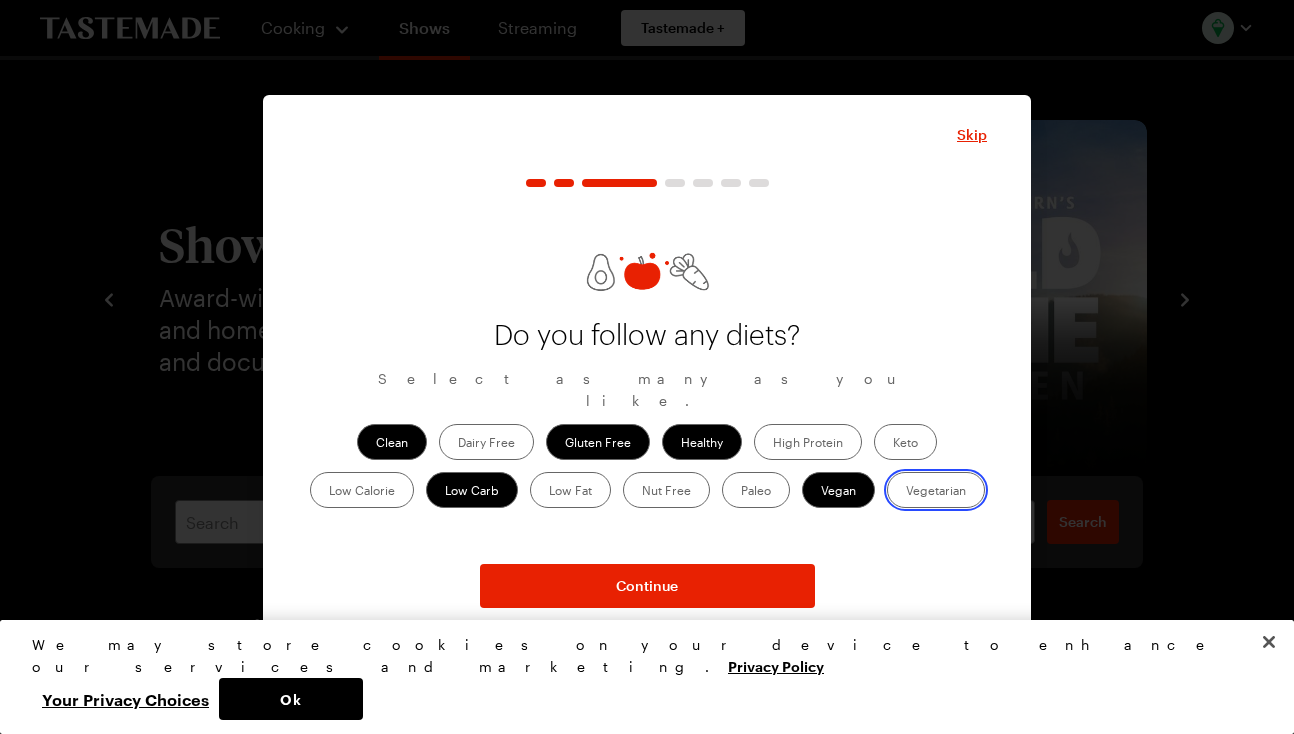 click on "Vegetarian" at bounding box center [906, 492] 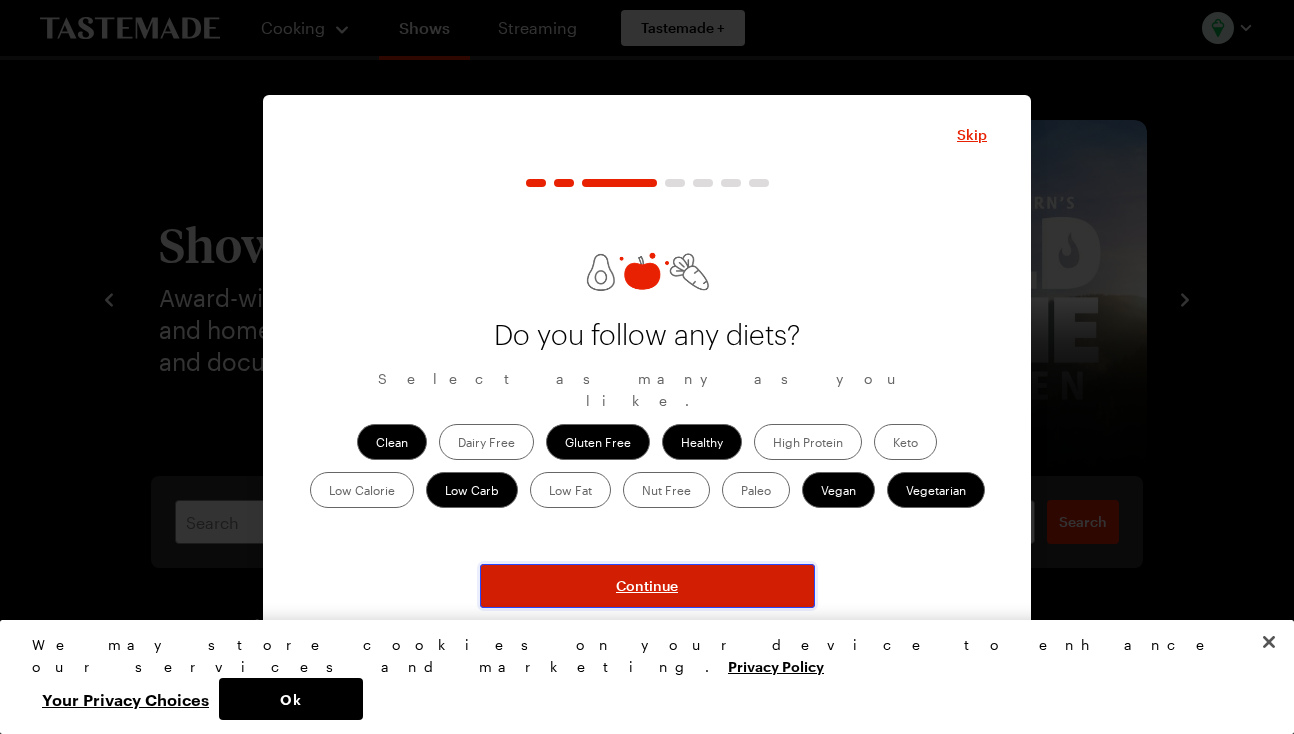 click on "Continue" at bounding box center [647, 586] 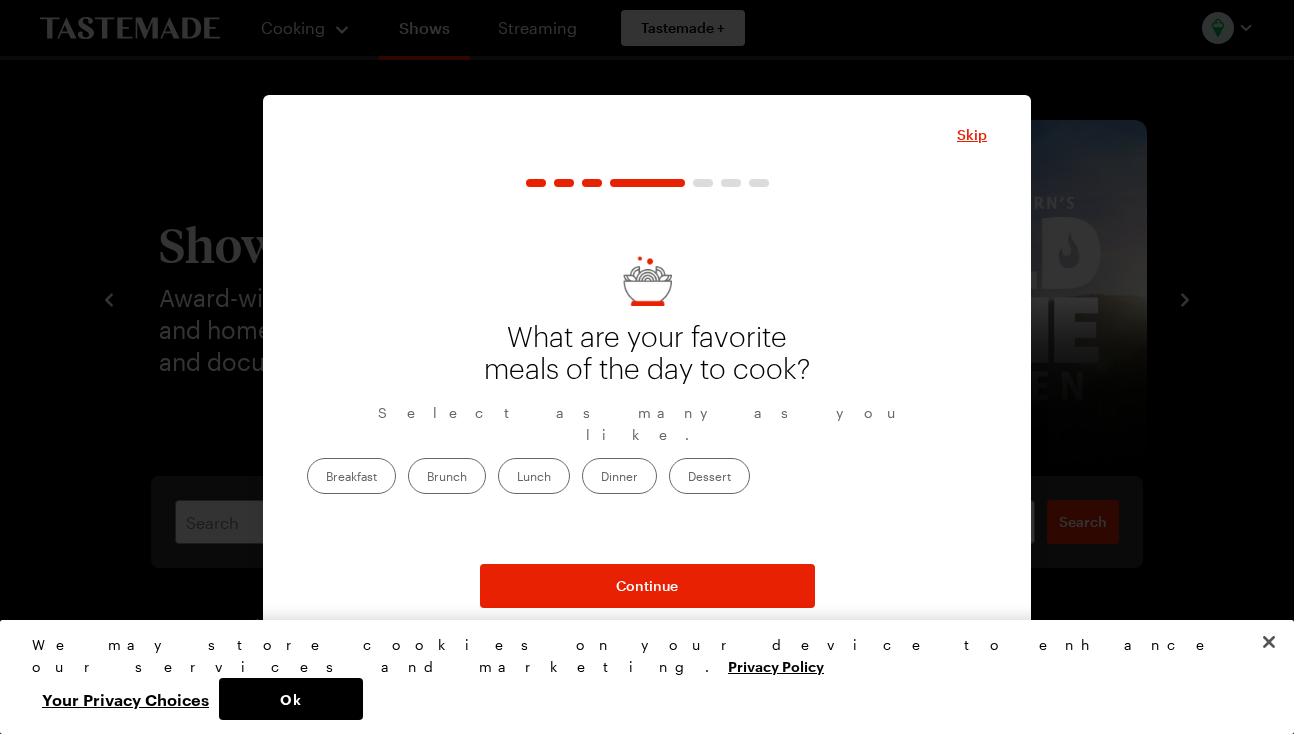 click on "Lunch" at bounding box center (534, 476) 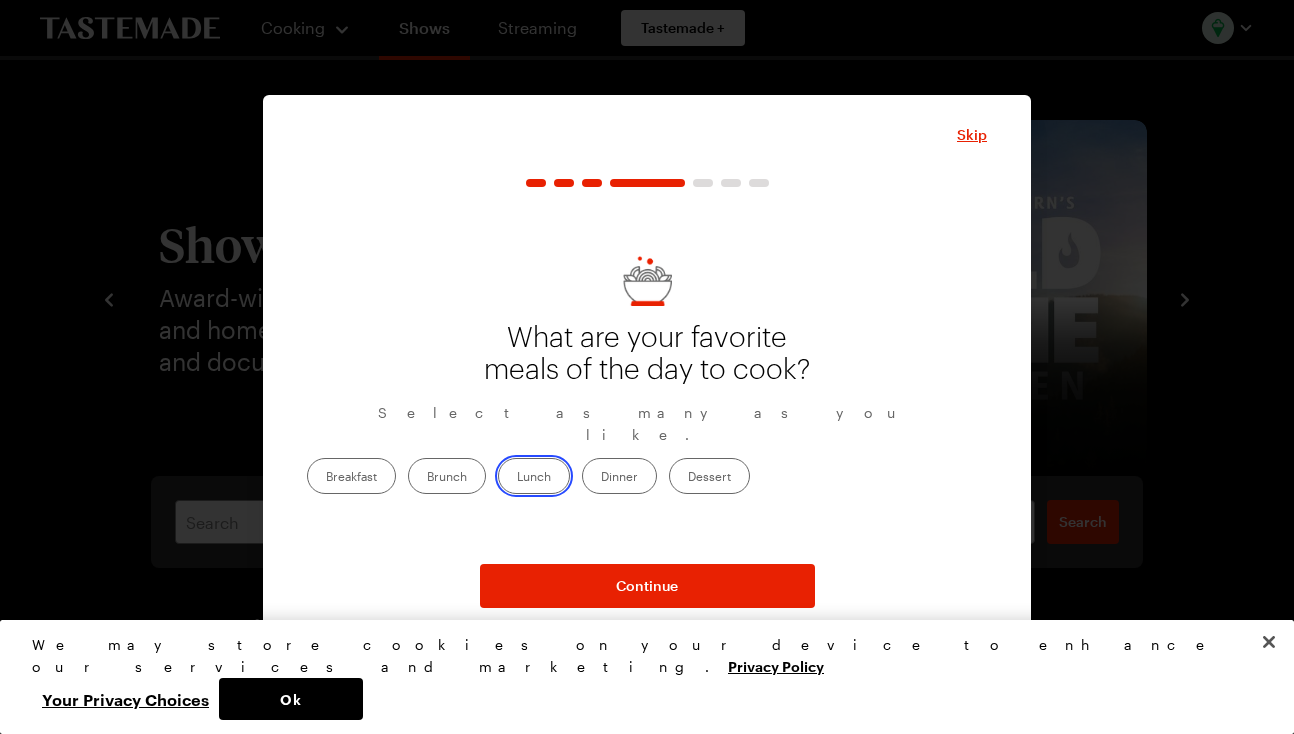 click on "Lunch" at bounding box center [517, 478] 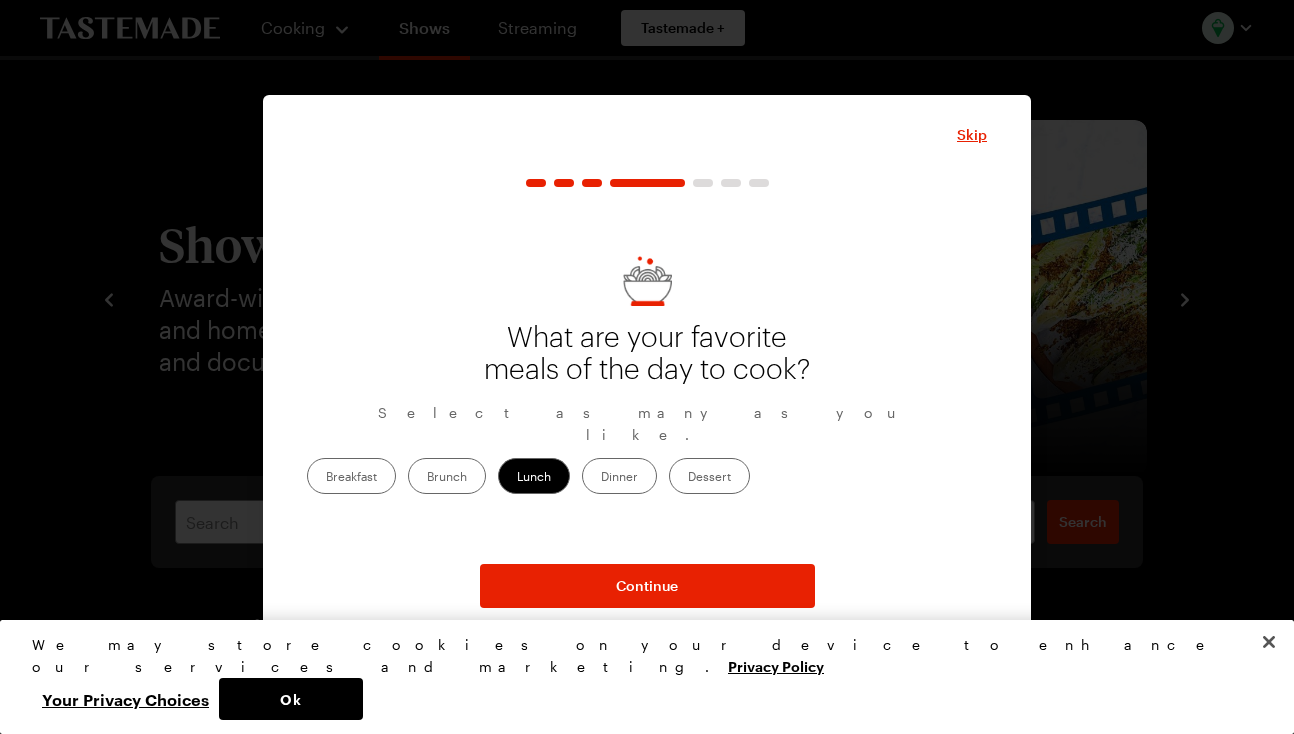 click on "Dessert" at bounding box center (709, 476) 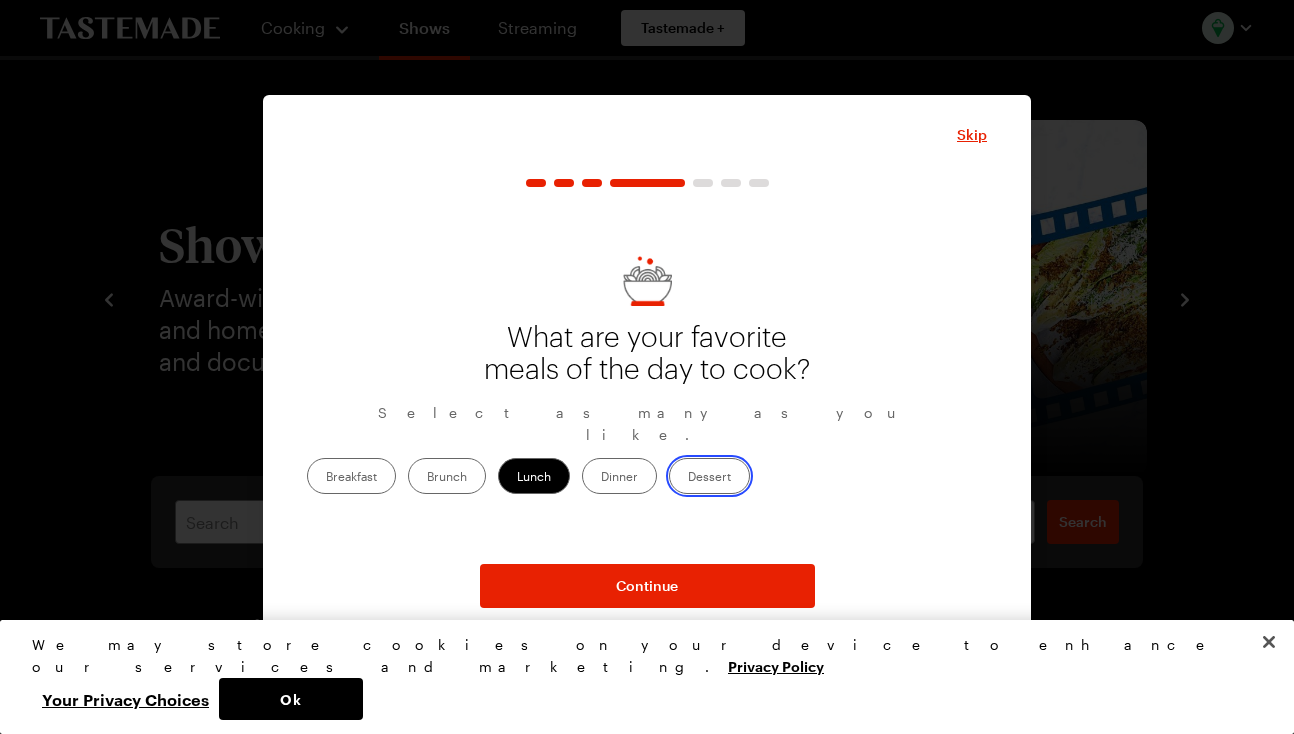 click on "Dessert" at bounding box center (688, 478) 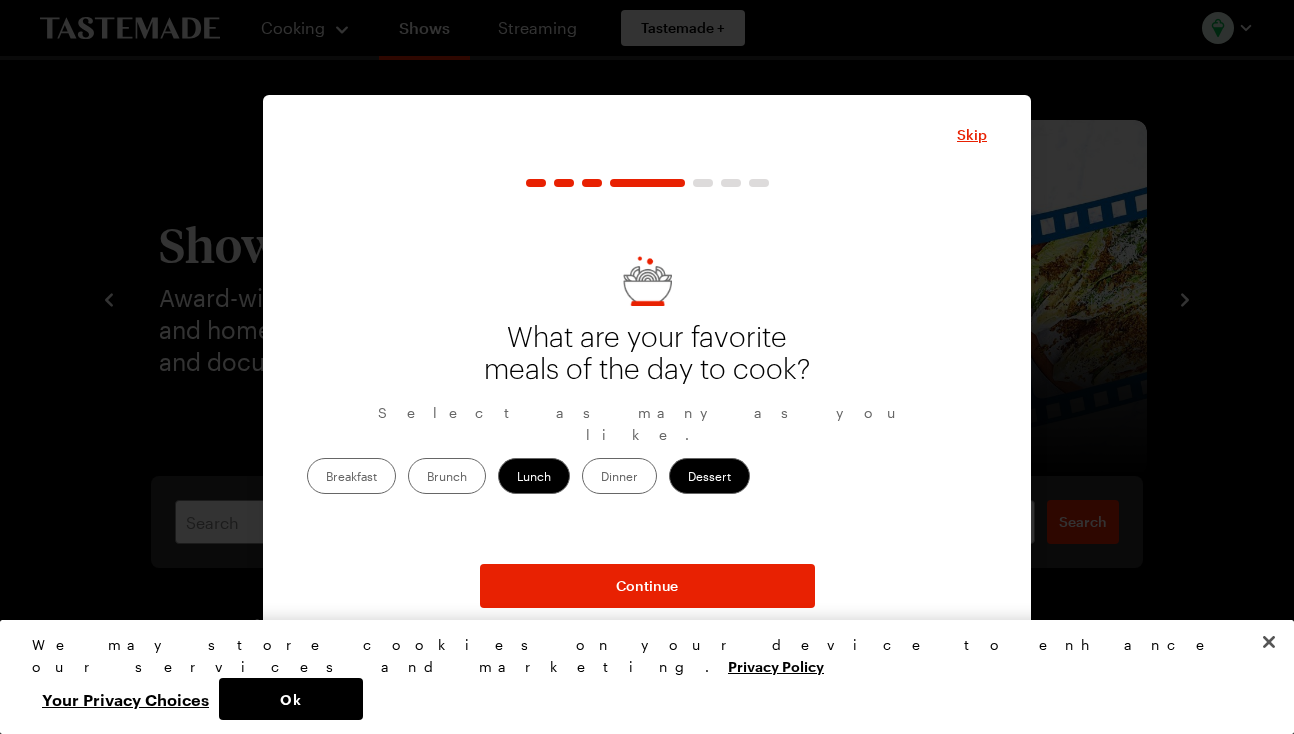 click on "Brunch" at bounding box center (447, 476) 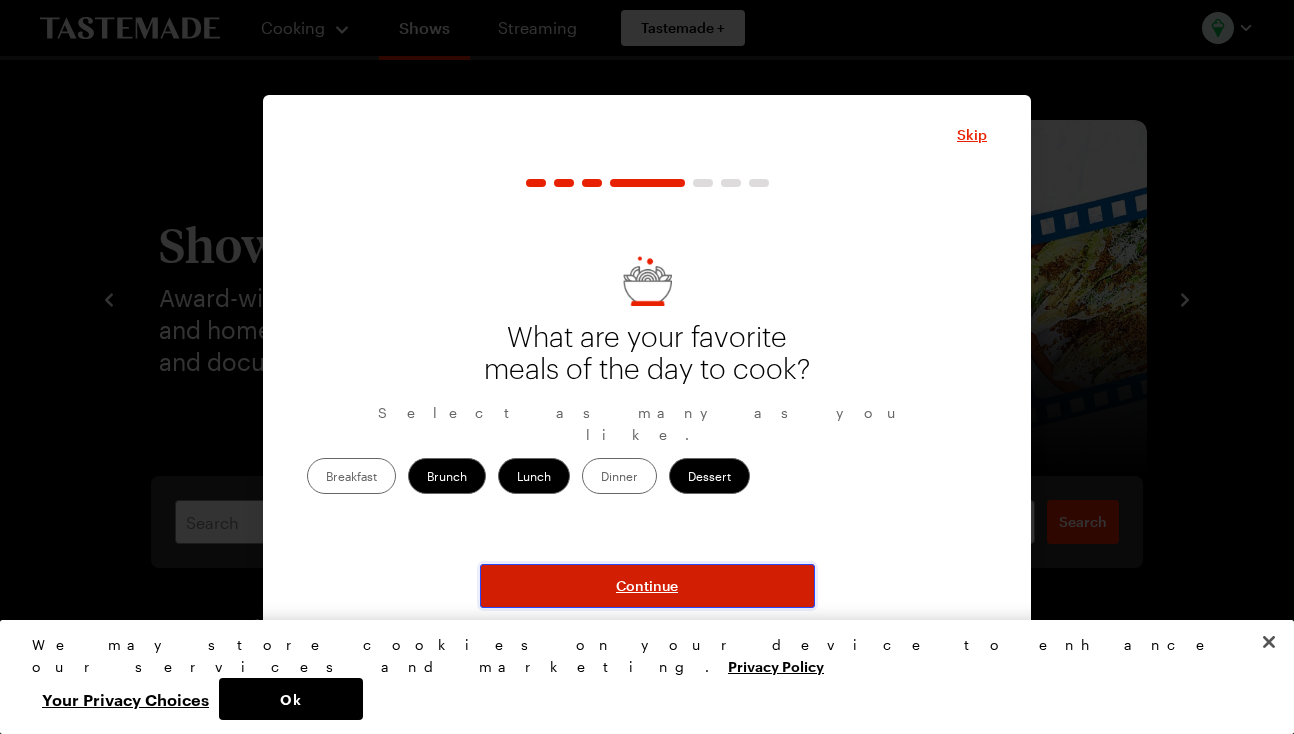 click on "Continue" at bounding box center (647, 586) 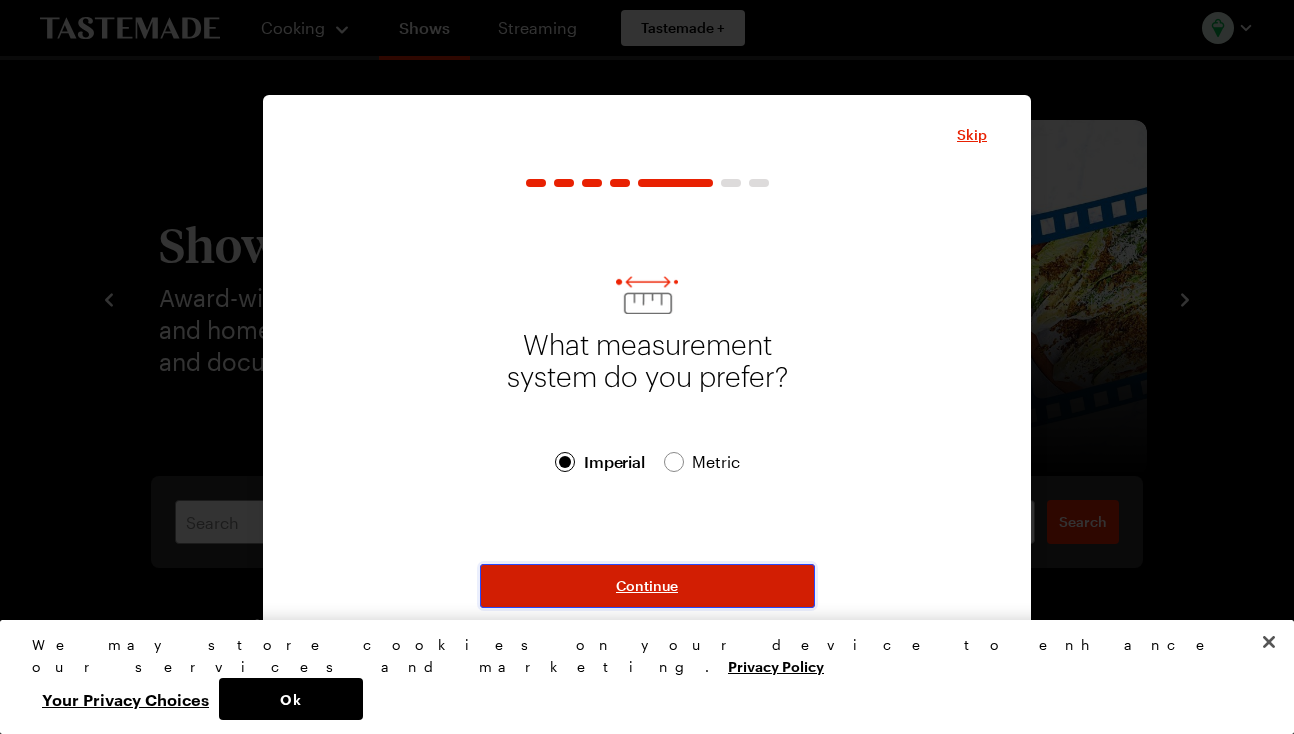 click on "Continue" at bounding box center [647, 586] 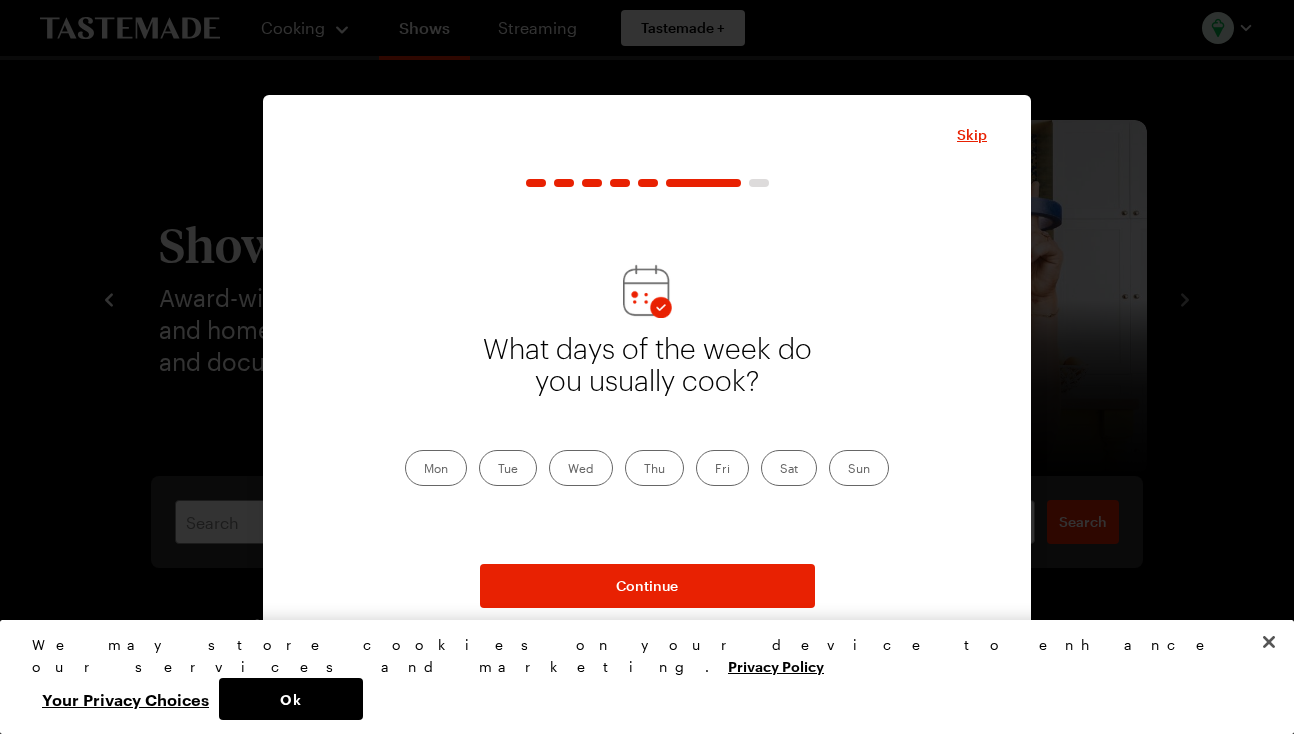 click on "Sun" at bounding box center (859, 468) 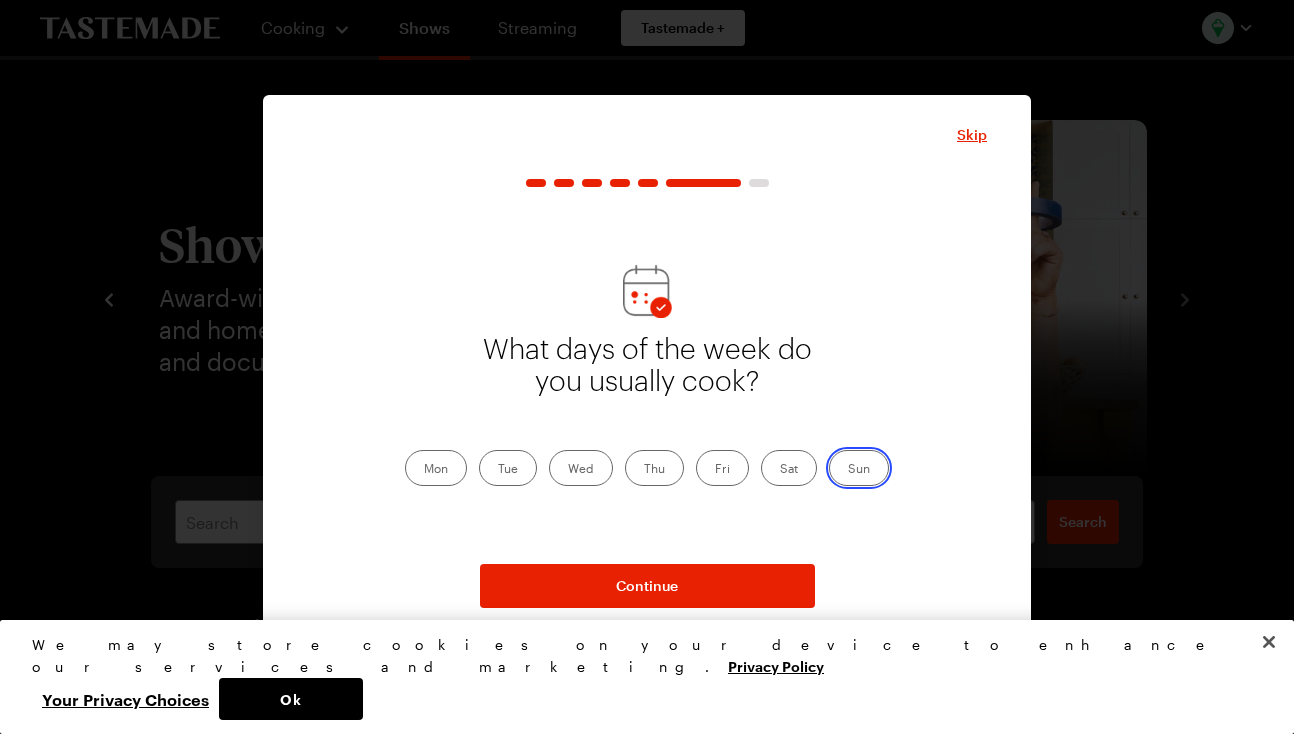 click on "Sun" at bounding box center (848, 470) 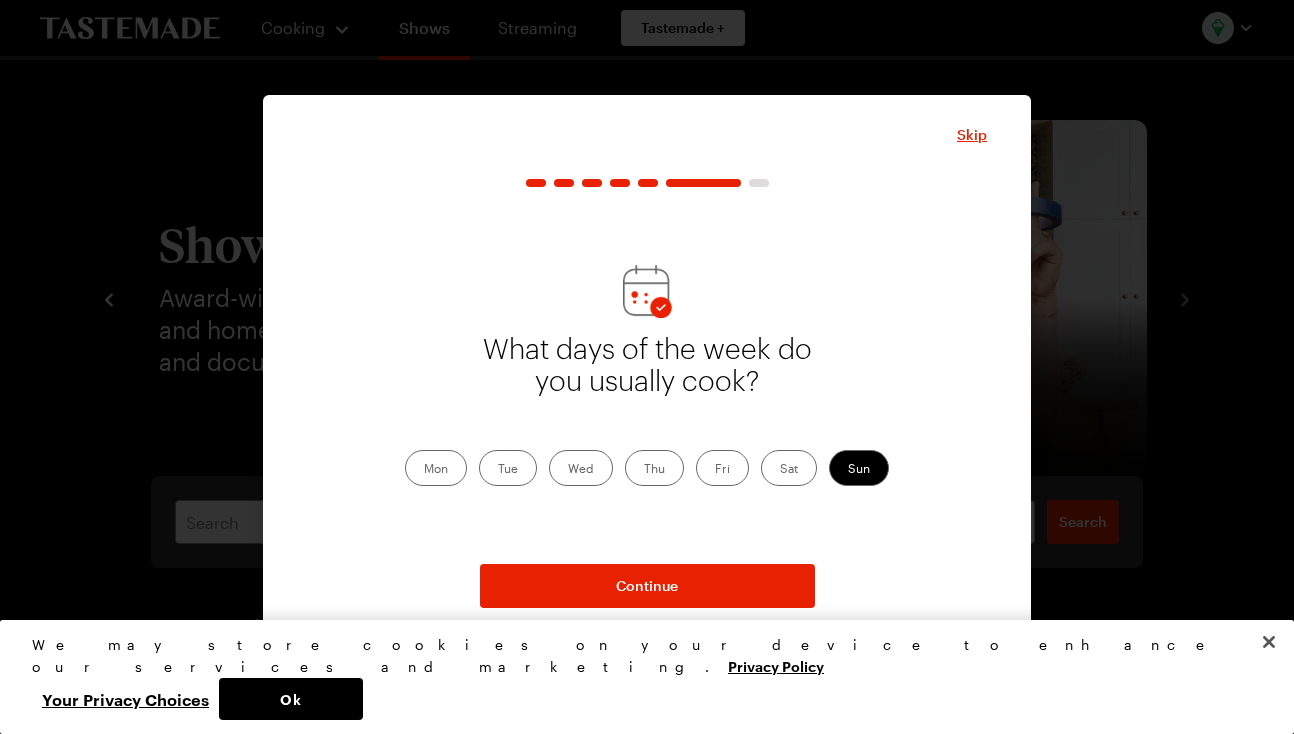 click on "Fri" at bounding box center [722, 468] 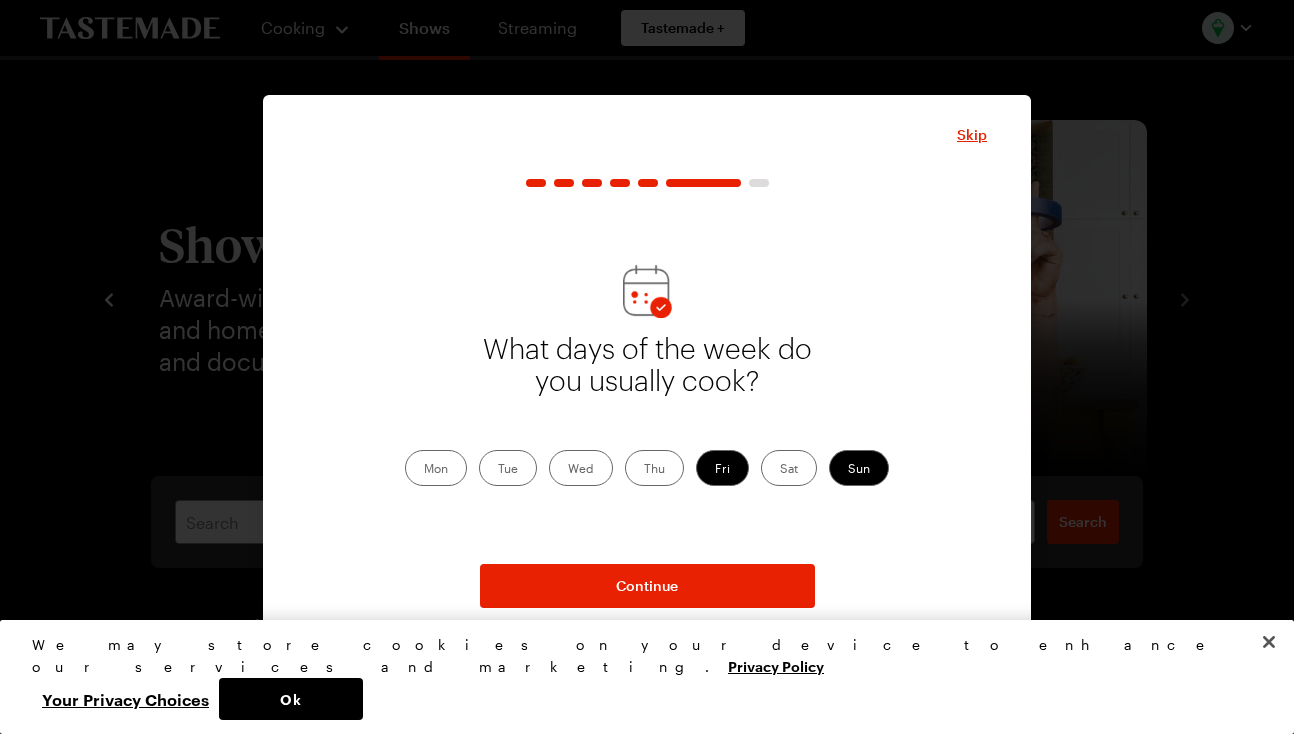 click on "Wed" at bounding box center [581, 468] 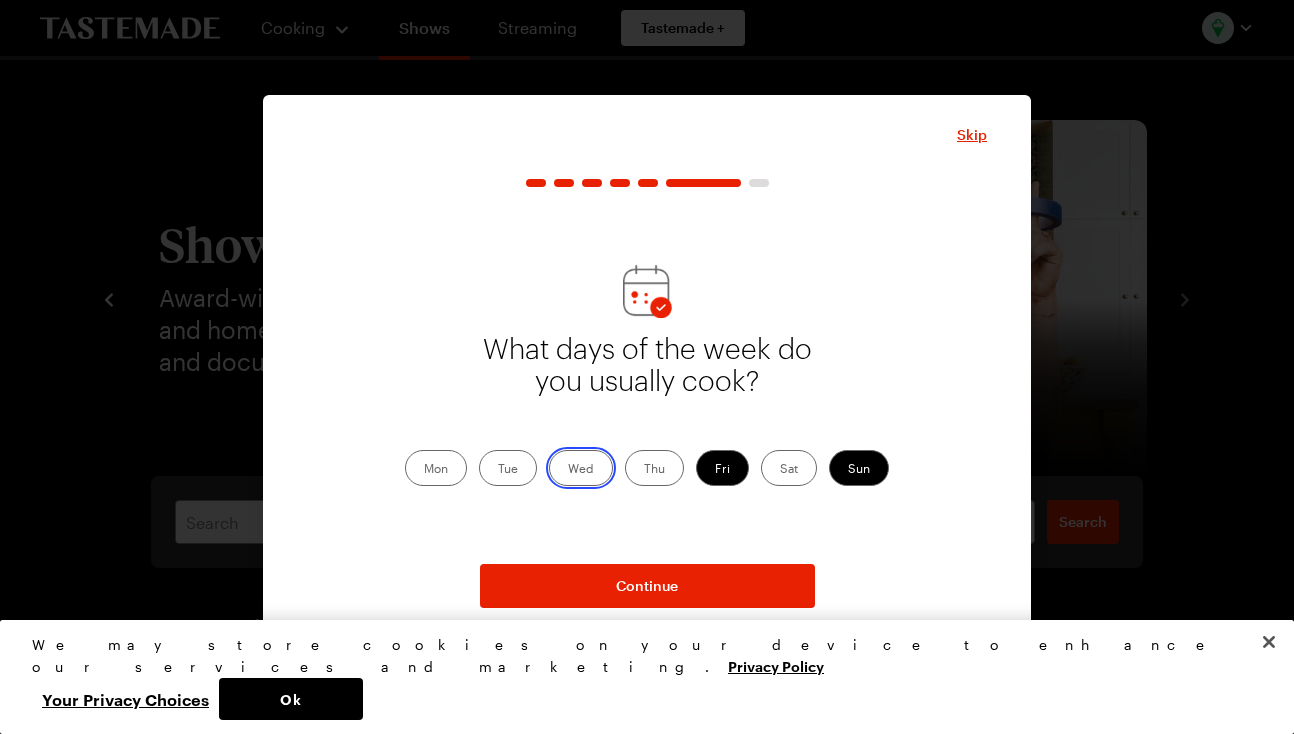 click on "Wed" at bounding box center (568, 470) 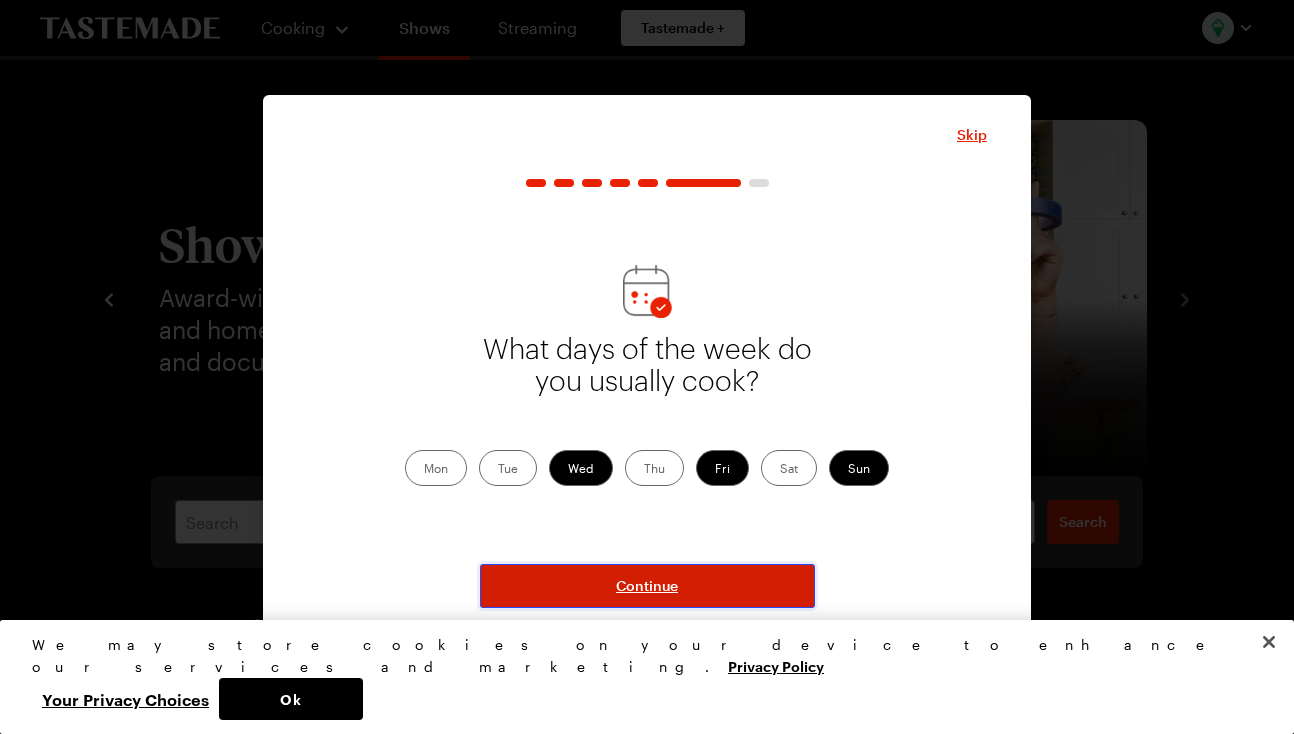 click on "Continue" at bounding box center (647, 586) 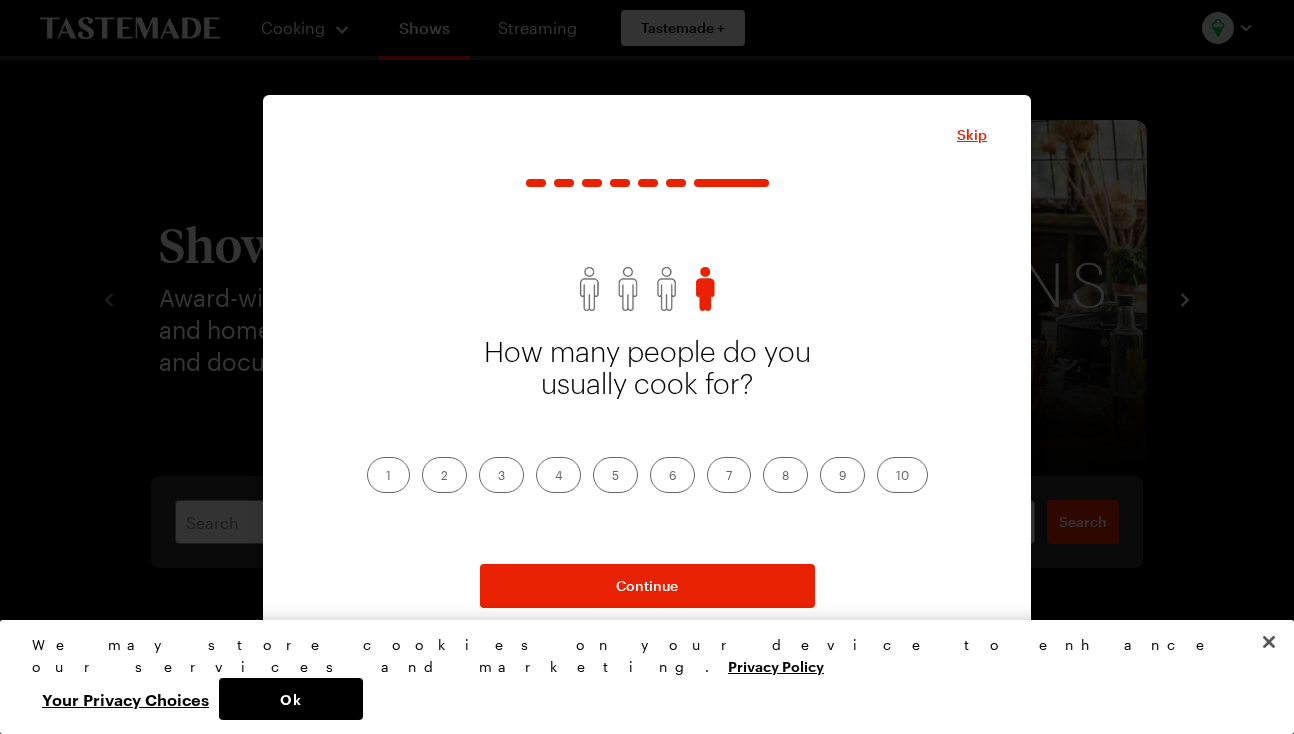 click on "2" at bounding box center [444, 475] 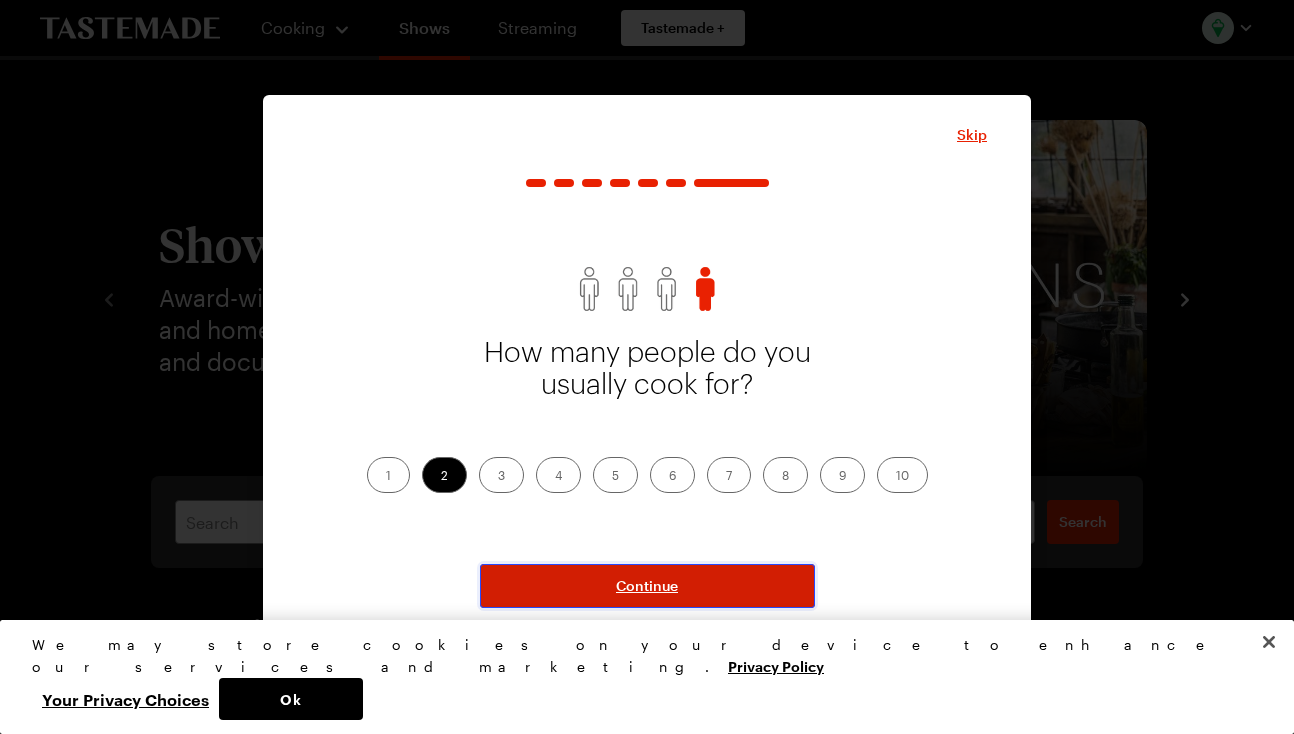 click on "Continue" at bounding box center (647, 586) 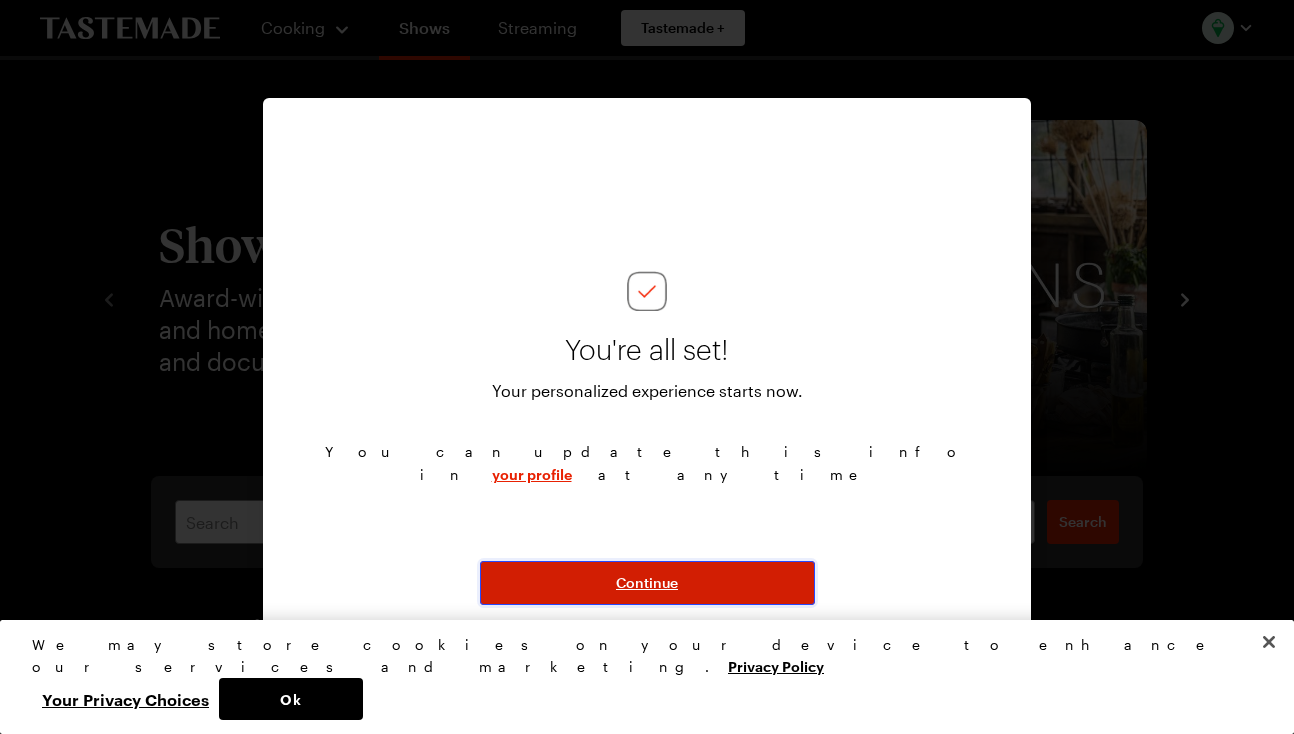click on "Continue" at bounding box center [647, 583] 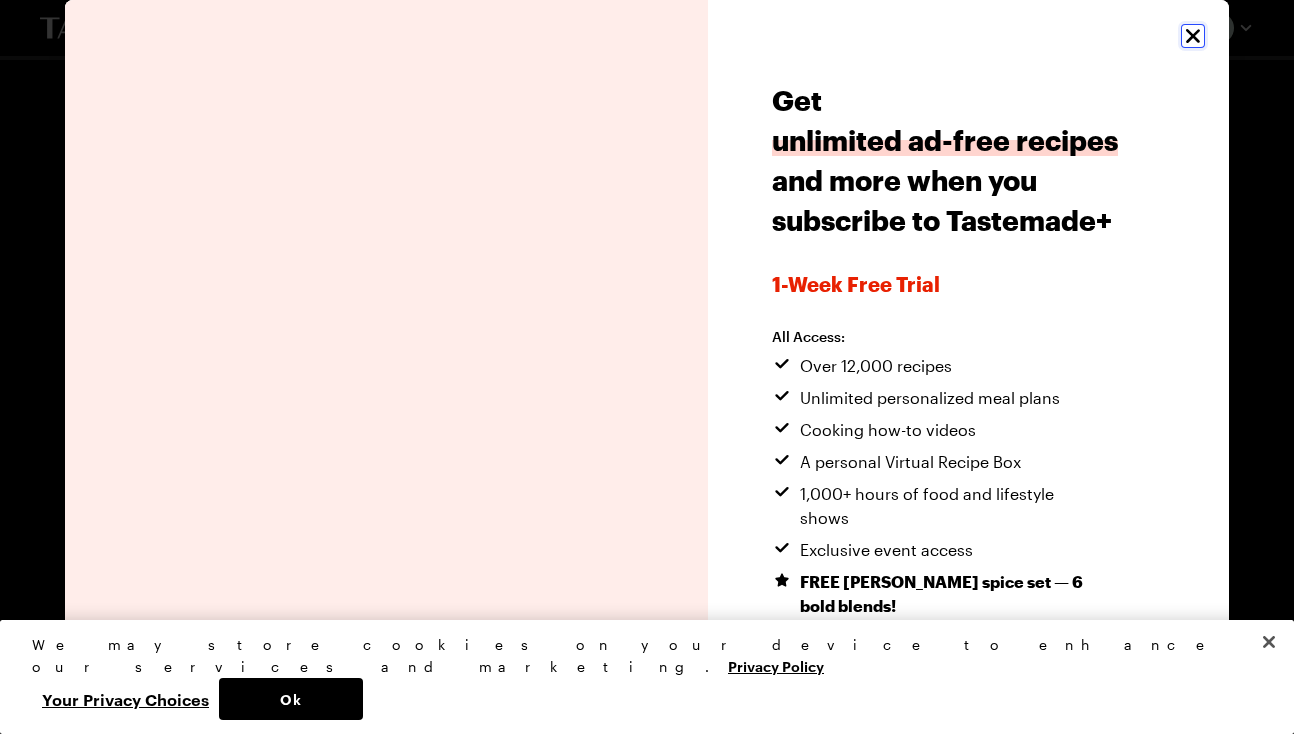 click 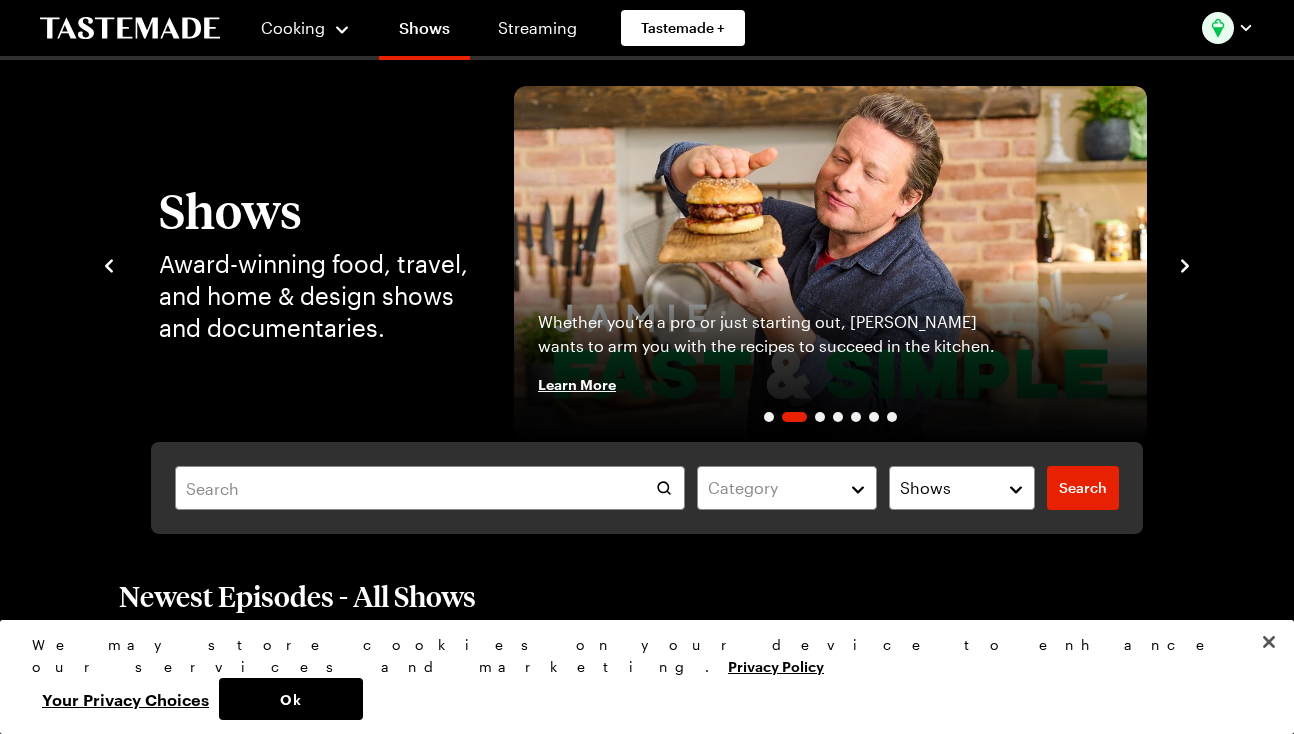 scroll, scrollTop: 43, scrollLeft: 0, axis: vertical 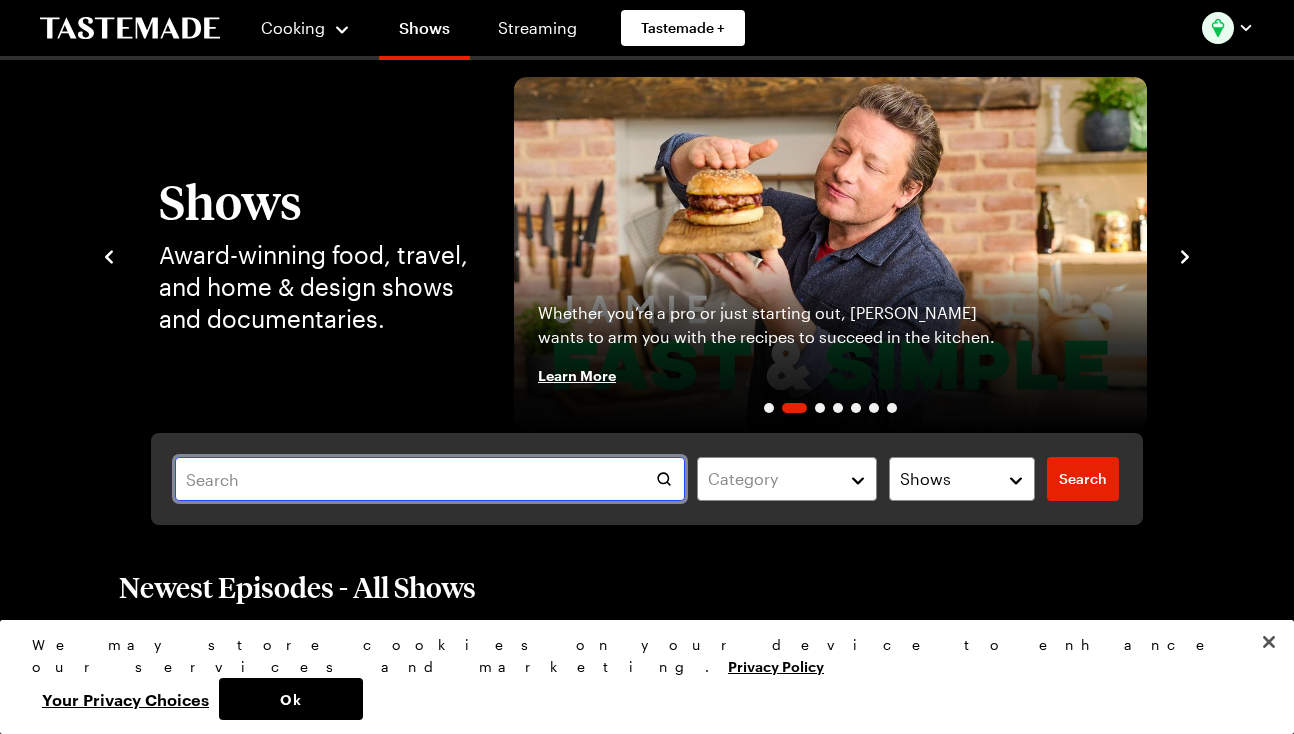 click at bounding box center [430, 479] 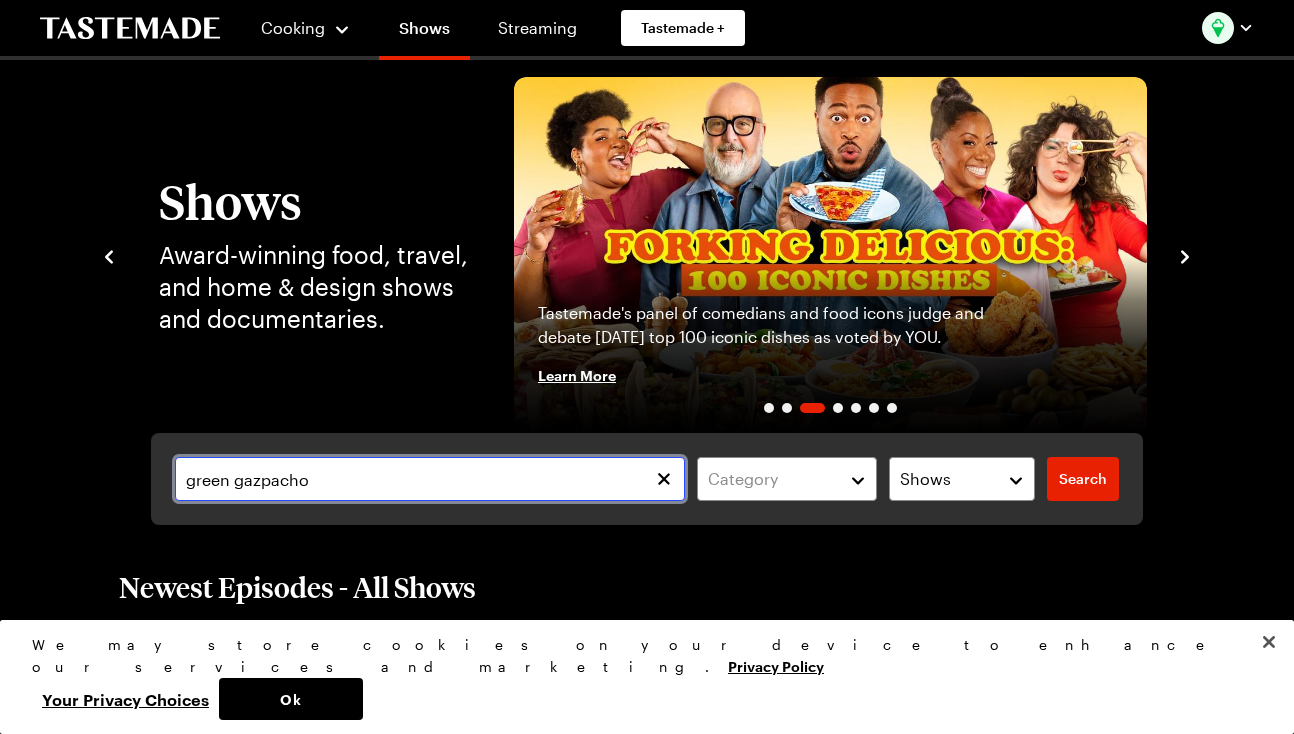 type on "green gazpacho" 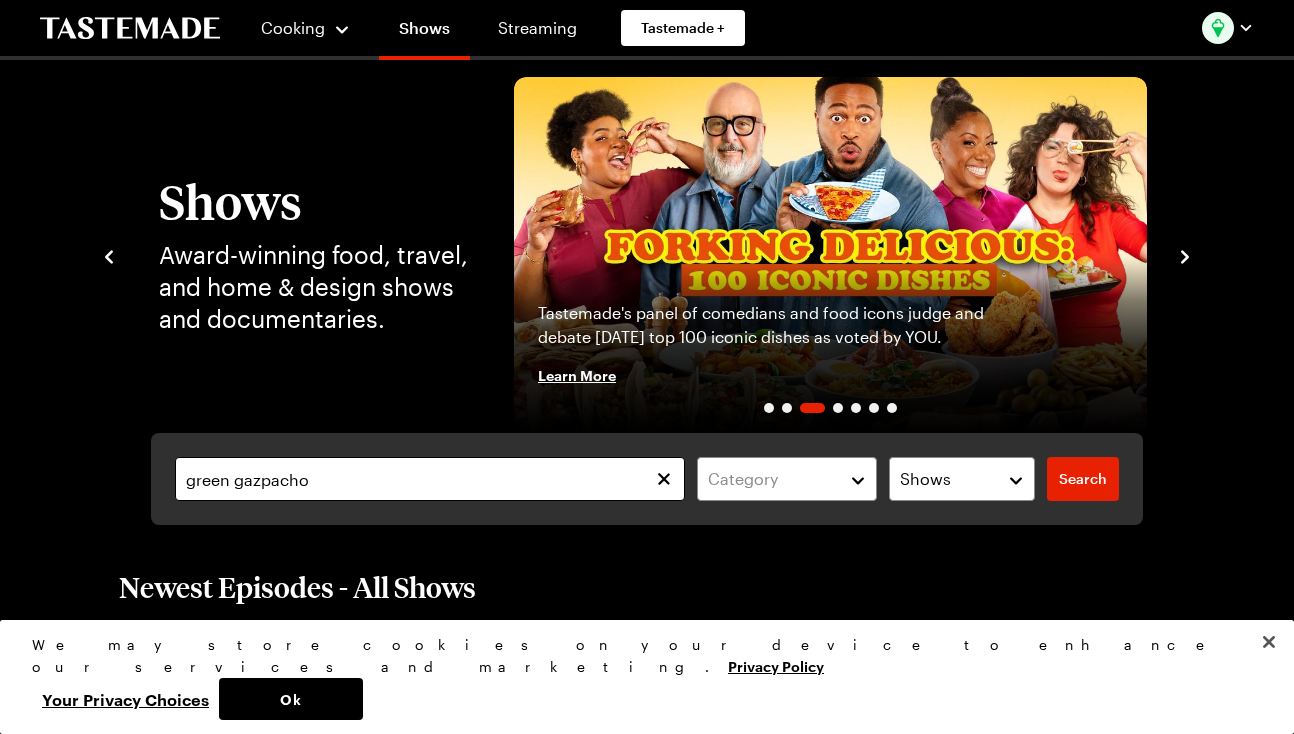 scroll, scrollTop: 0, scrollLeft: 0, axis: both 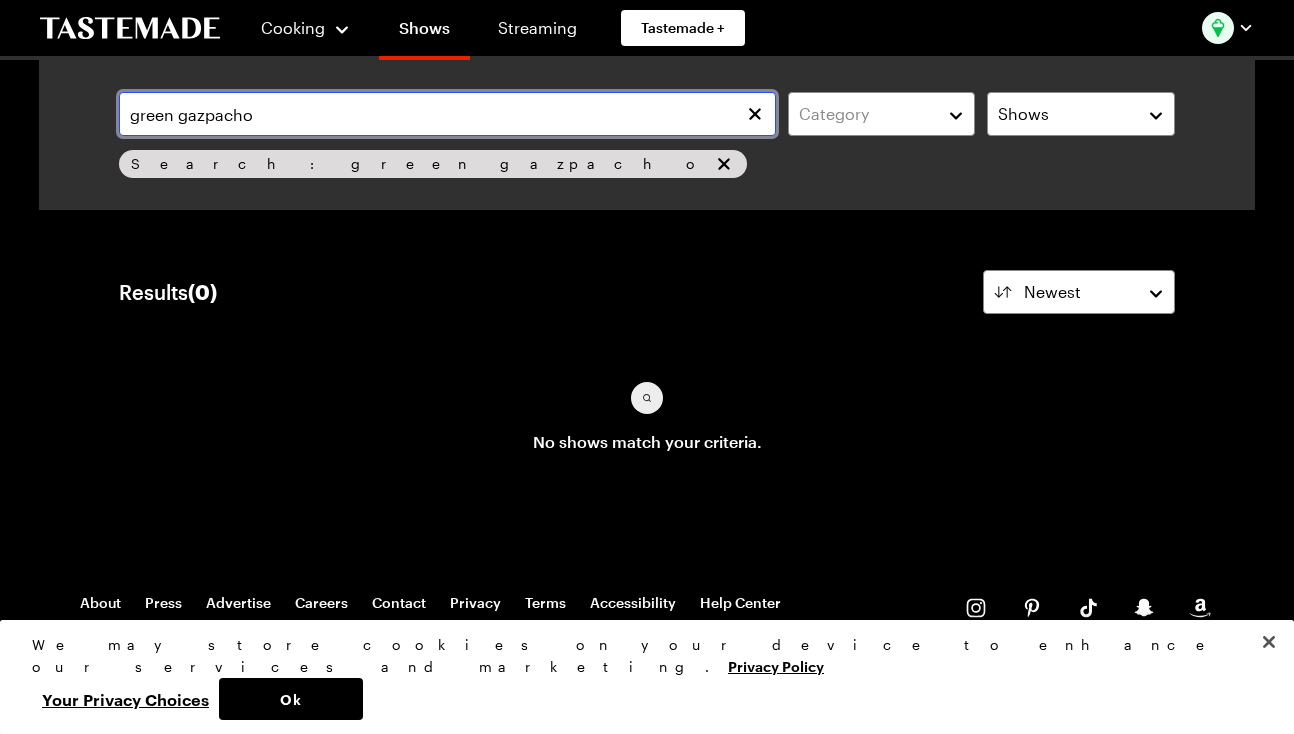 click on "green gazpacho" at bounding box center [447, 114] 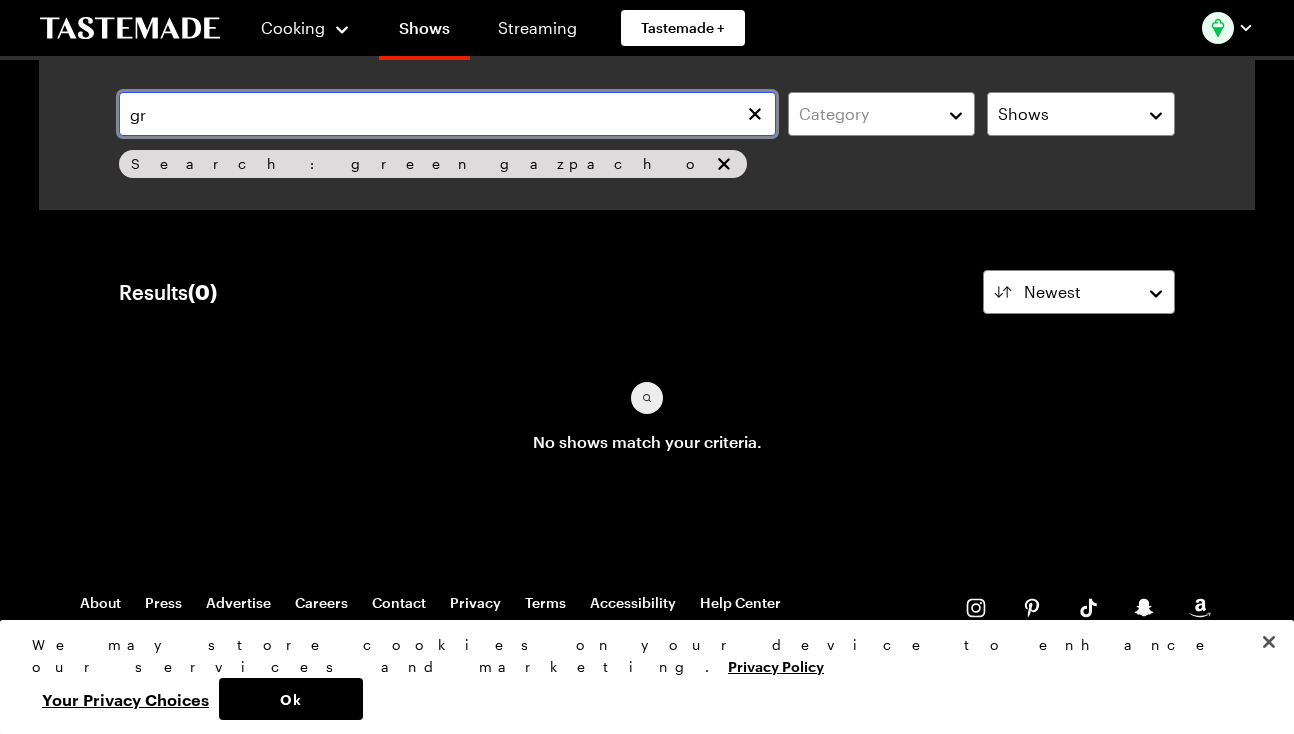 type on "g" 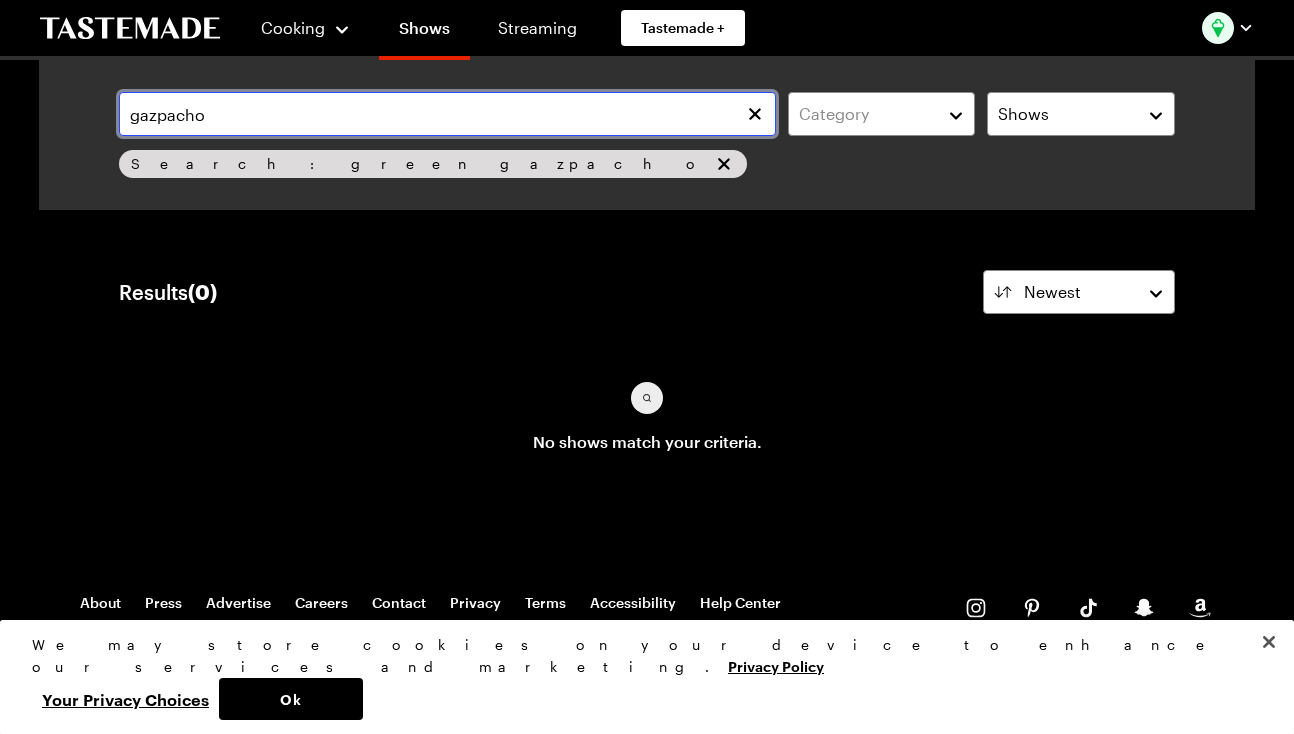 type on "gazpacho" 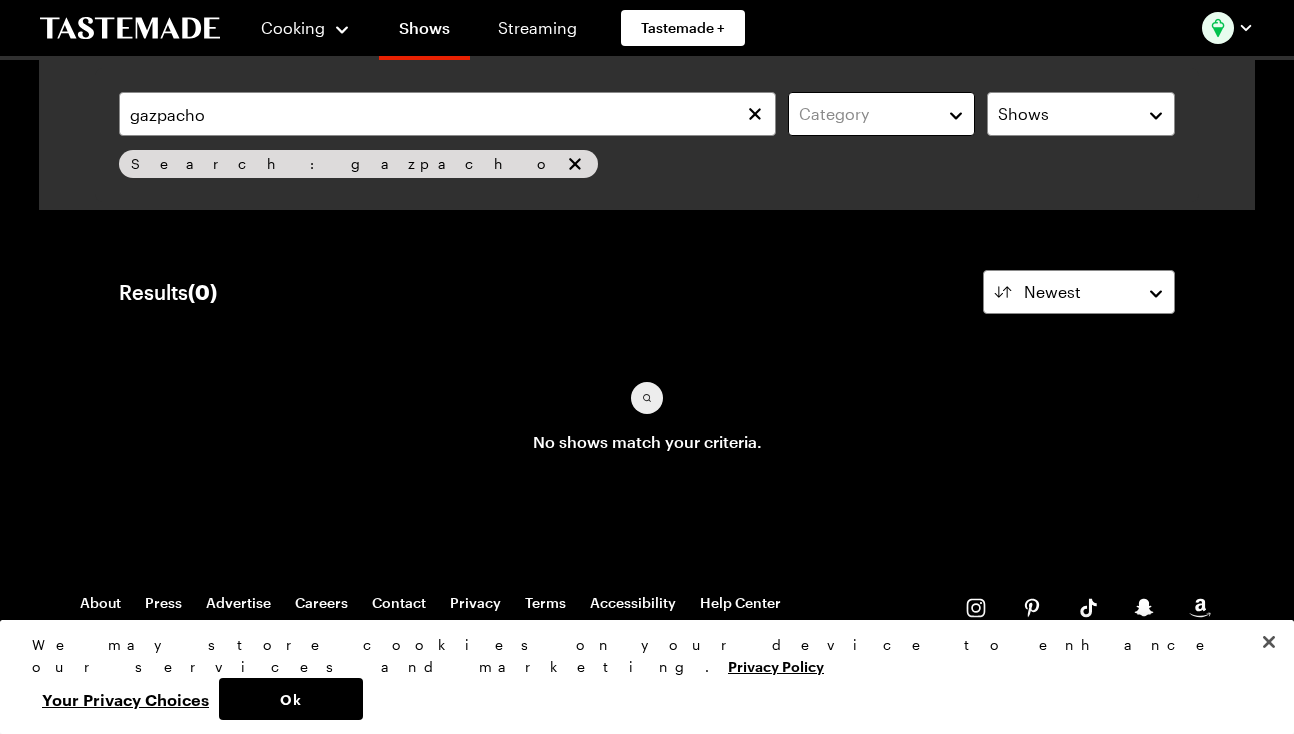 click on "Category" at bounding box center (882, 114) 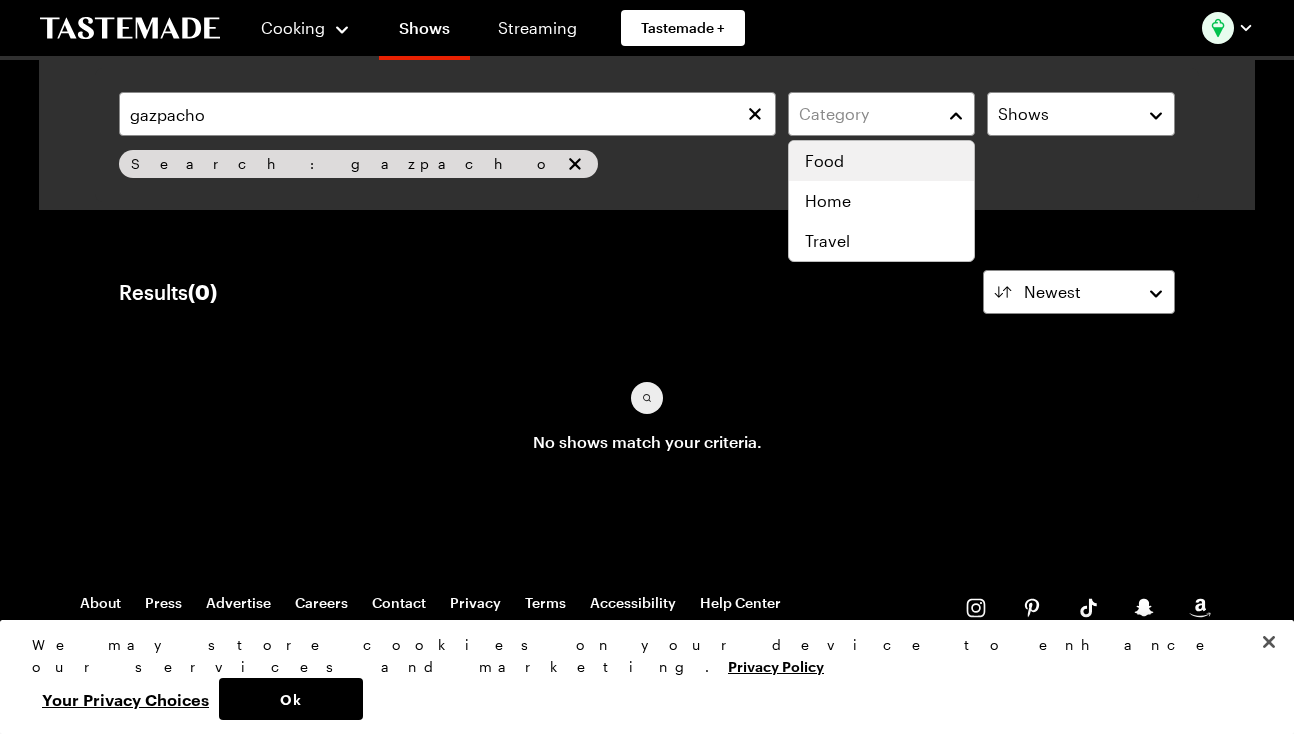 click on "Food" at bounding box center [882, 161] 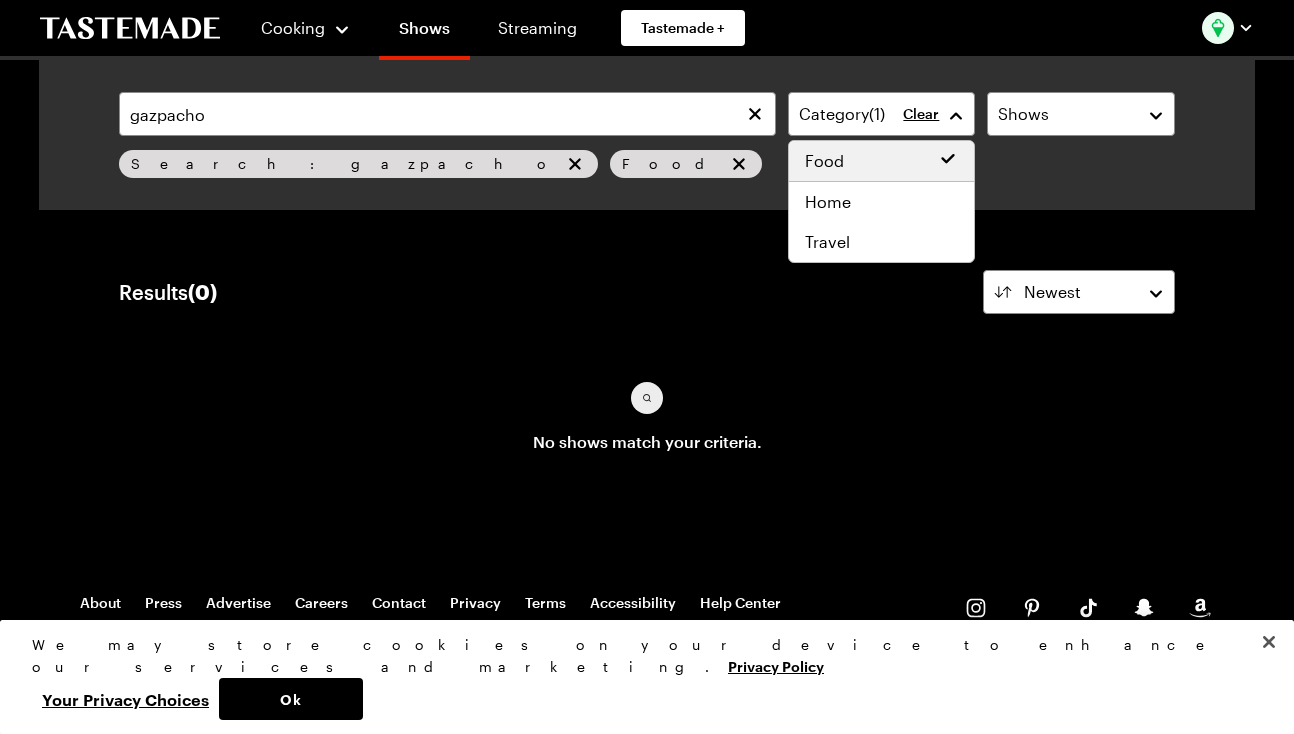 click on "gazpacho Category  ( 1 ) Clear Shows Search: gazpacho Food Search" at bounding box center [647, 135] 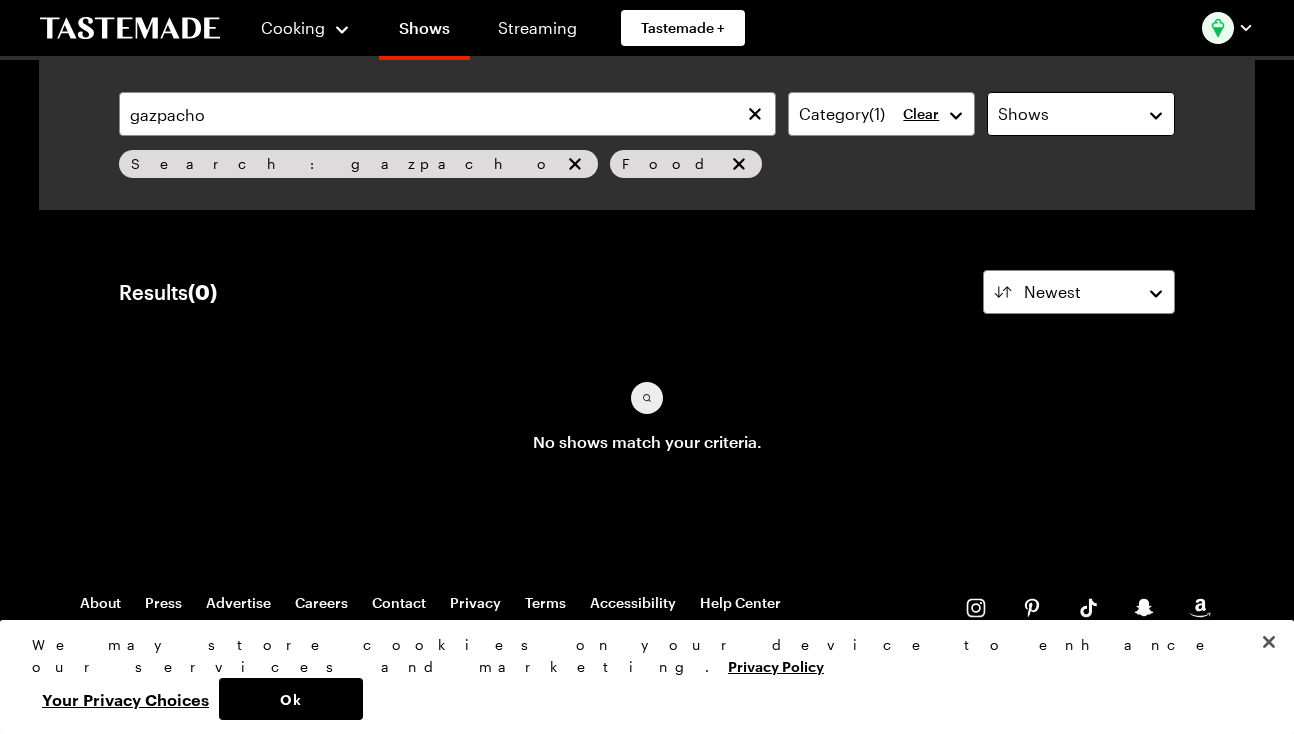 click on "Shows" at bounding box center [1081, 114] 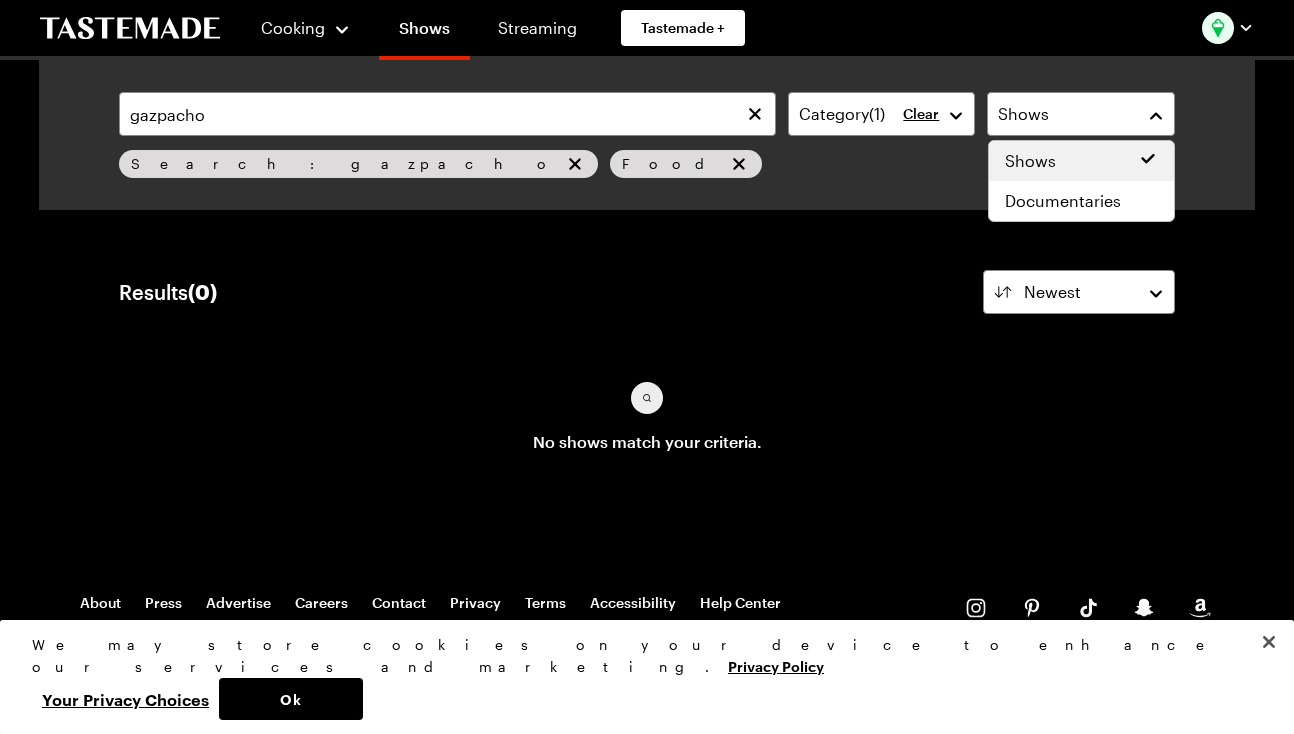 click on "gazpacho Category  ( 1 ) Clear Shows Search: gazpacho Food Search Results  ( 0 ) Newest No shows match your criteria. Load More" at bounding box center [647, 309] 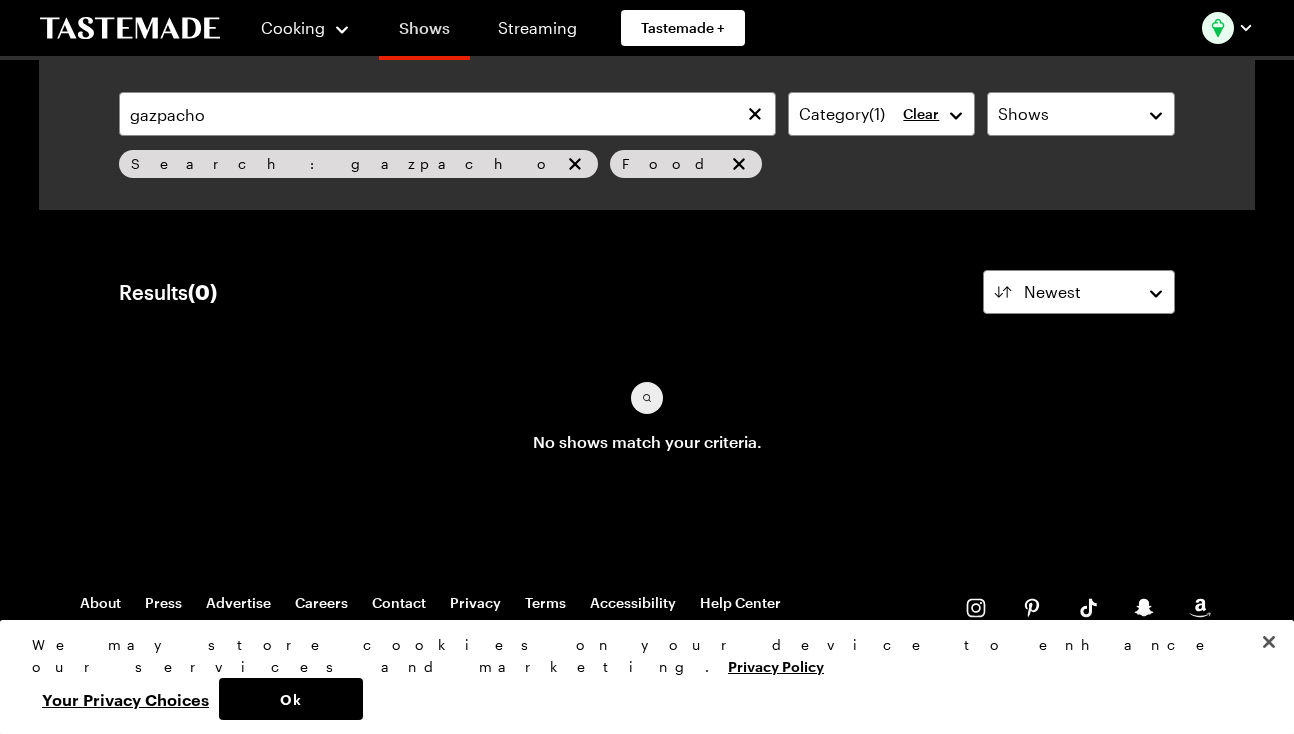 click on "Shows" at bounding box center [424, 32] 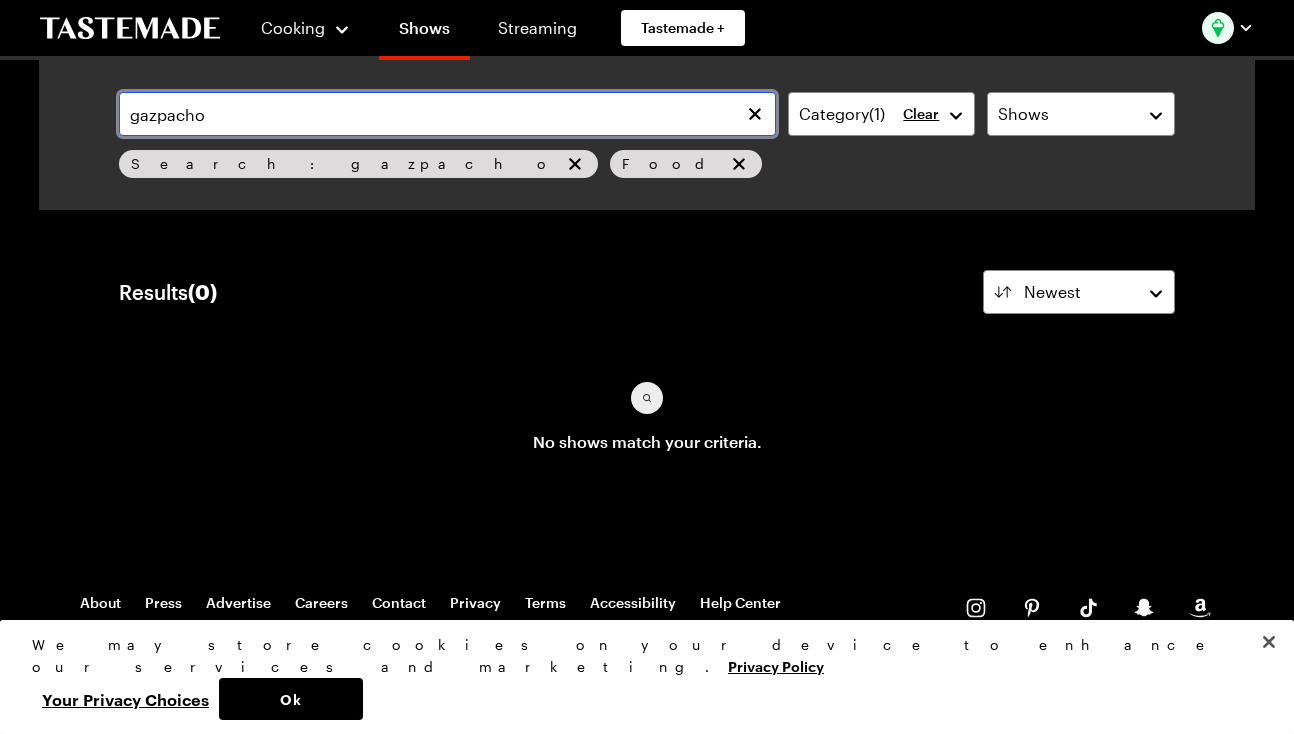 click on "gazpacho" at bounding box center (447, 114) 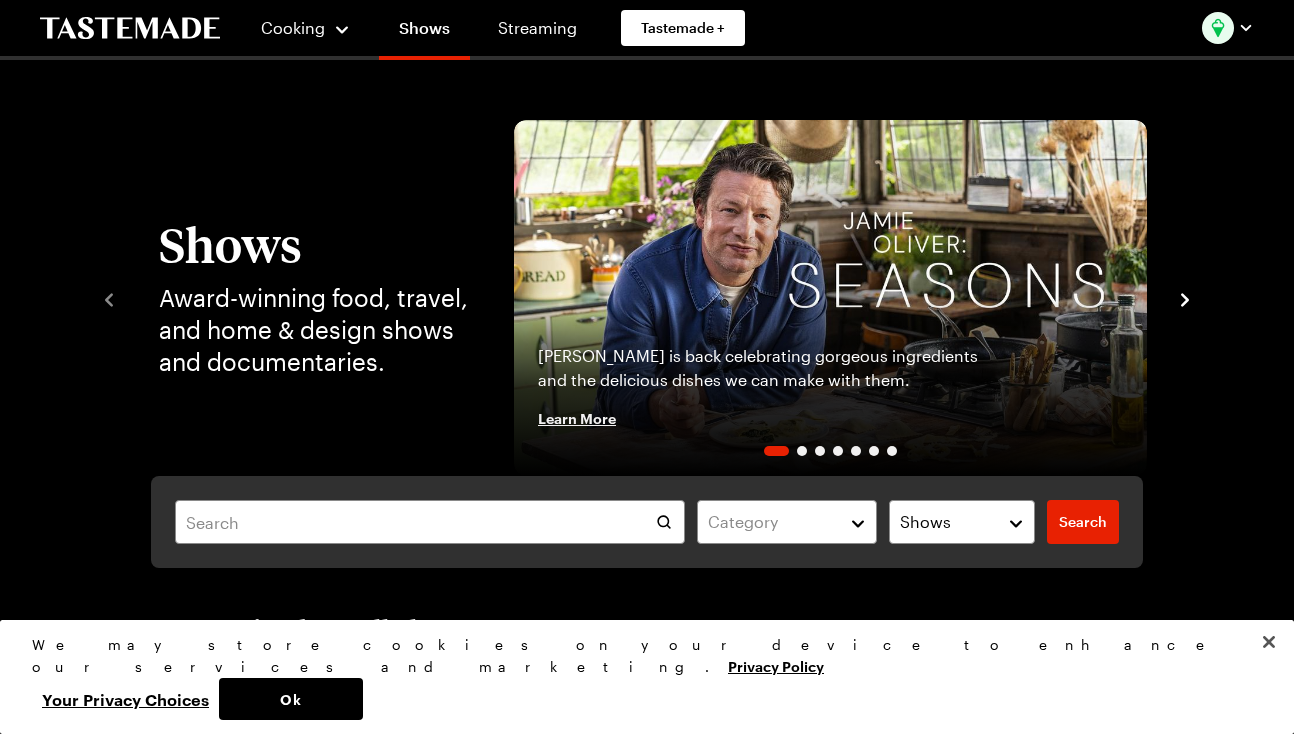 click on "Learn More" at bounding box center [577, 418] 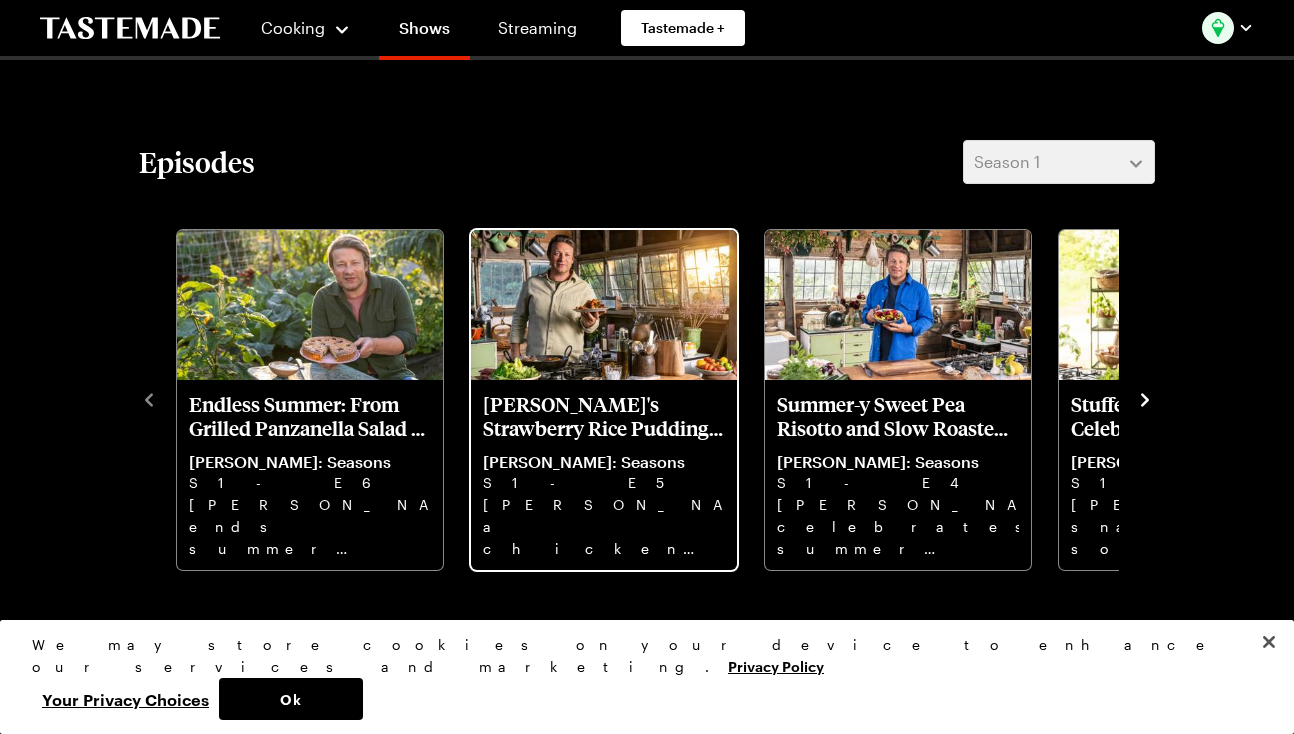 scroll, scrollTop: 481, scrollLeft: 0, axis: vertical 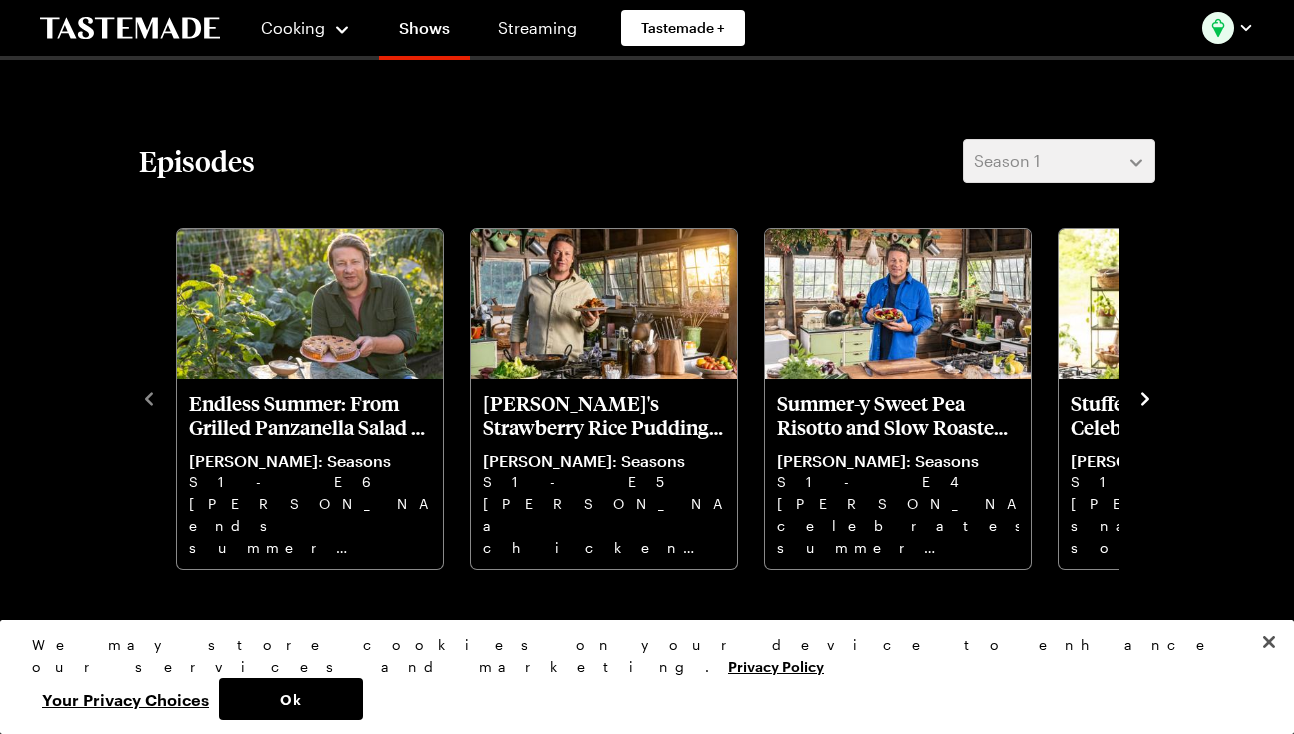 click 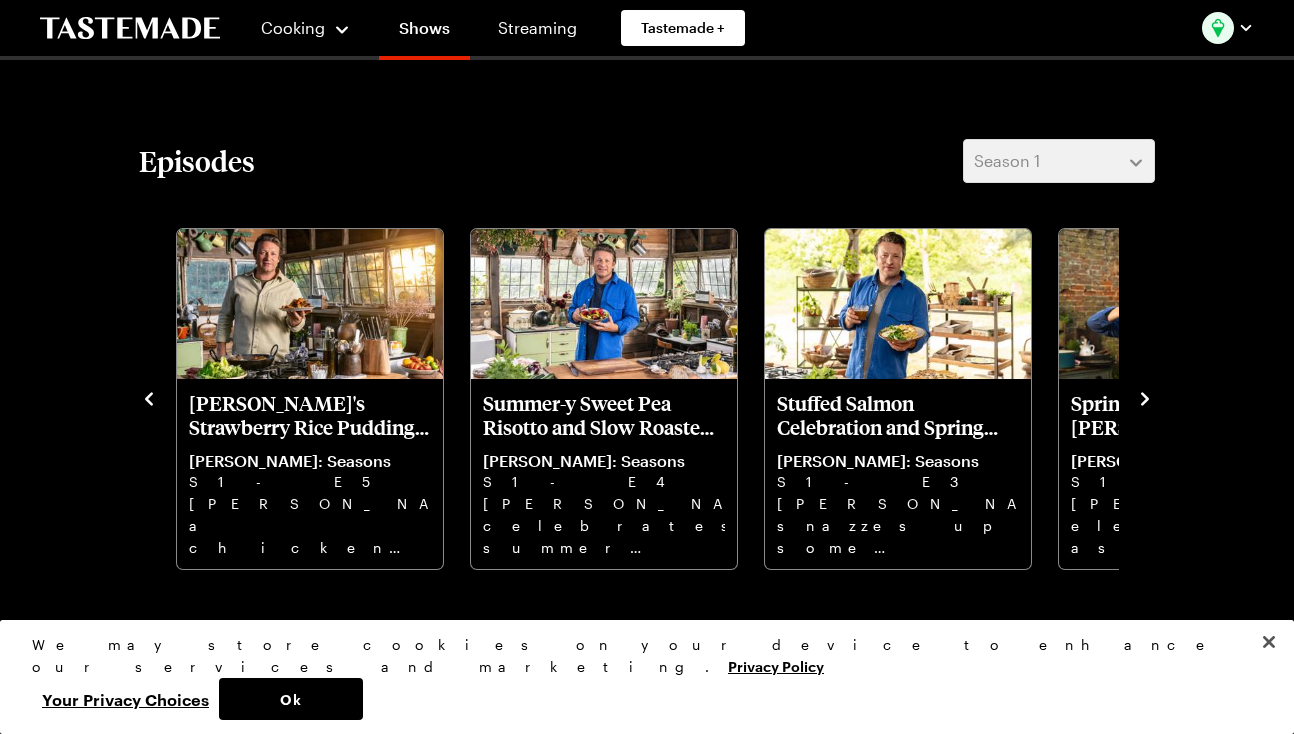 click 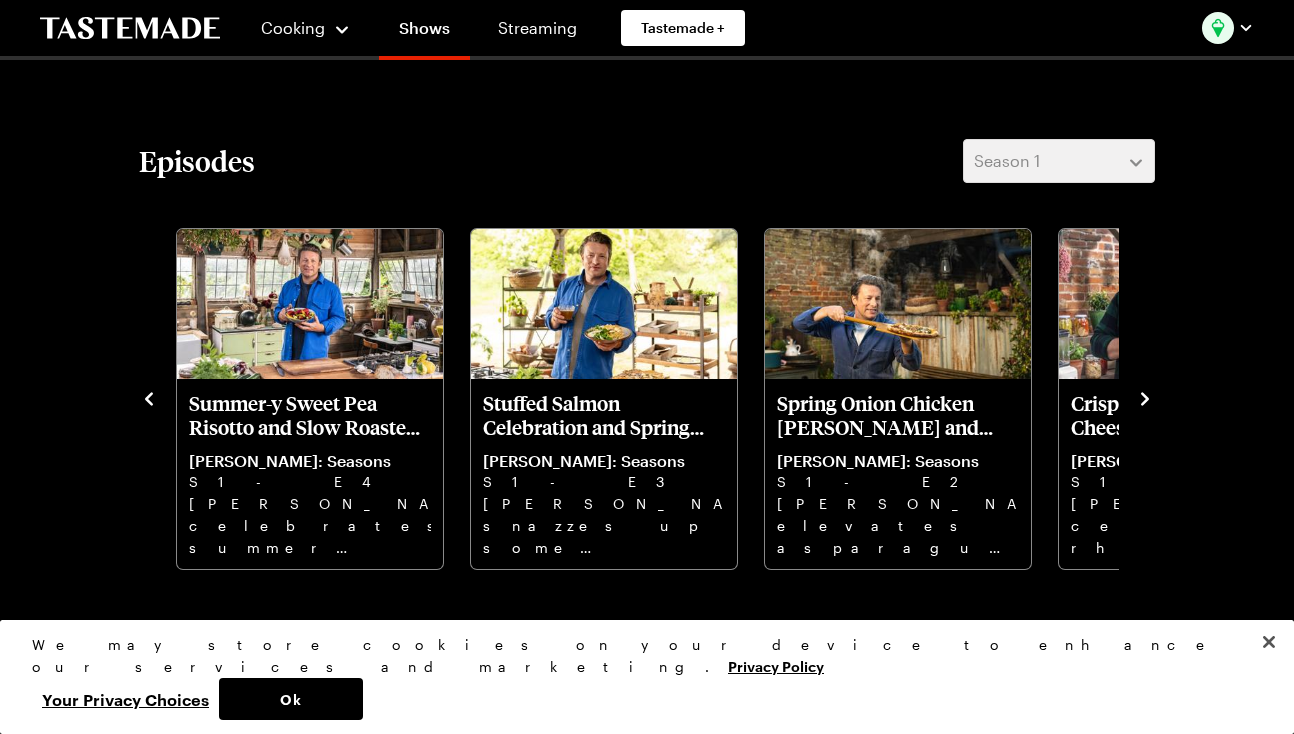 click 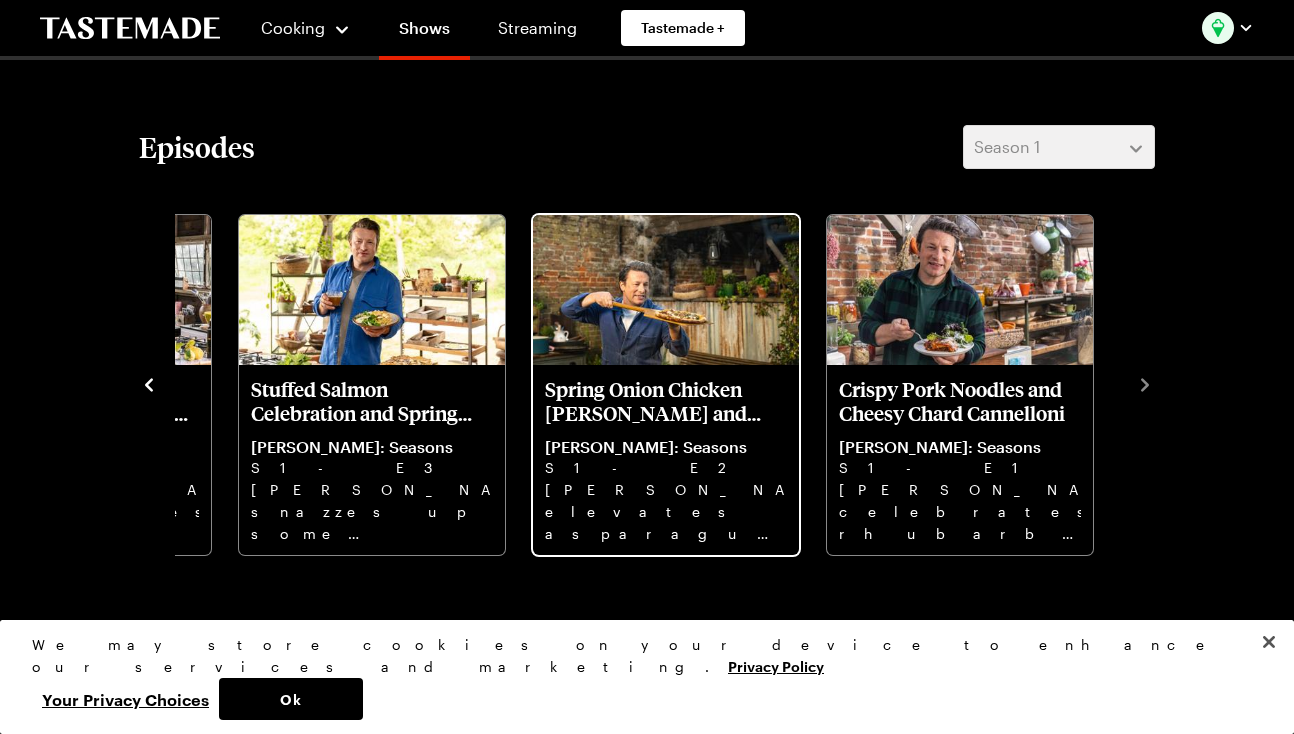scroll, scrollTop: 447, scrollLeft: 0, axis: vertical 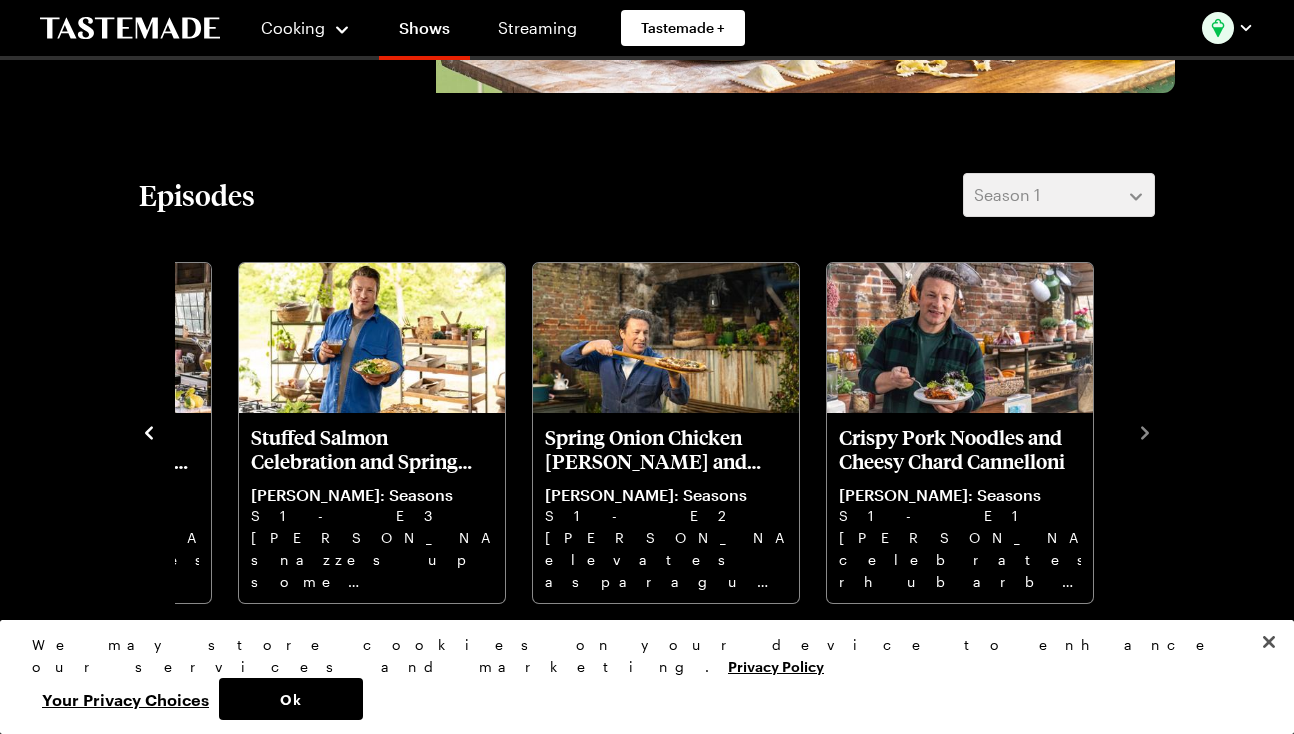 click 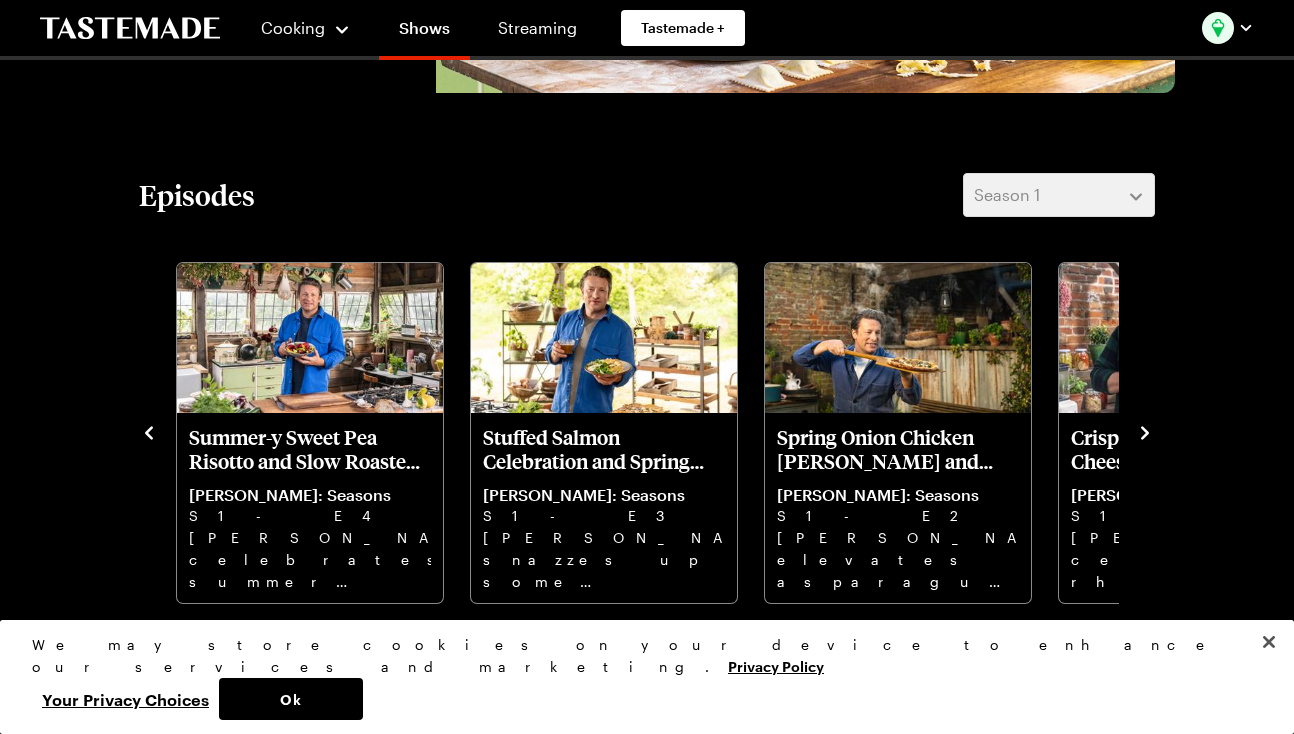 click 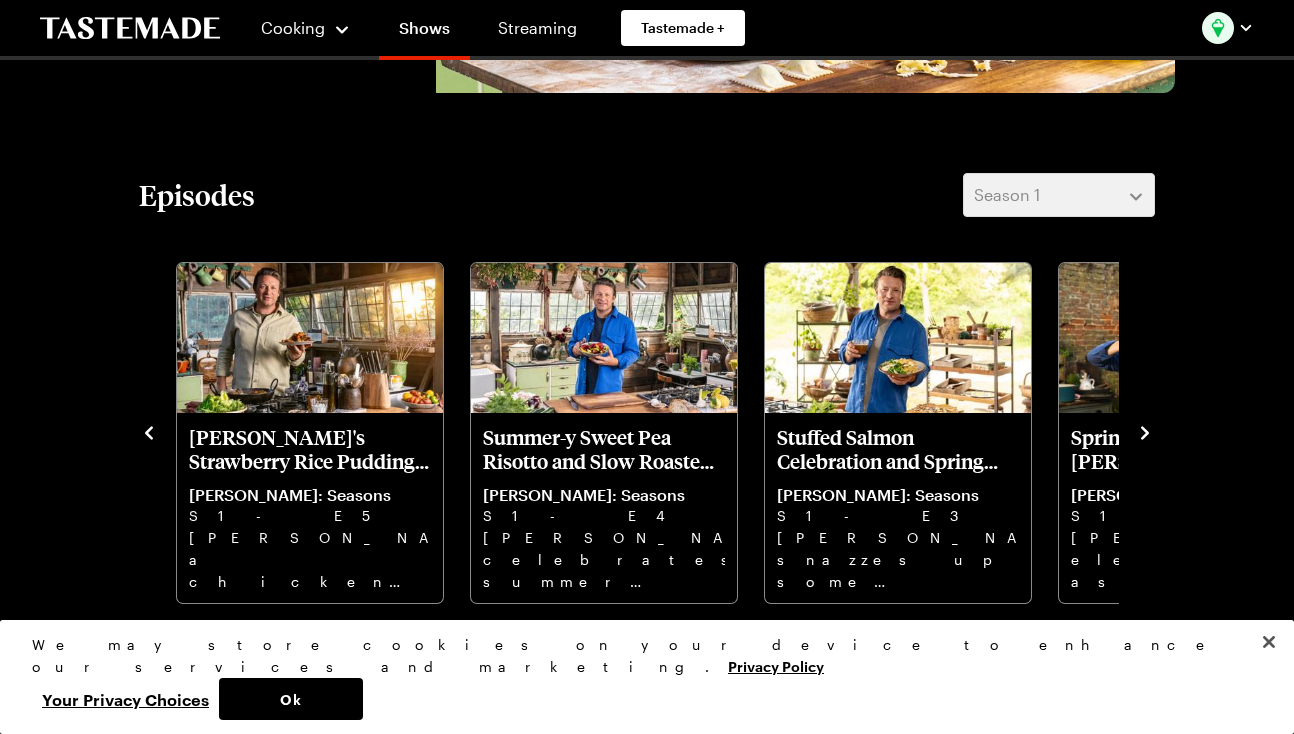 click 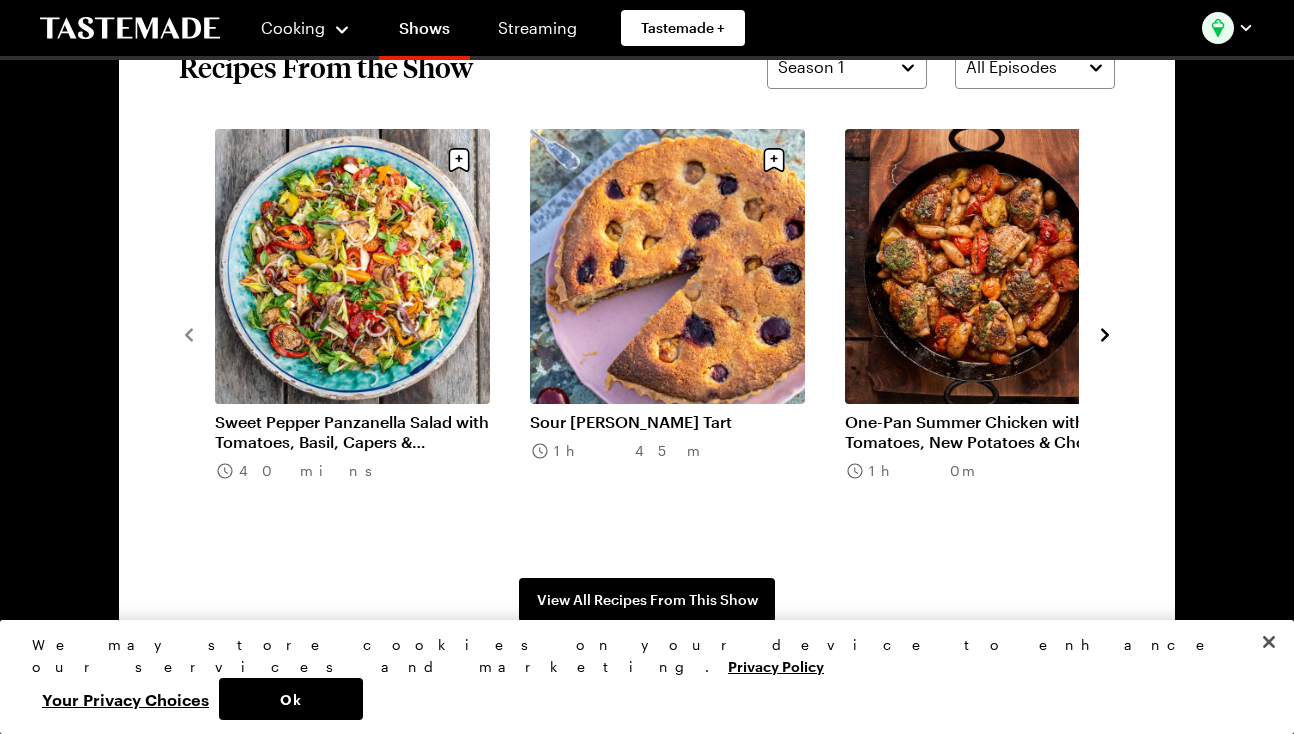 scroll, scrollTop: 1517, scrollLeft: 0, axis: vertical 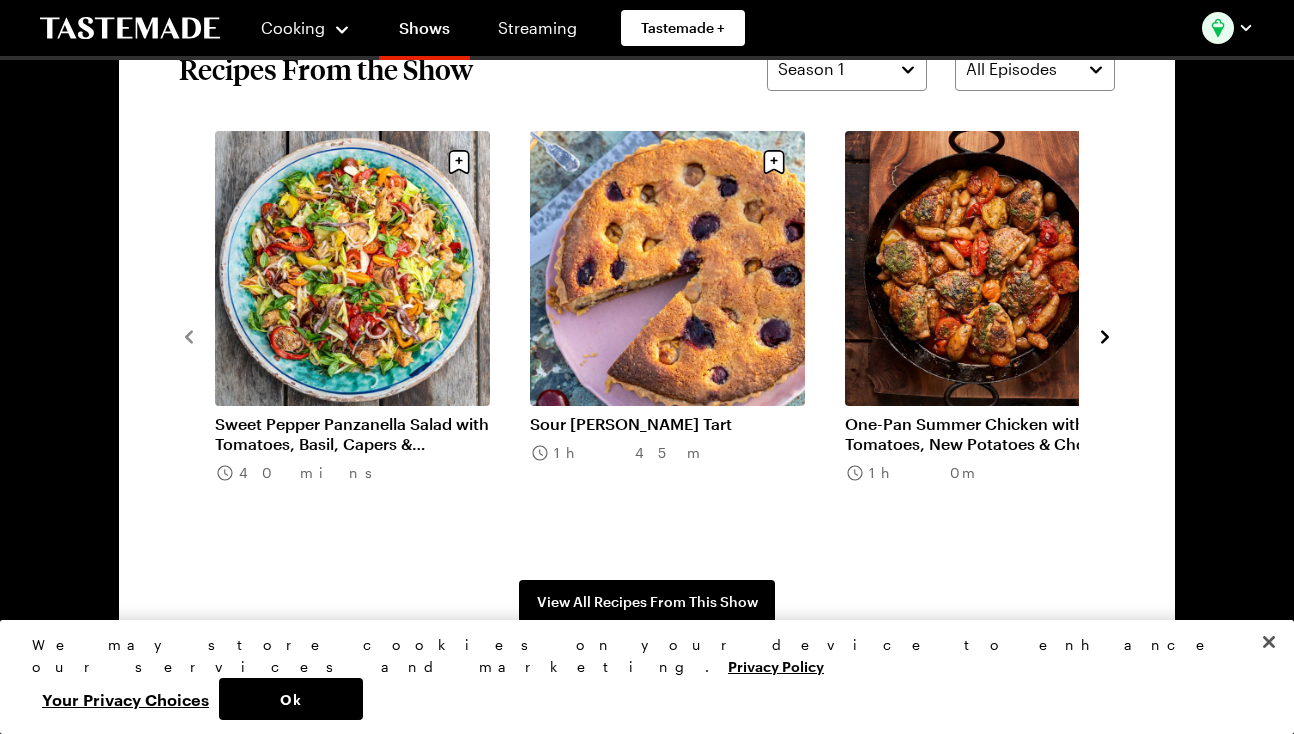 click 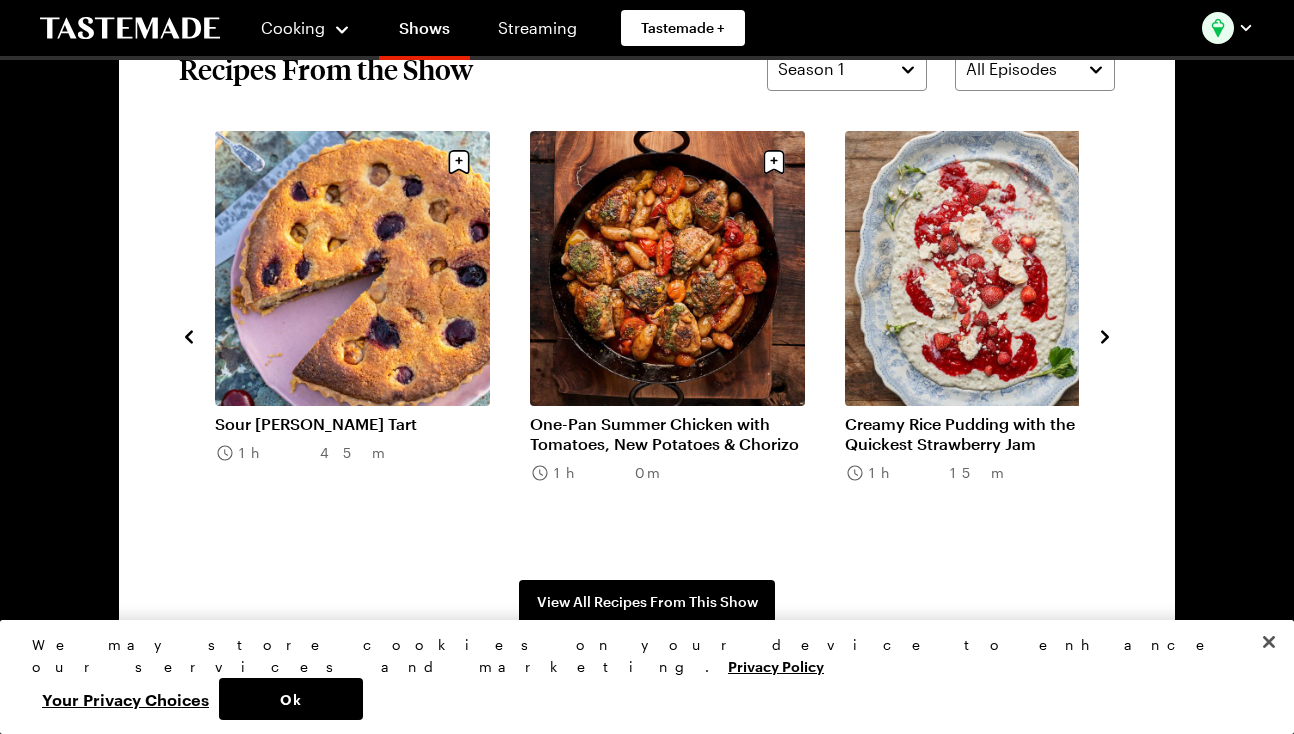click 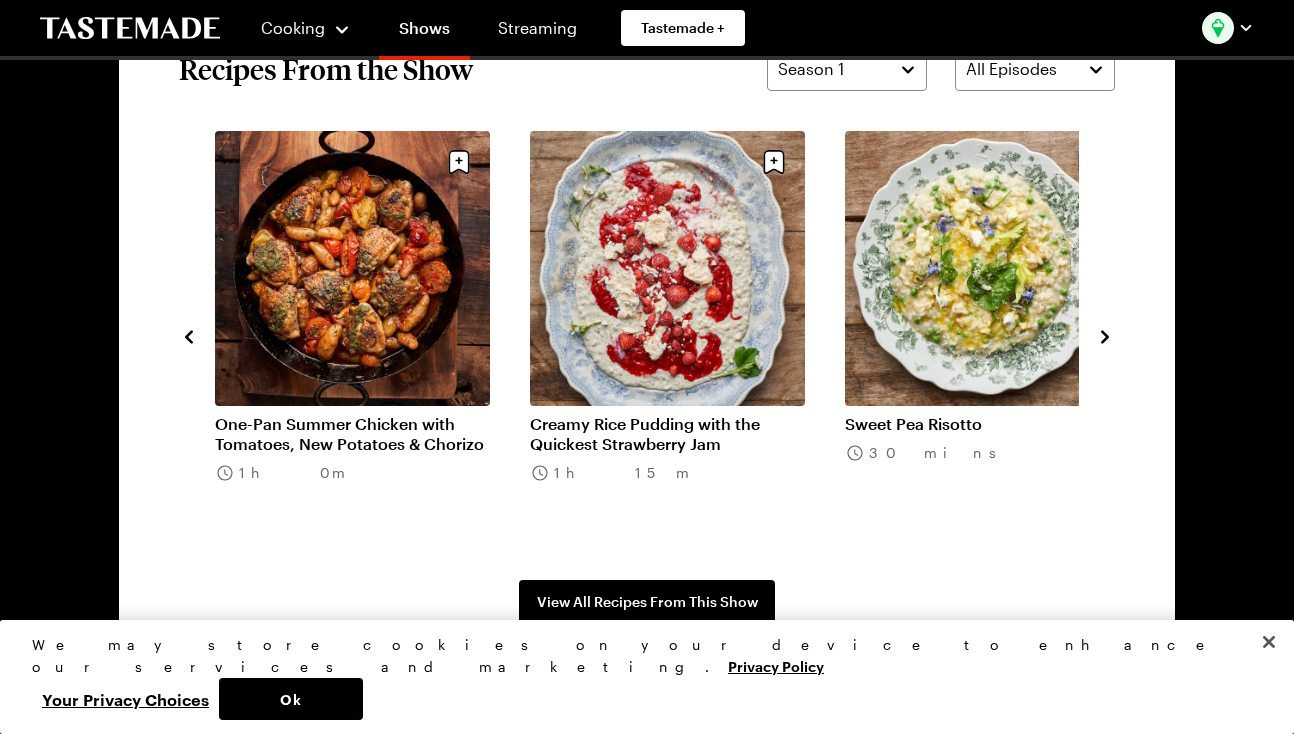 click 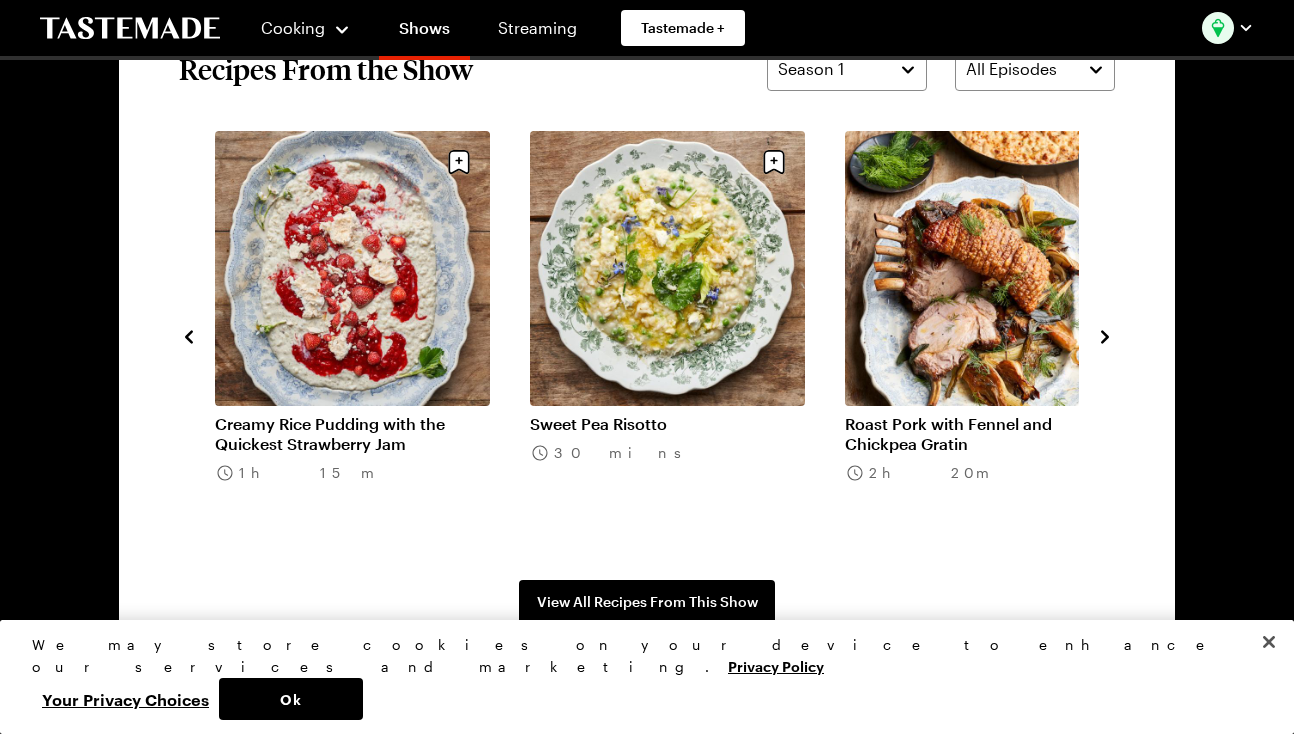 click 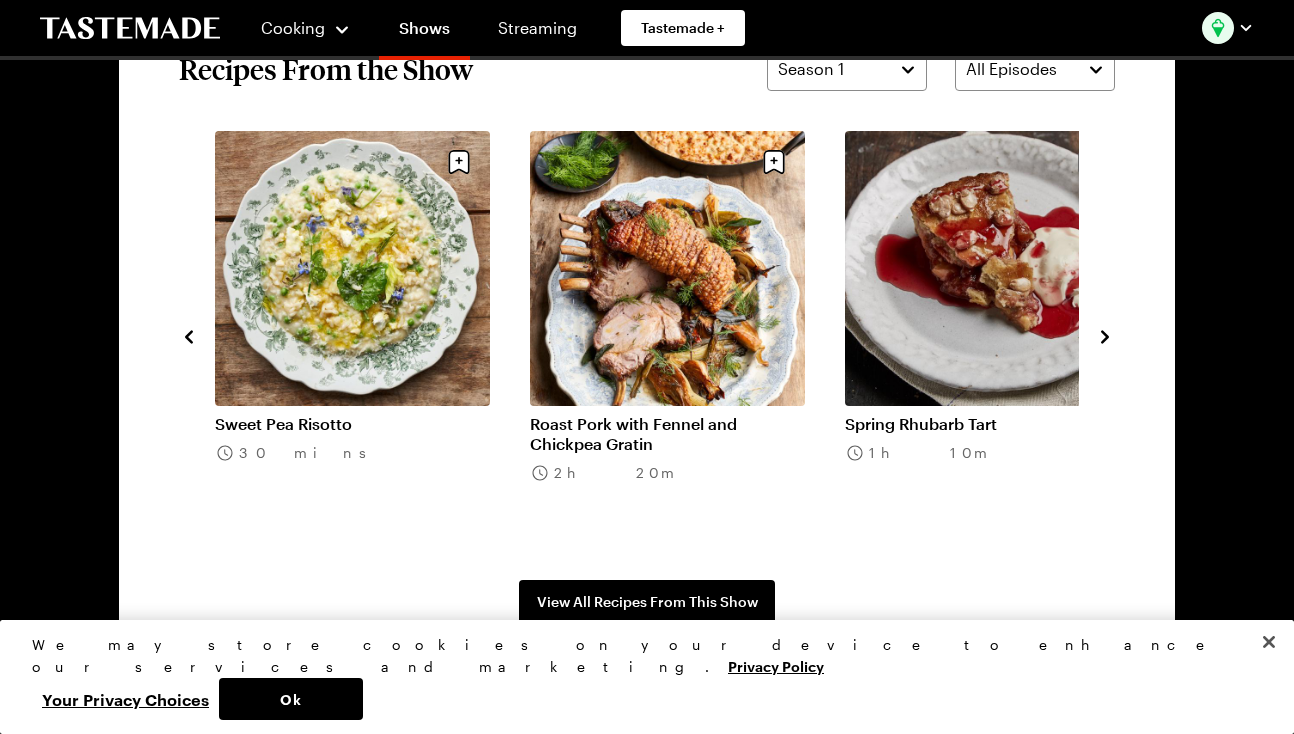 click 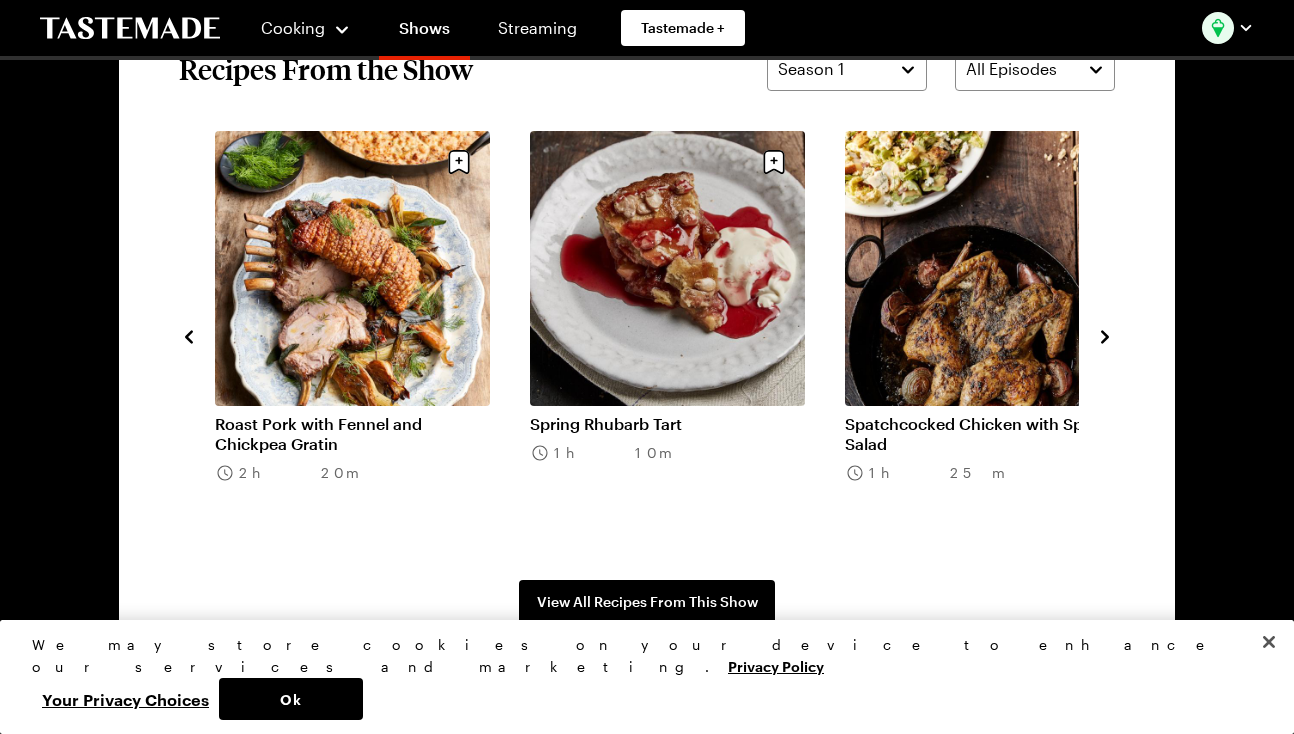 click 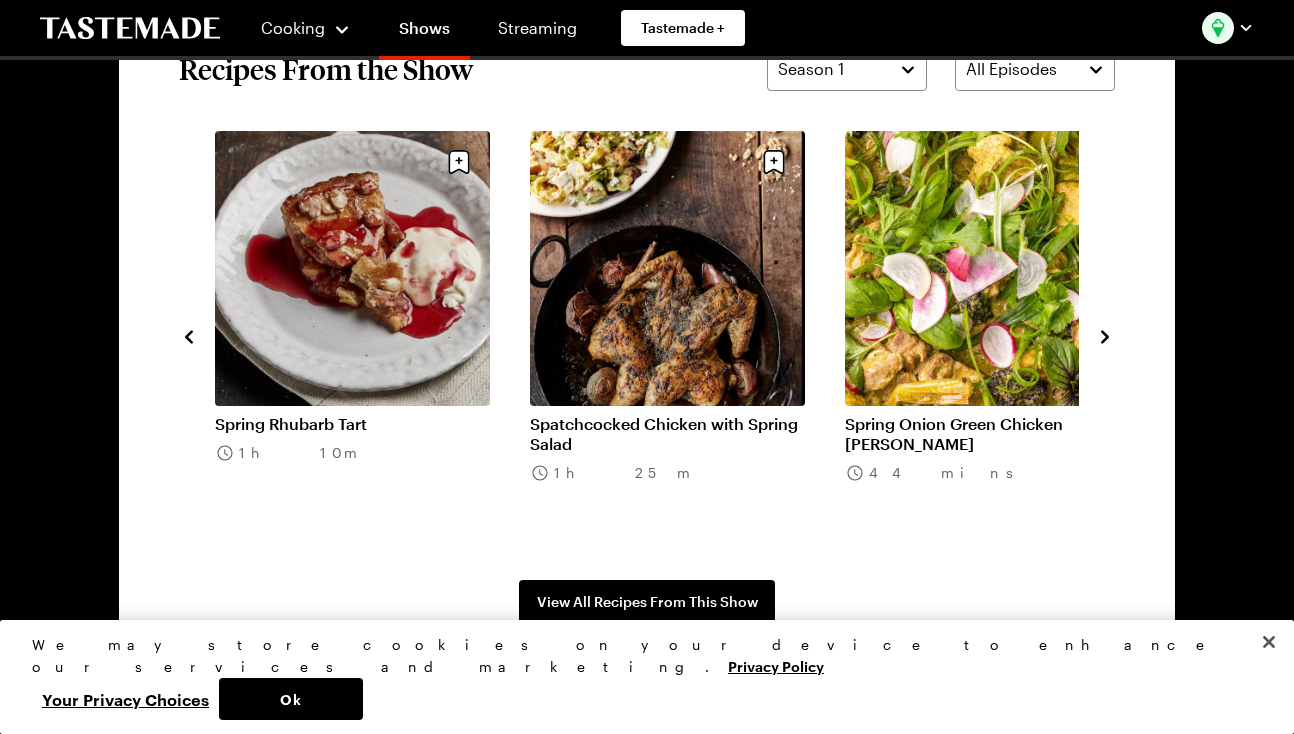 click 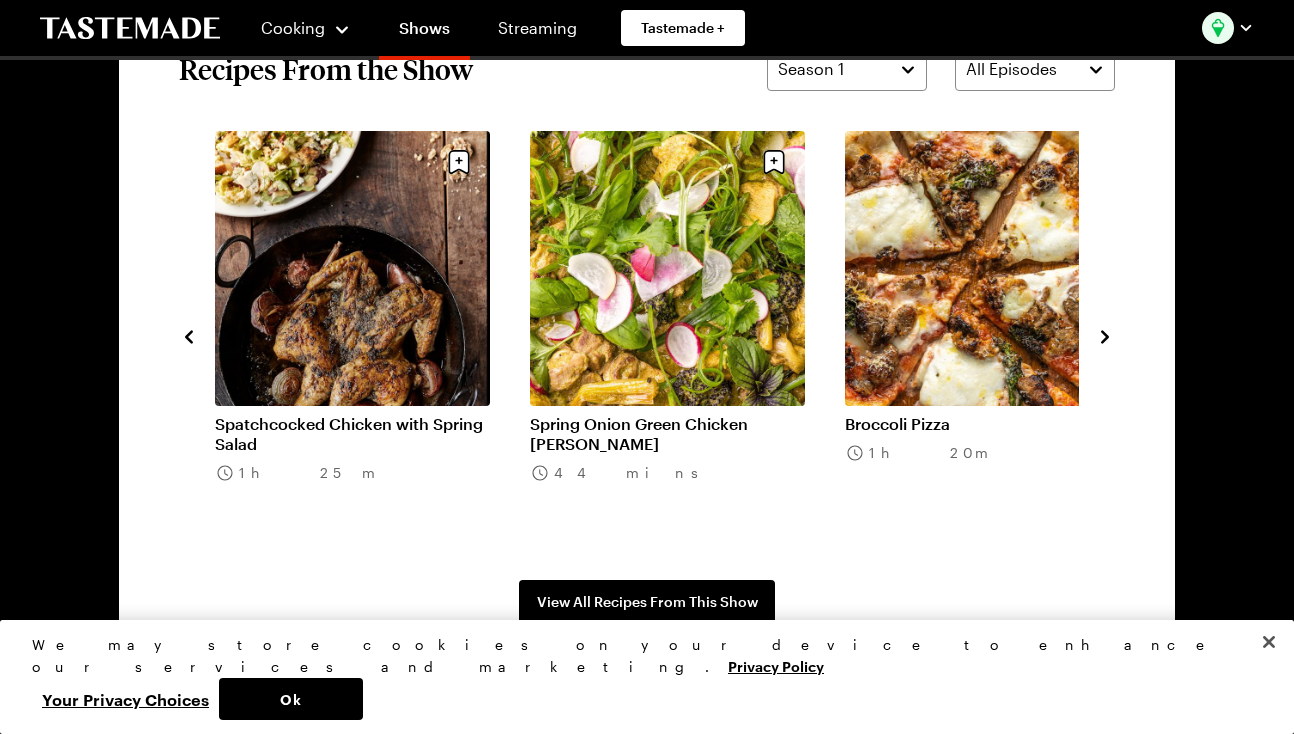 click 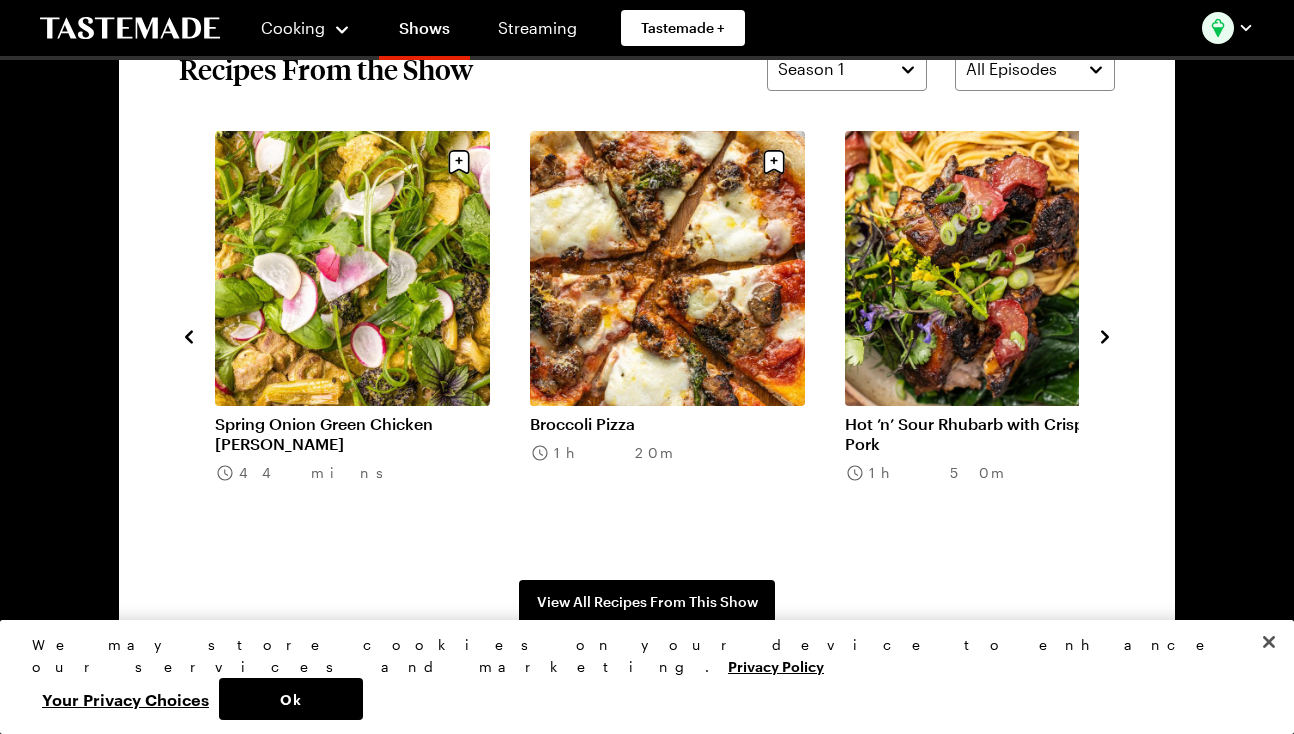 click 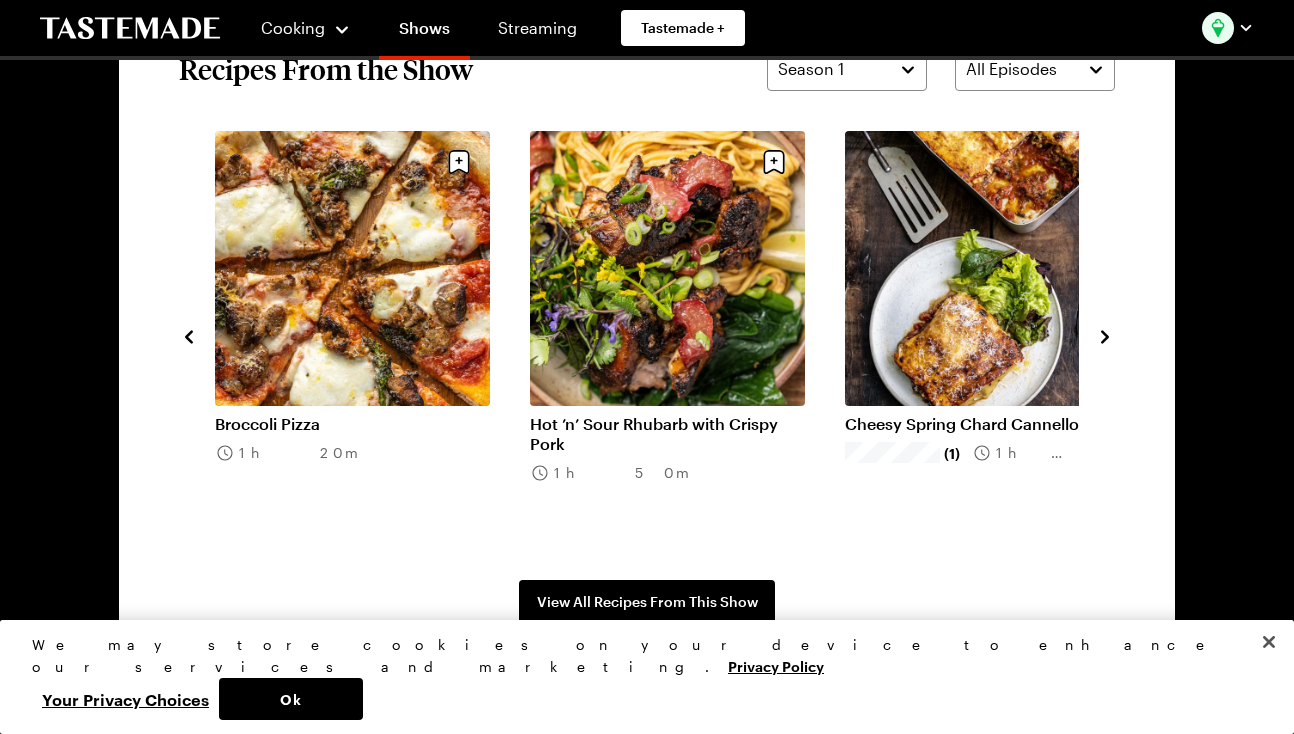 click 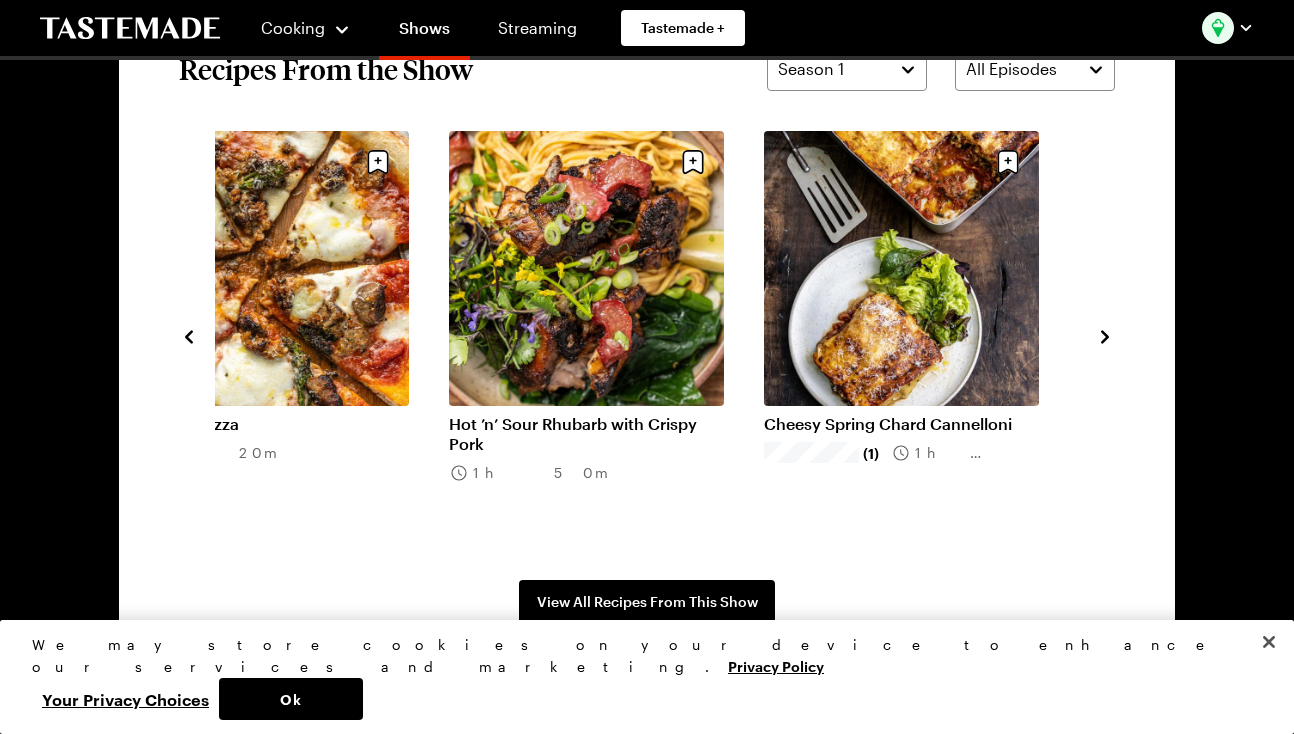 click 